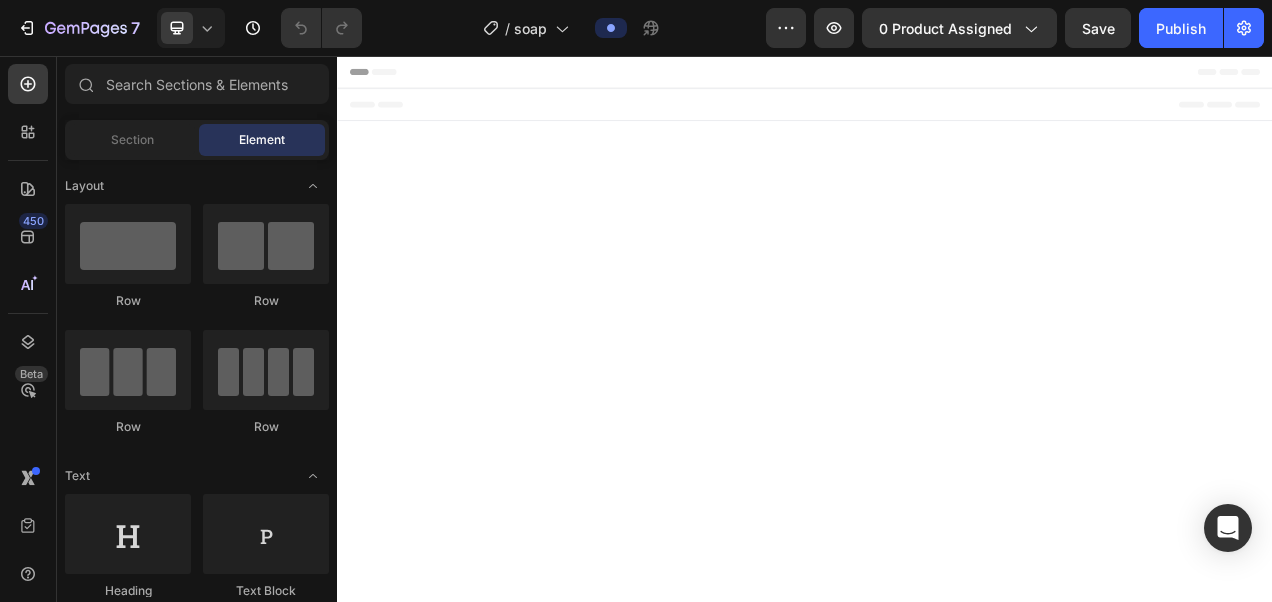 scroll, scrollTop: 0, scrollLeft: 0, axis: both 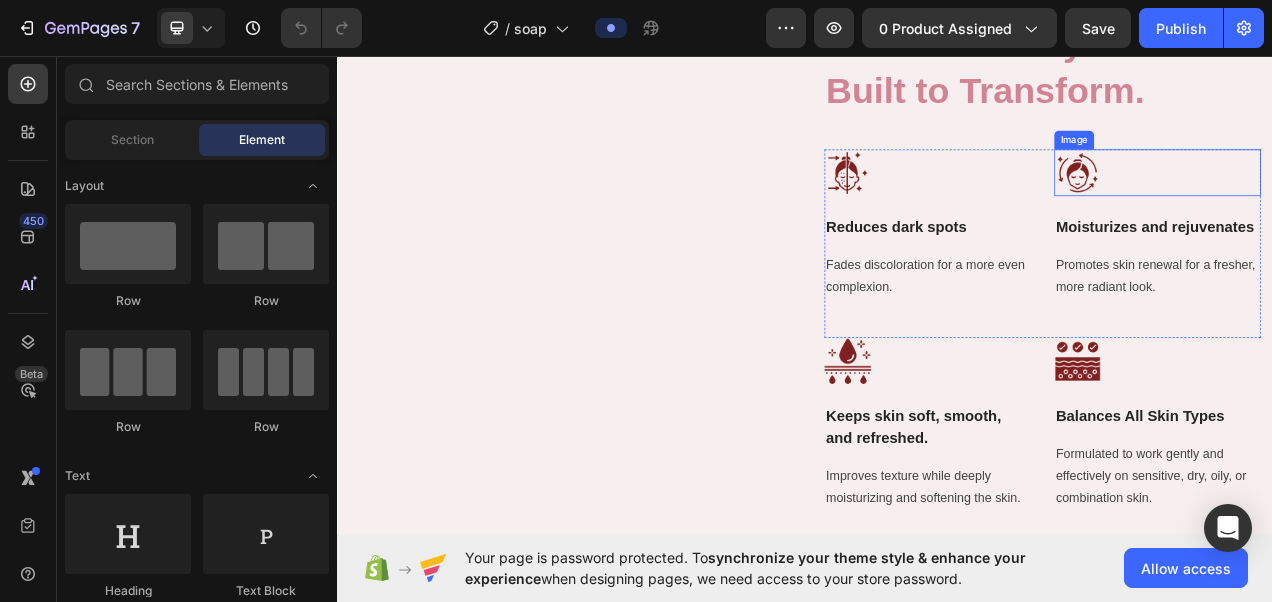 click at bounding box center (1287, 207) 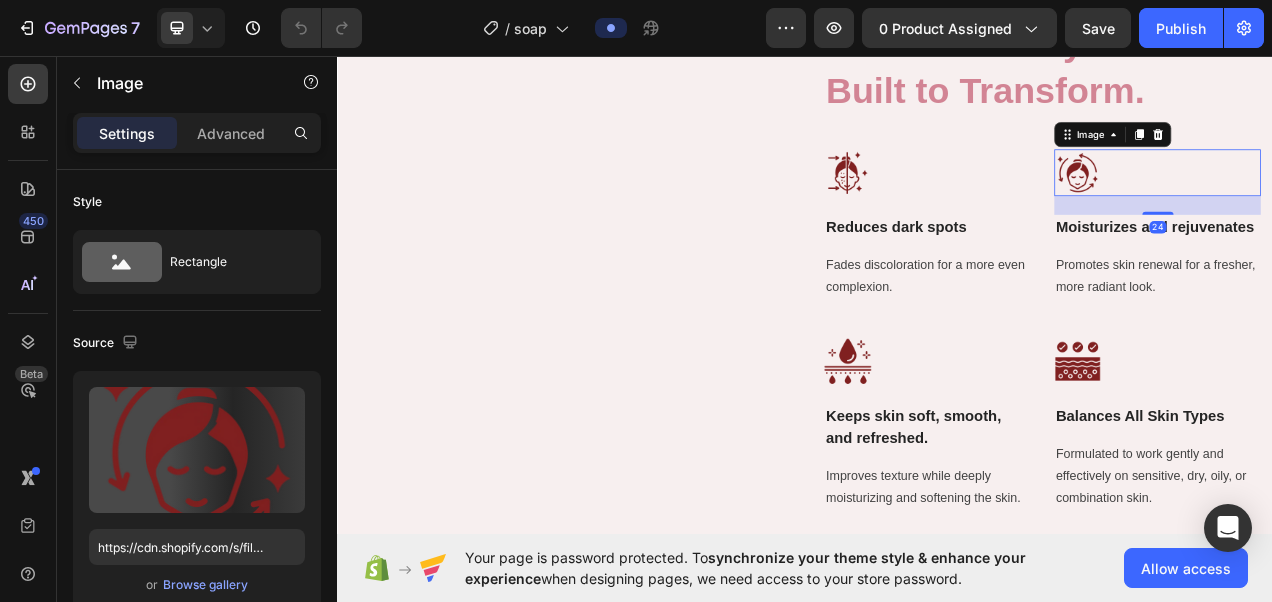 click at bounding box center (1287, 207) 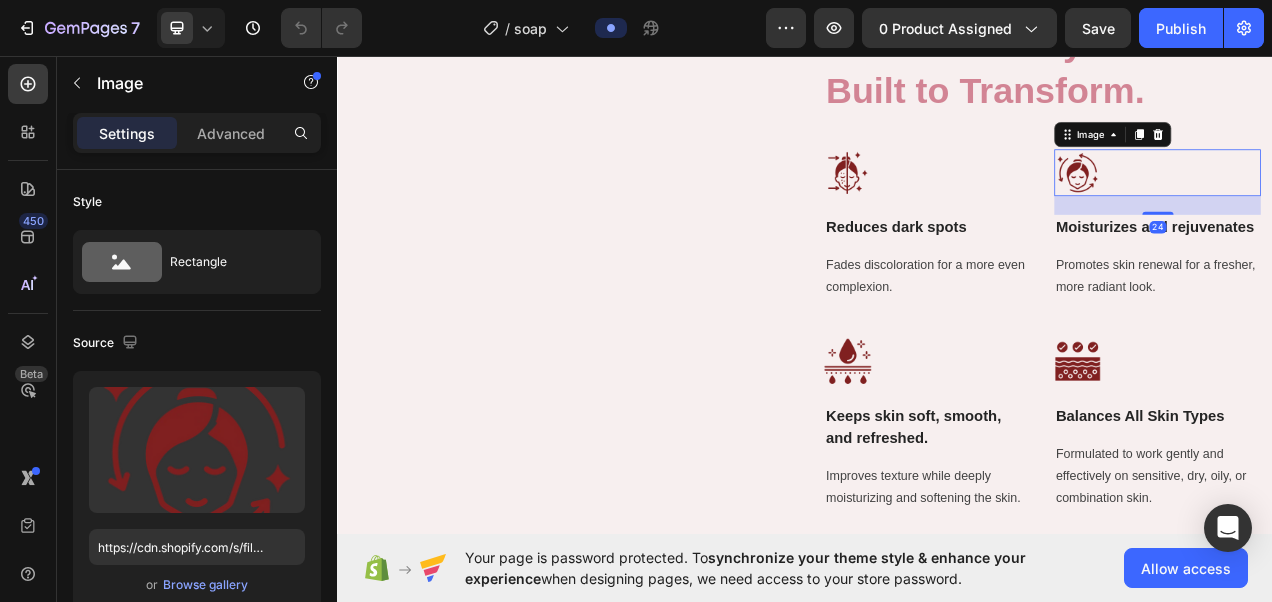 click at bounding box center [1287, 207] 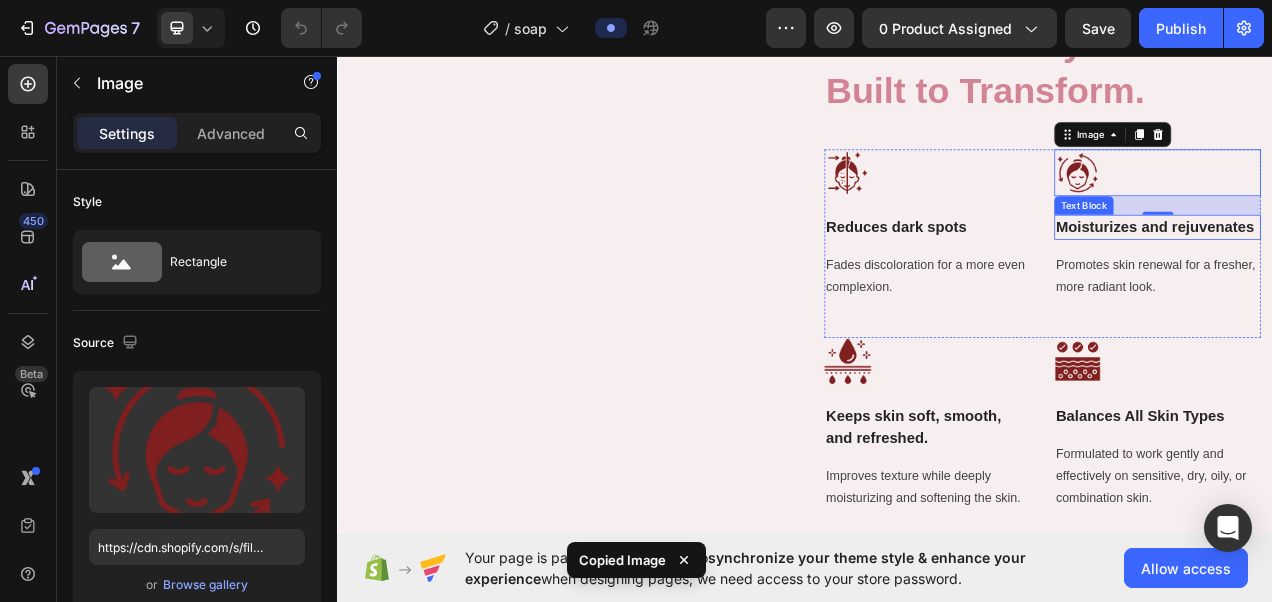 click on "Moisturizes and rejuvenates" at bounding box center (1389, 277) 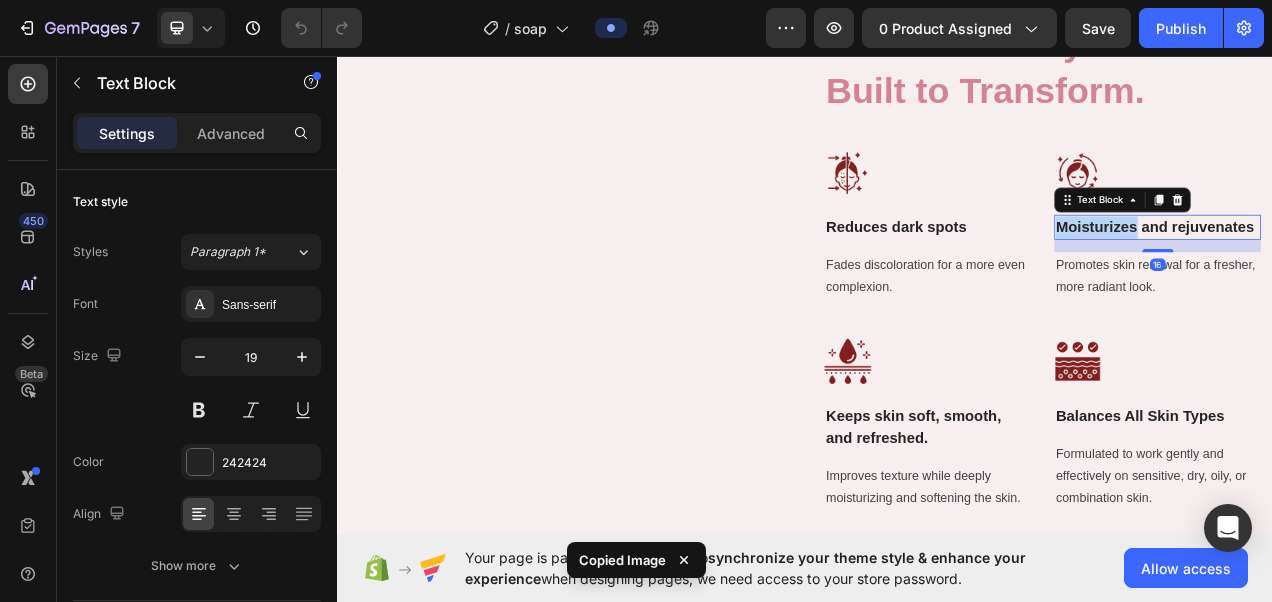 click on "Moisturizes and rejuvenates" at bounding box center (1389, 277) 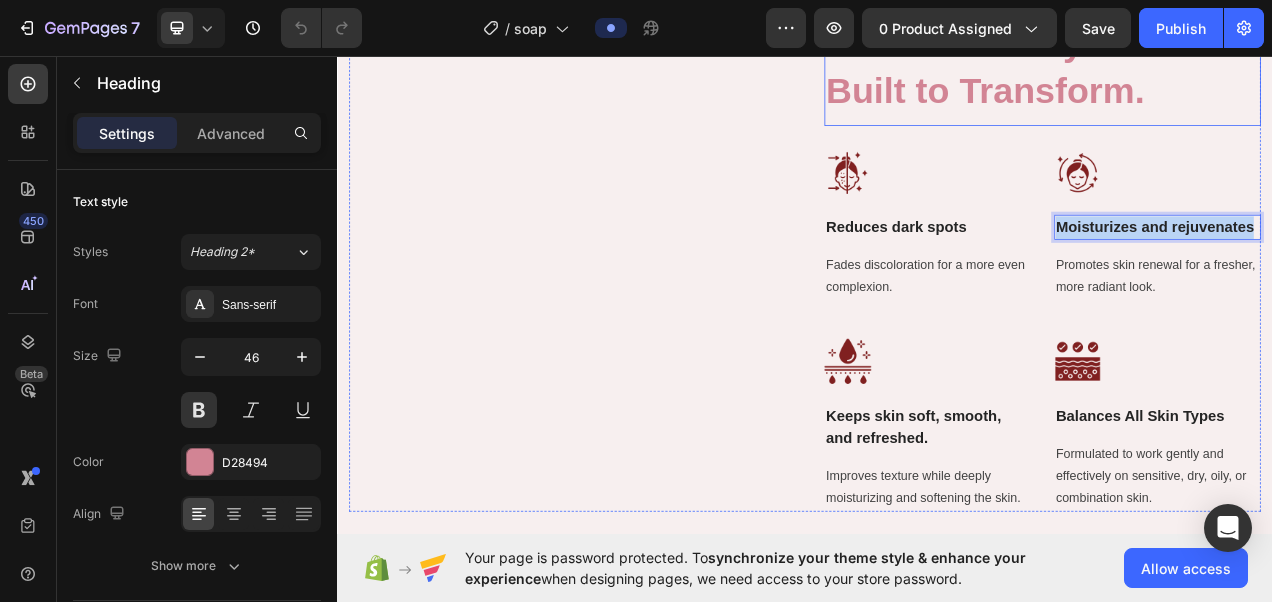 click on "Made for Every Skin. Built to Transform." at bounding box center [1242, 78] 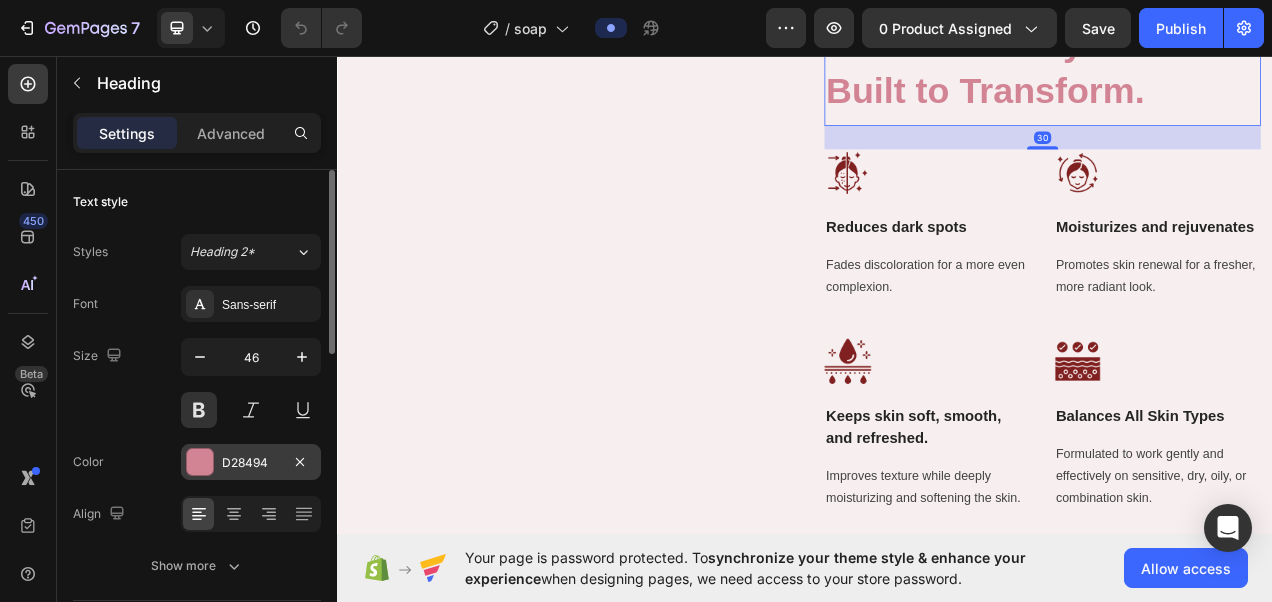 click on "D28494" at bounding box center [251, 463] 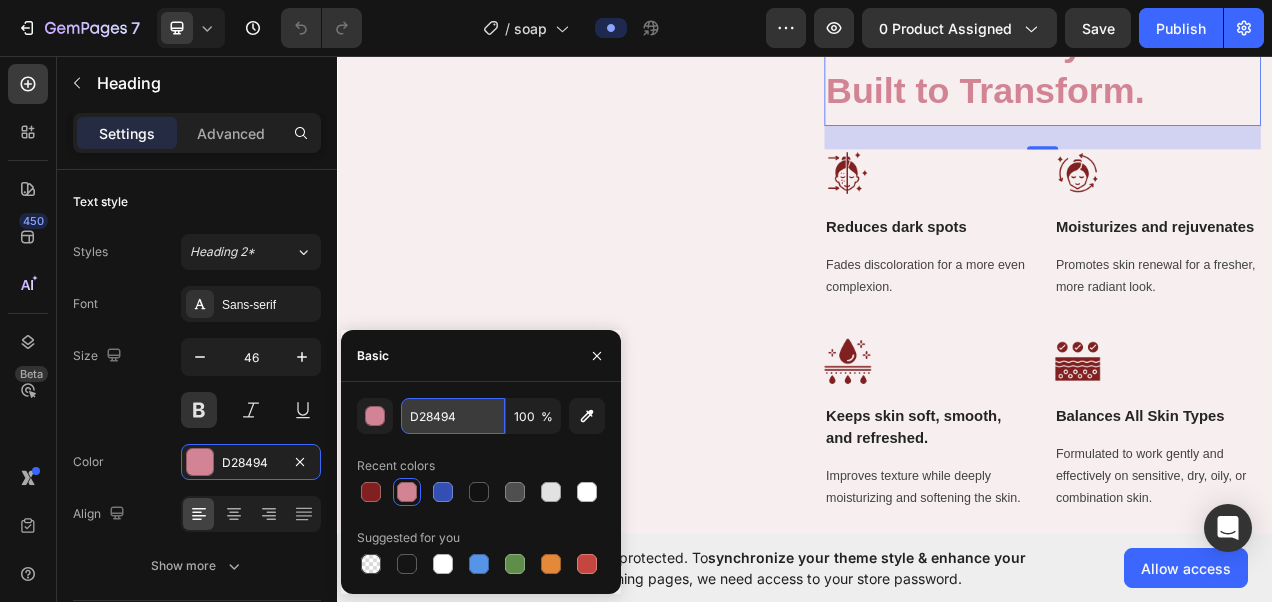 click on "D28494" at bounding box center (453, 416) 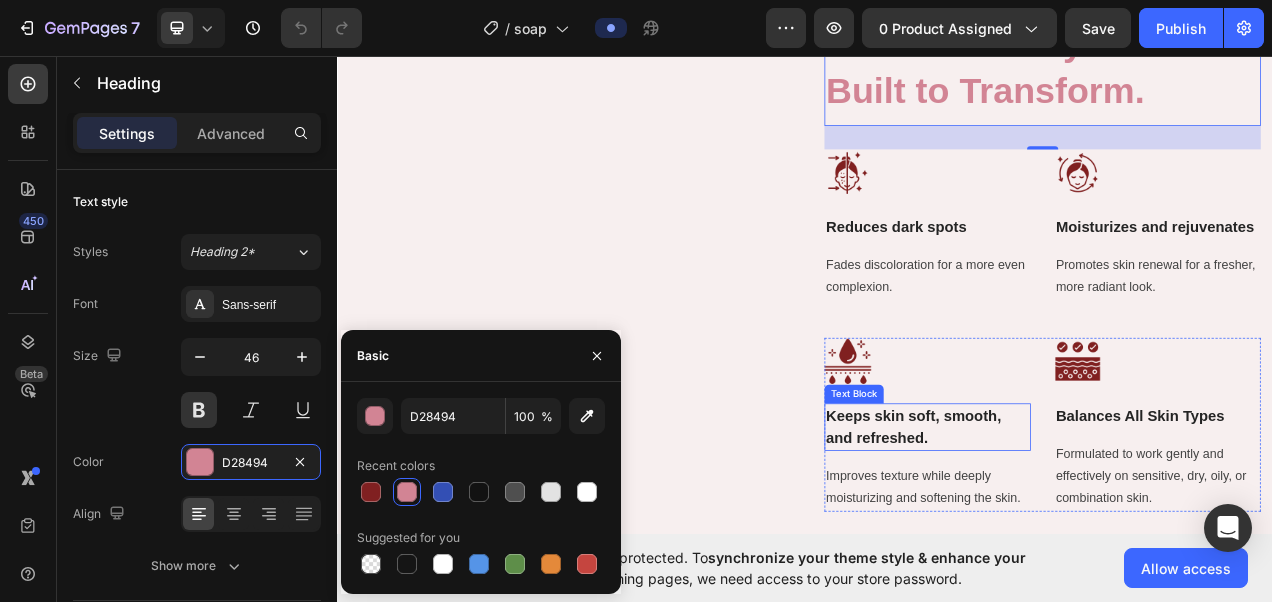 click on "Keeps skin soft, smooth, and refreshed." at bounding box center [1094, 533] 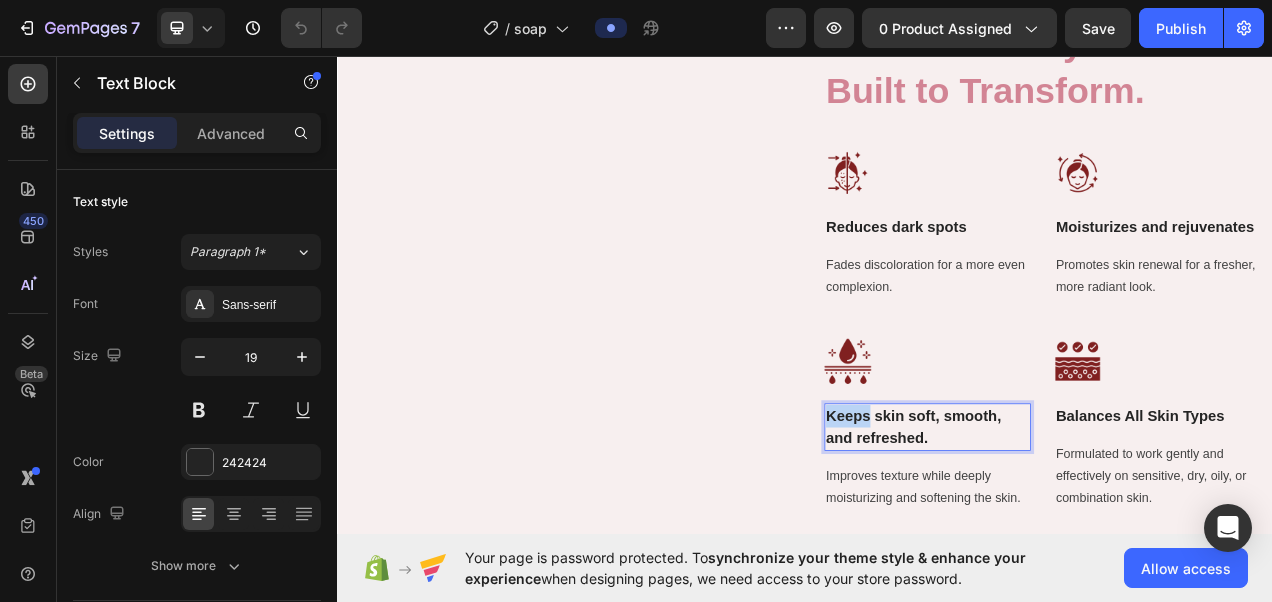 click on "Keeps skin soft, smooth, and refreshed." at bounding box center [1094, 533] 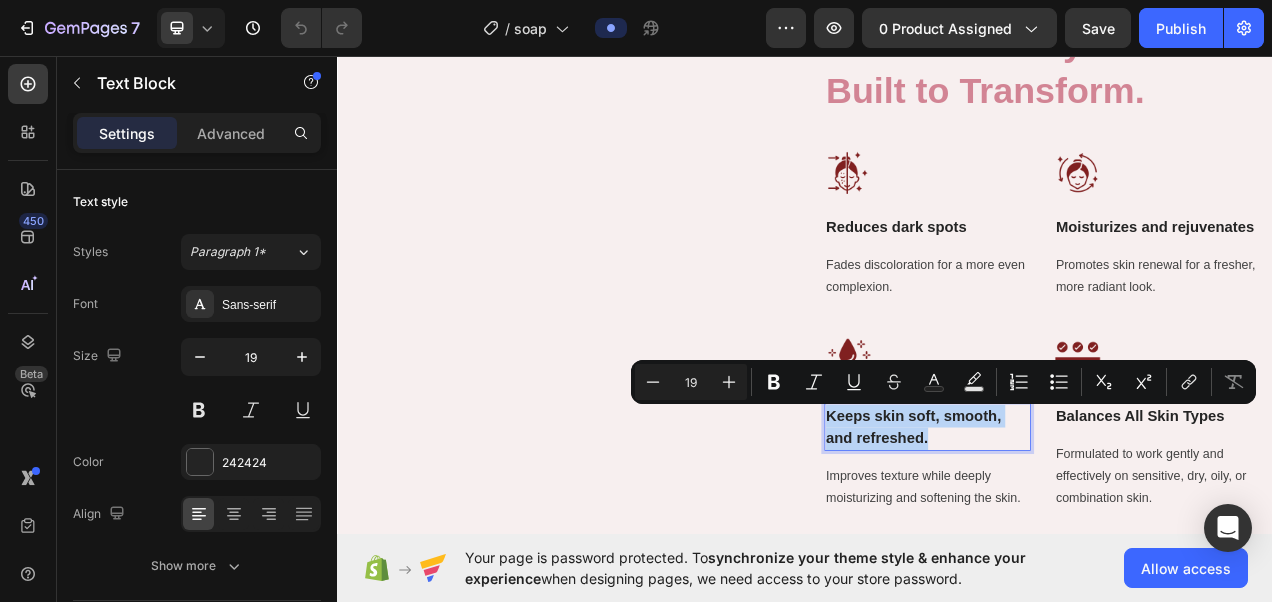 copy on "Keeps skin soft, smooth, and refreshed." 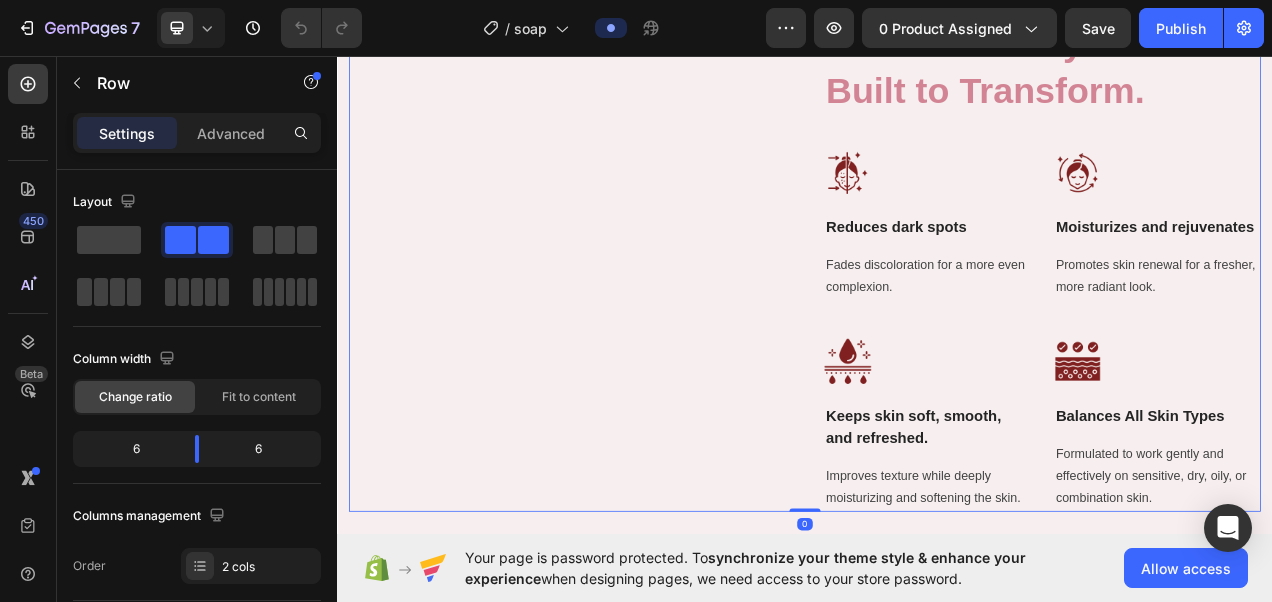 click on "Image Carousel" at bounding box center [632, 326] 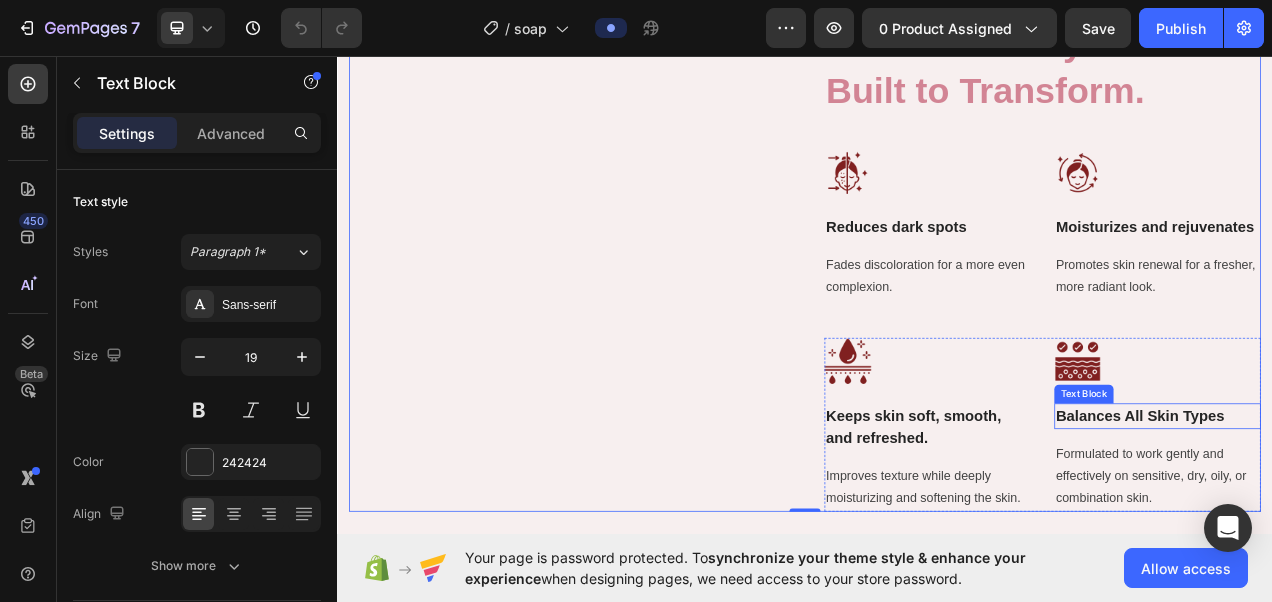 click on "Balances All Skin Types" at bounding box center (1389, 519) 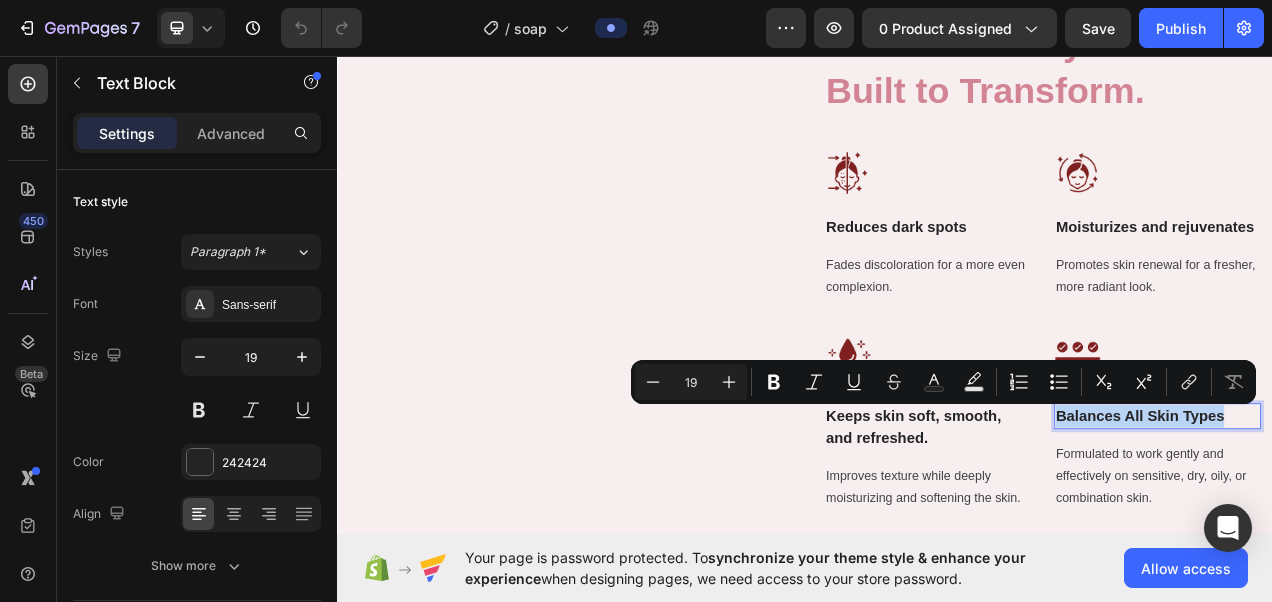 click on "Balances All Skin Types" at bounding box center (1389, 519) 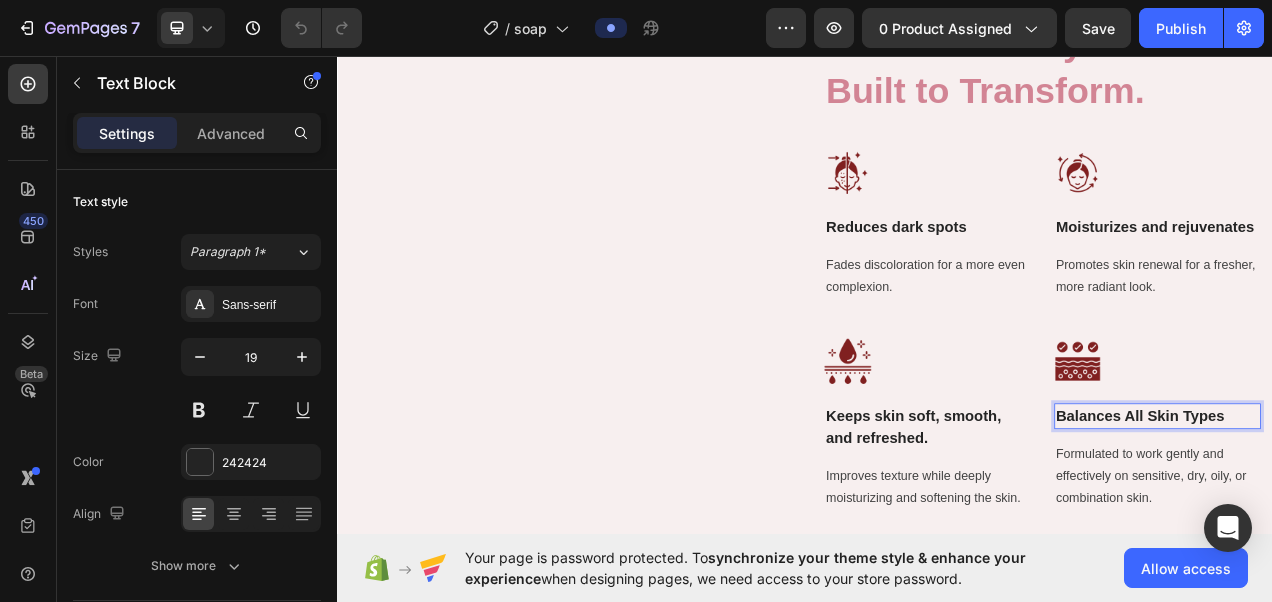 click on "Balances All Skin Types" at bounding box center [1389, 519] 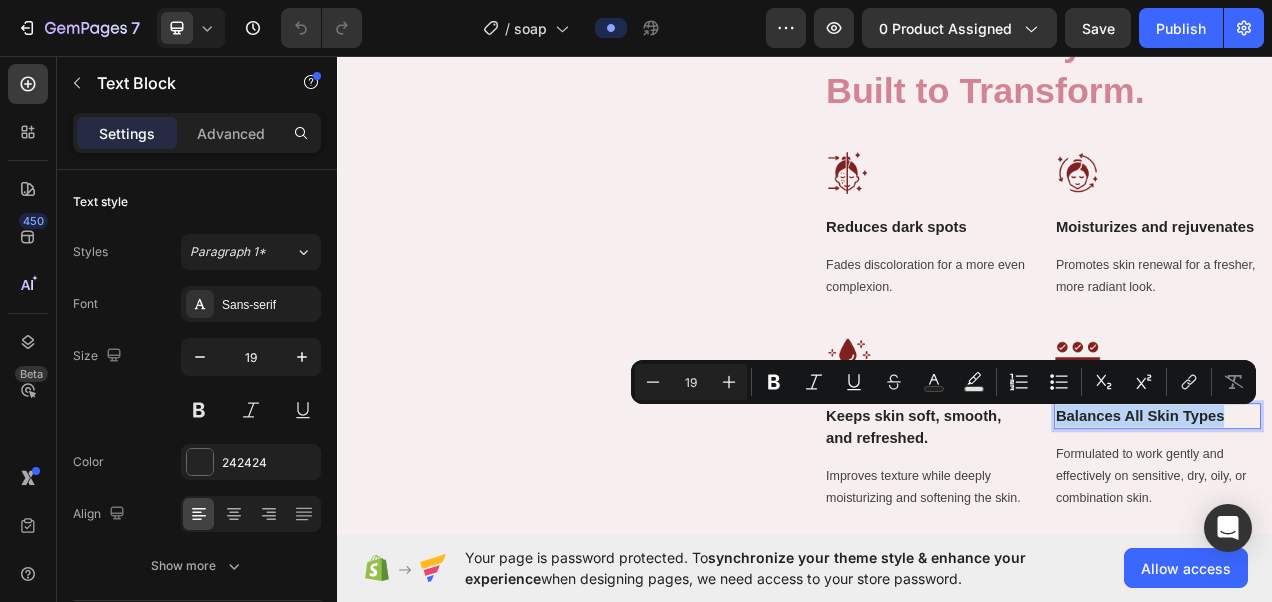 copy on "Balances All Skin Types" 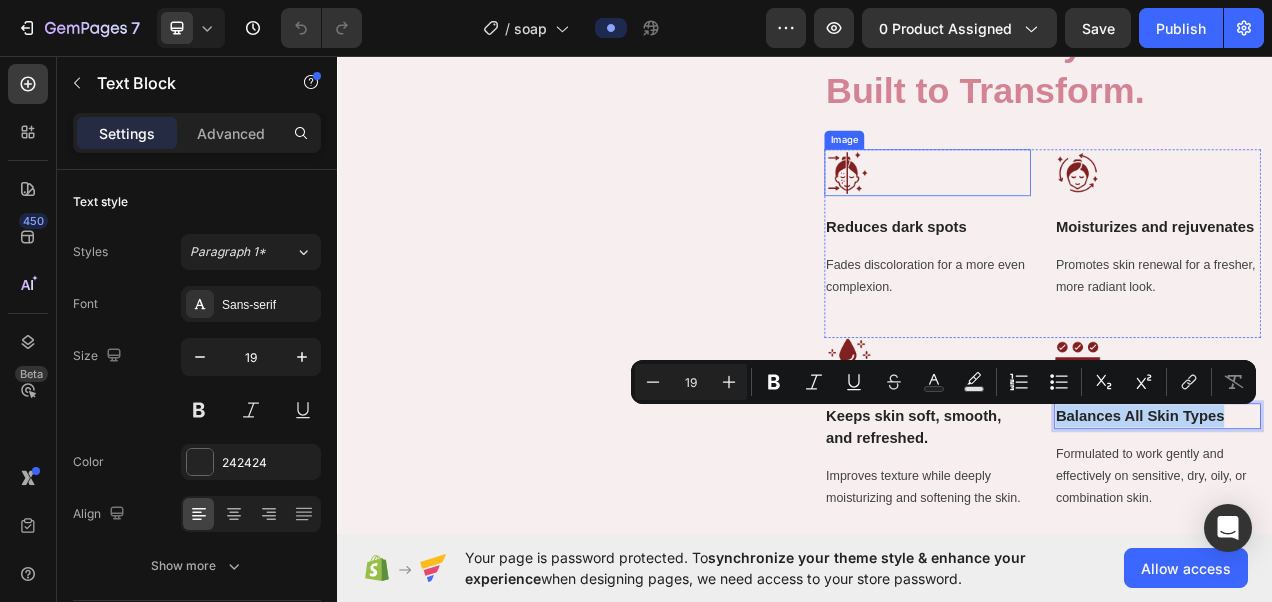 click at bounding box center (992, 207) 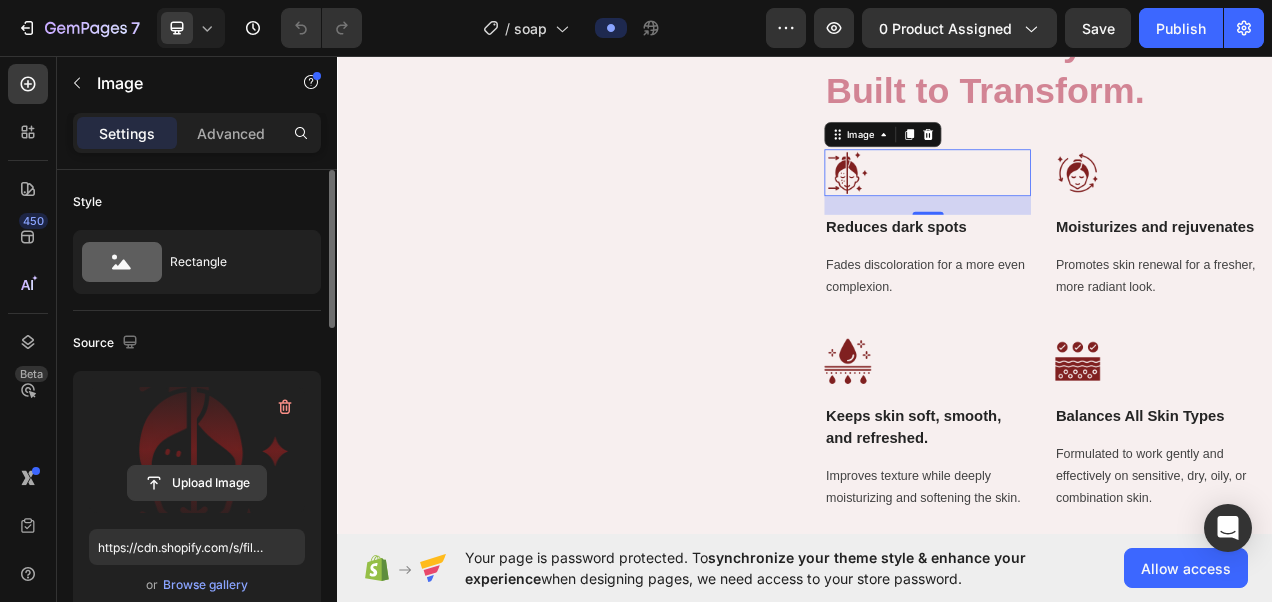 click 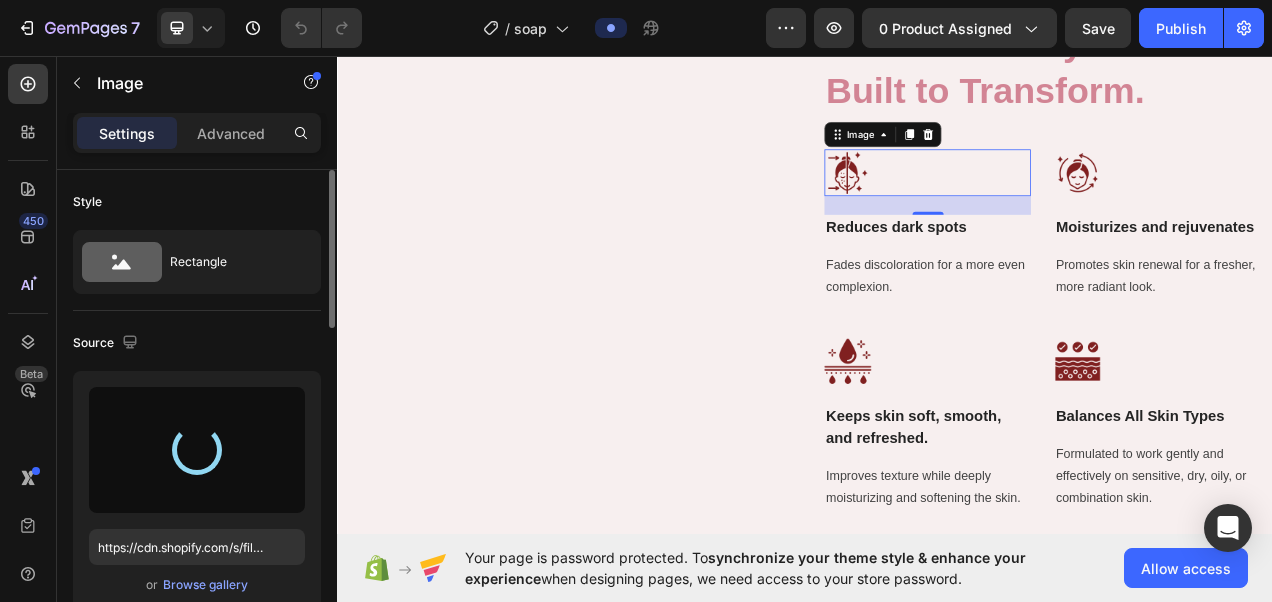 type on "https://cdn.shopify.com/s/files/1/0947/8199/7354/files/gempages_578038881815888572-1aa79969-d67b-42c1-9c2d-fd4a6c2a2188.svg" 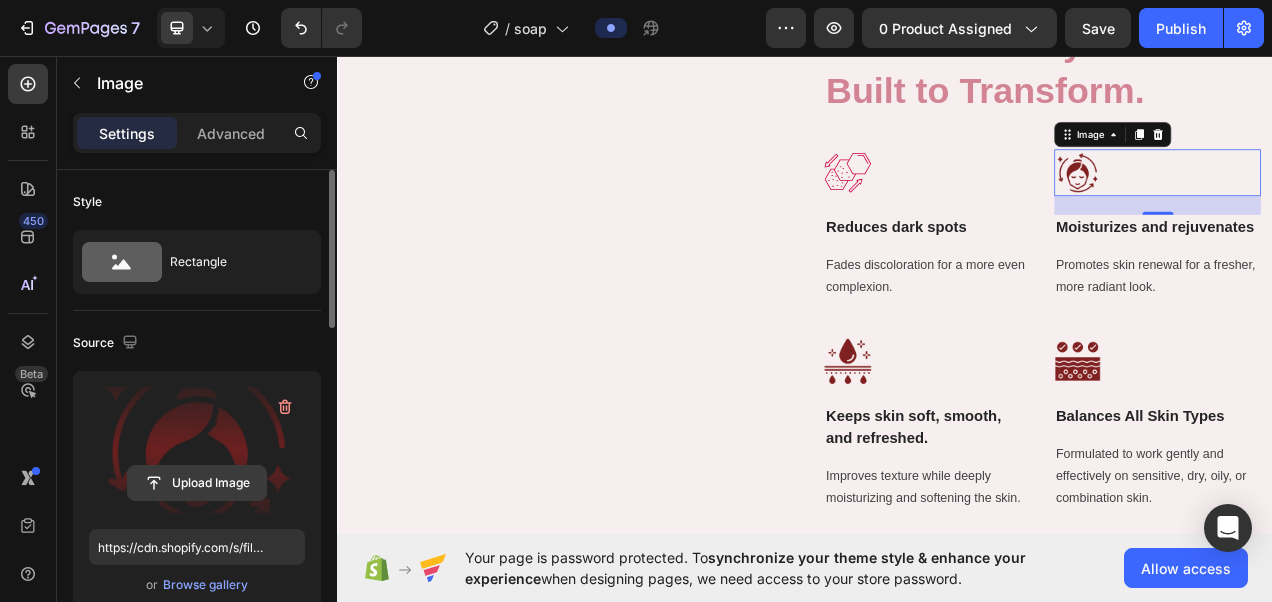 click 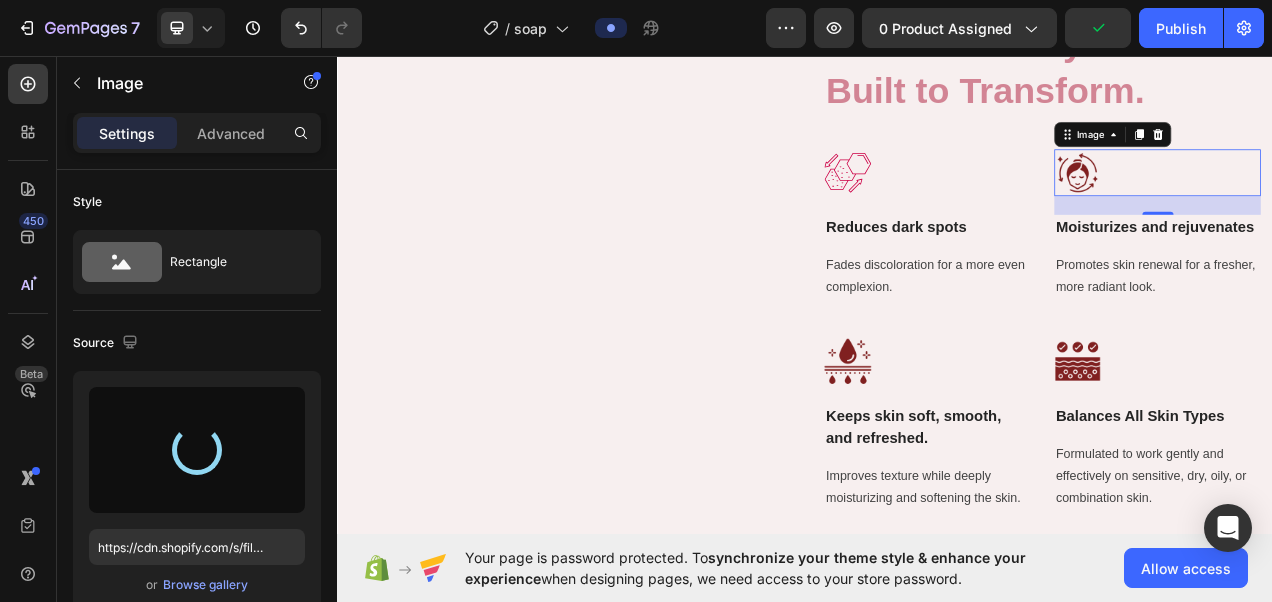 type on "https://cdn.shopify.com/s/files/1/0947/8199/7354/files/gempages_578038881815888572-564a335d-bd2c-4b5f-8142-f28317df158b.svg" 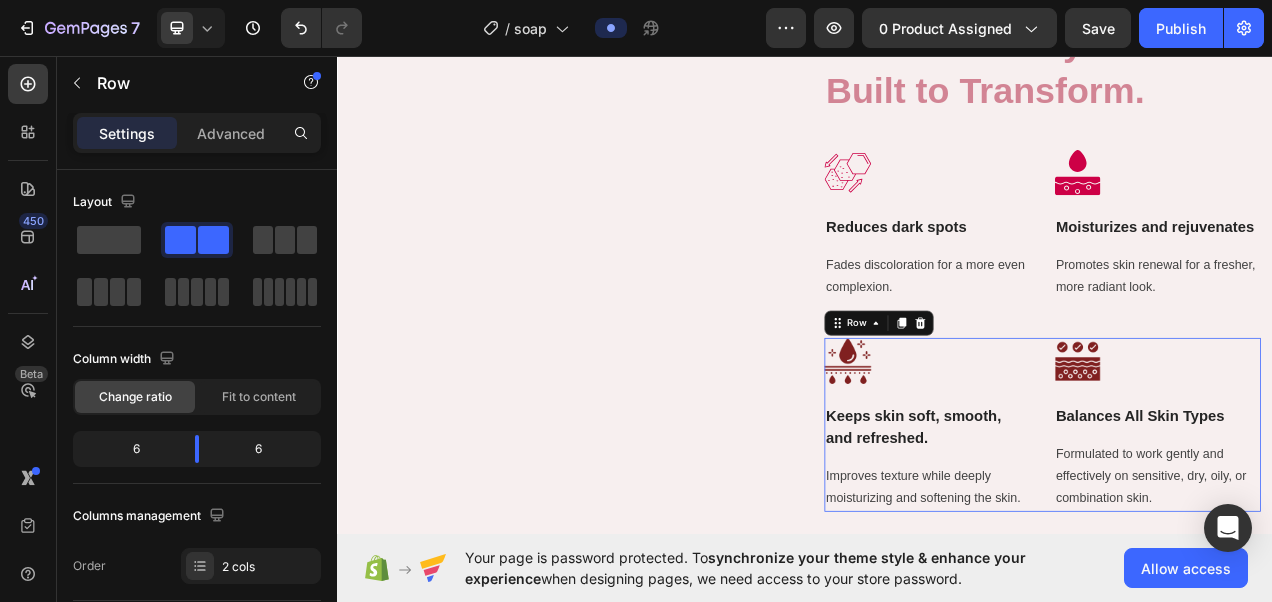 click on "Image Keeps skin soft, smooth, and refreshed. Text Block Improves texture while deeply moisturizing and softening the skin. Text block" at bounding box center [1094, 530] 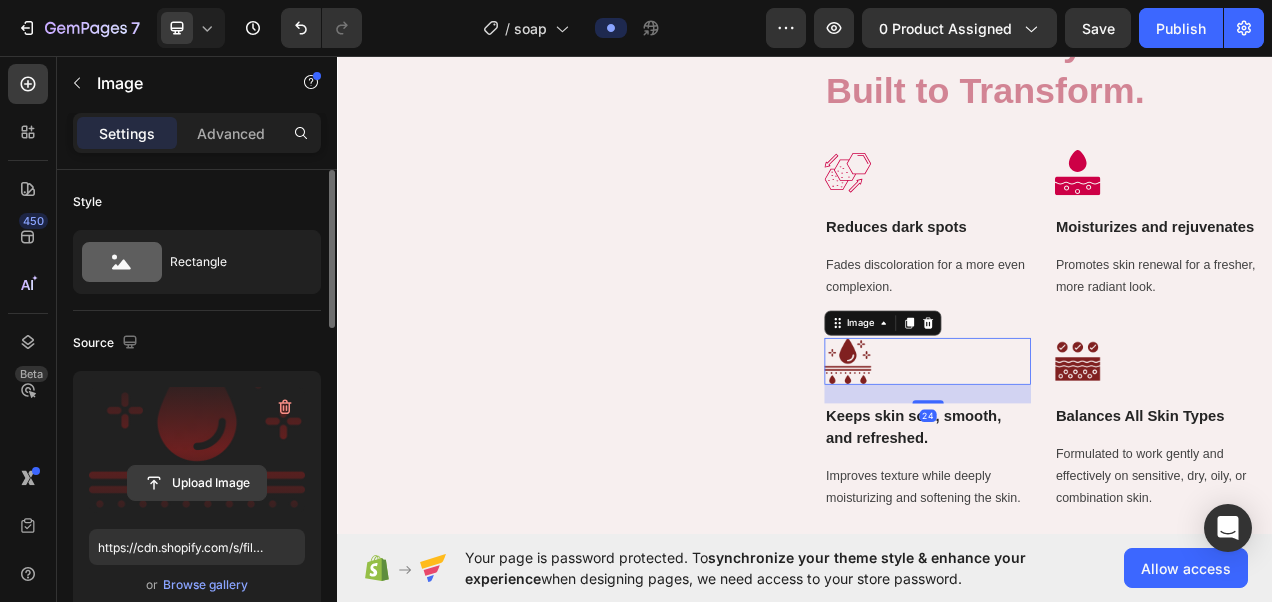 click 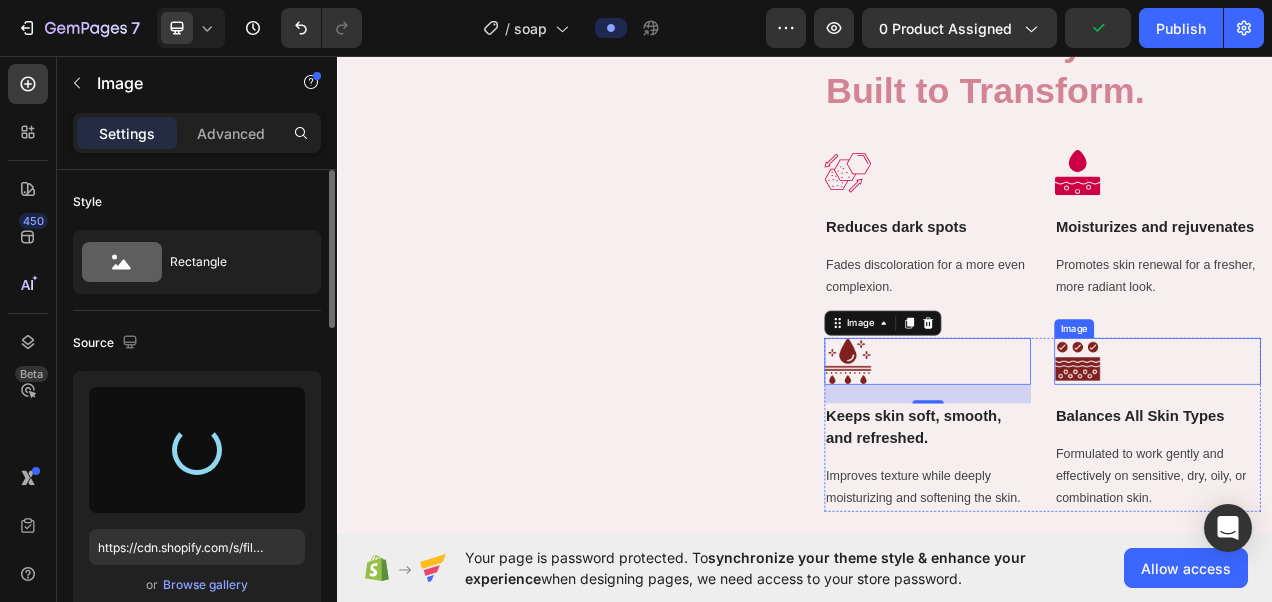 type on "https://cdn.shopify.com/s/files/1/0947/8199/7354/files/gempages_578038881815888572-b7617a8e-049d-46ea-9d23-3d65c219a36a.svg" 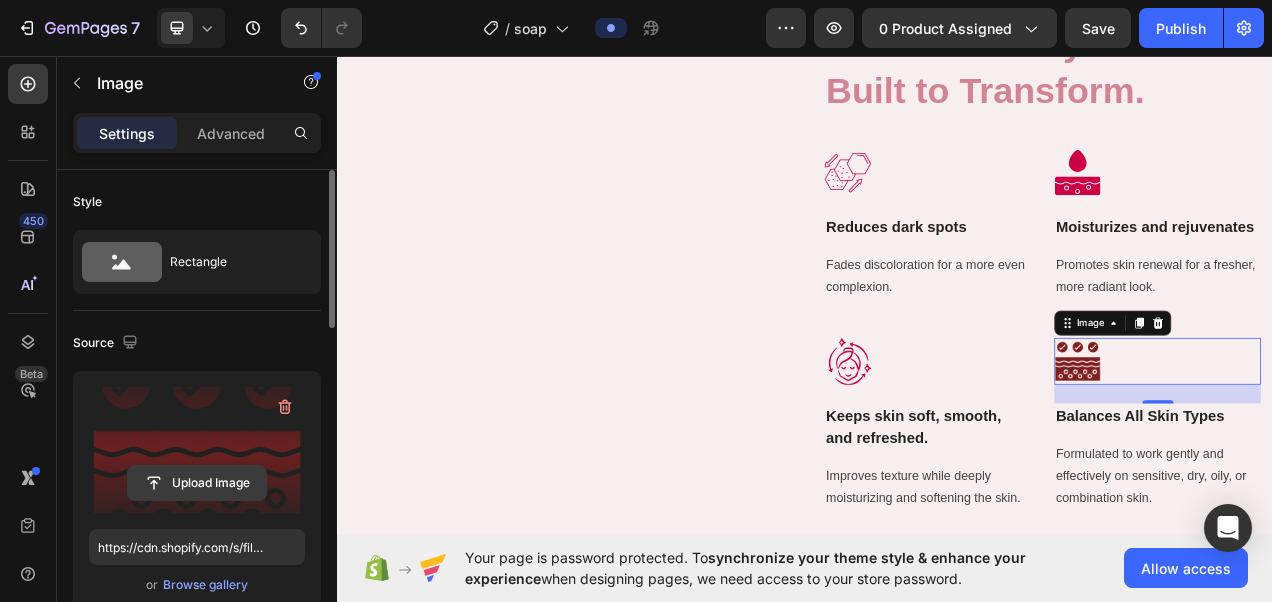 click 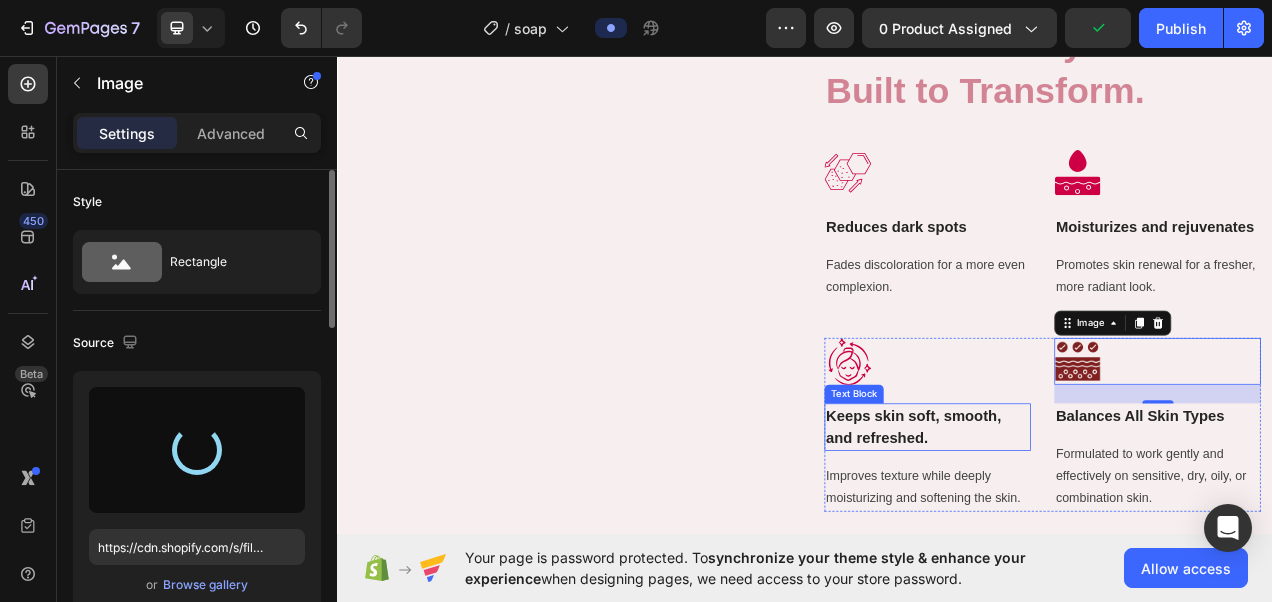 type on "https://cdn.shopify.com/s/files/1/0947/8199/7354/files/gempages_578038881815888572-135617a4-1074-4516-b7bf-d84dc4628579.svg" 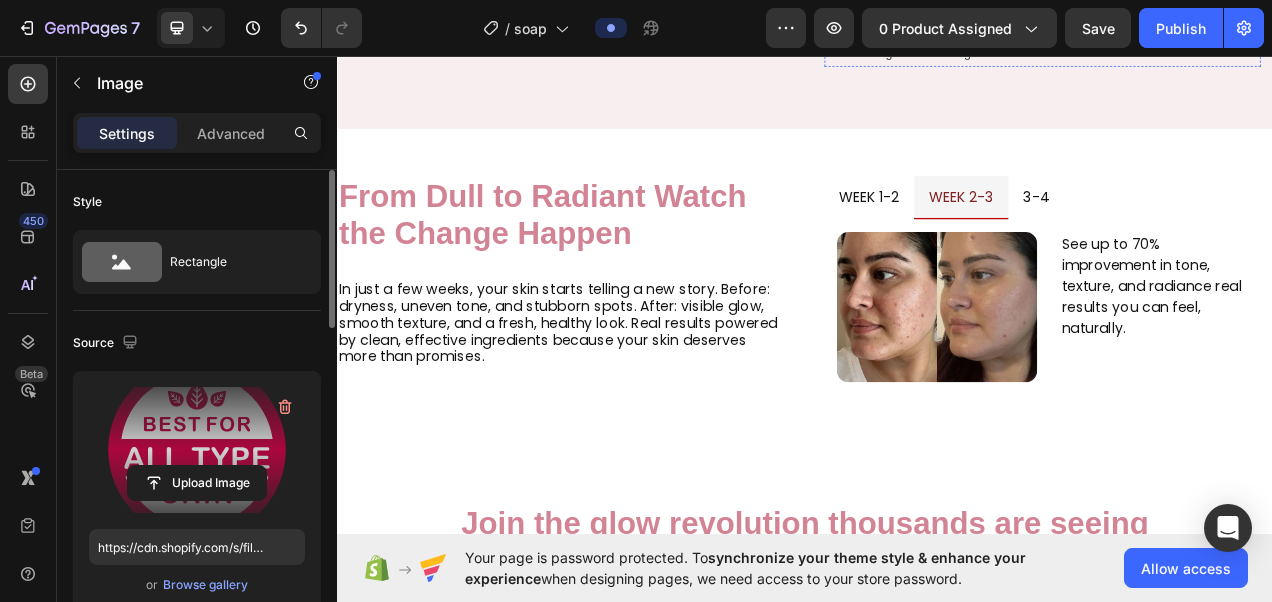 scroll, scrollTop: 2219, scrollLeft: 0, axis: vertical 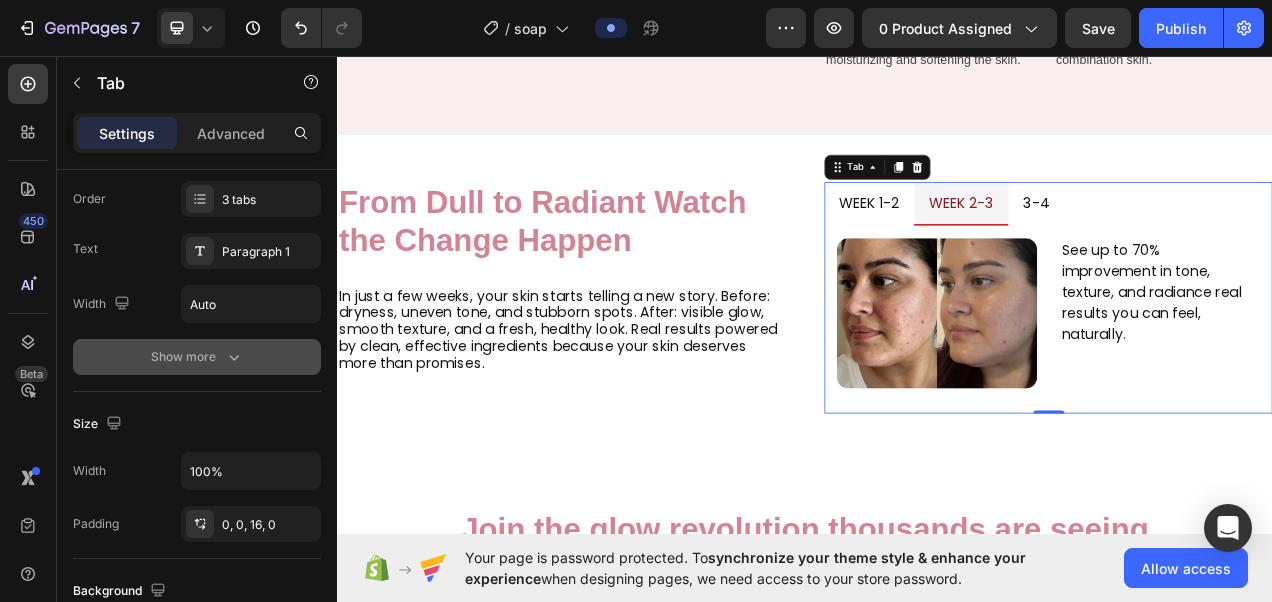 click 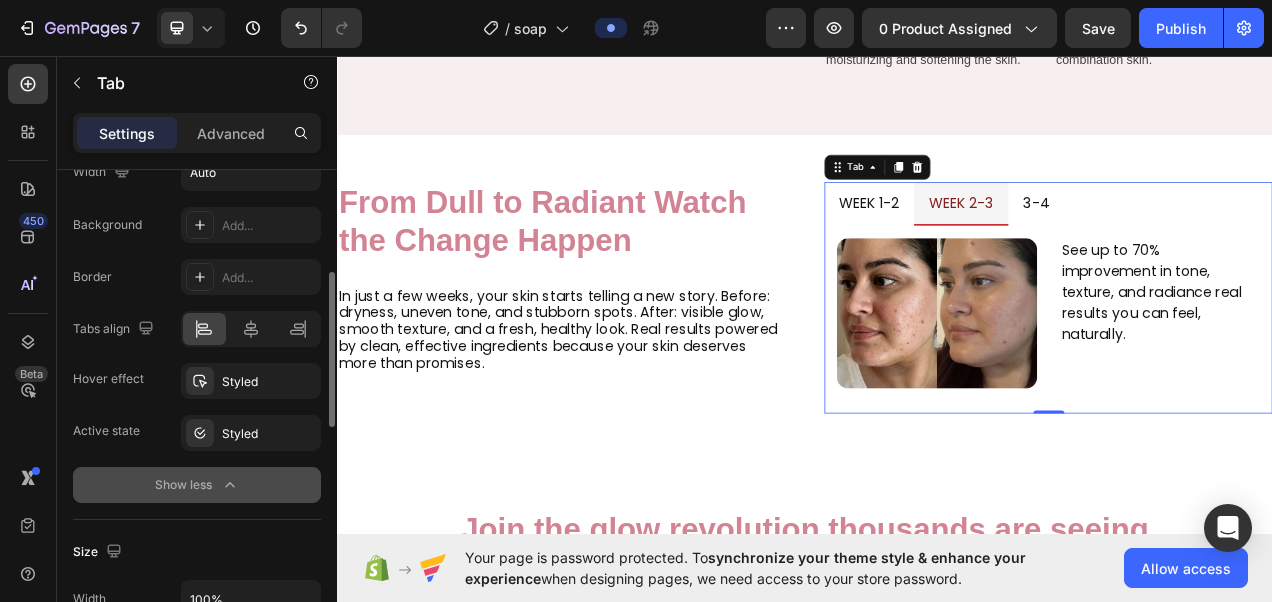 scroll, scrollTop: 328, scrollLeft: 0, axis: vertical 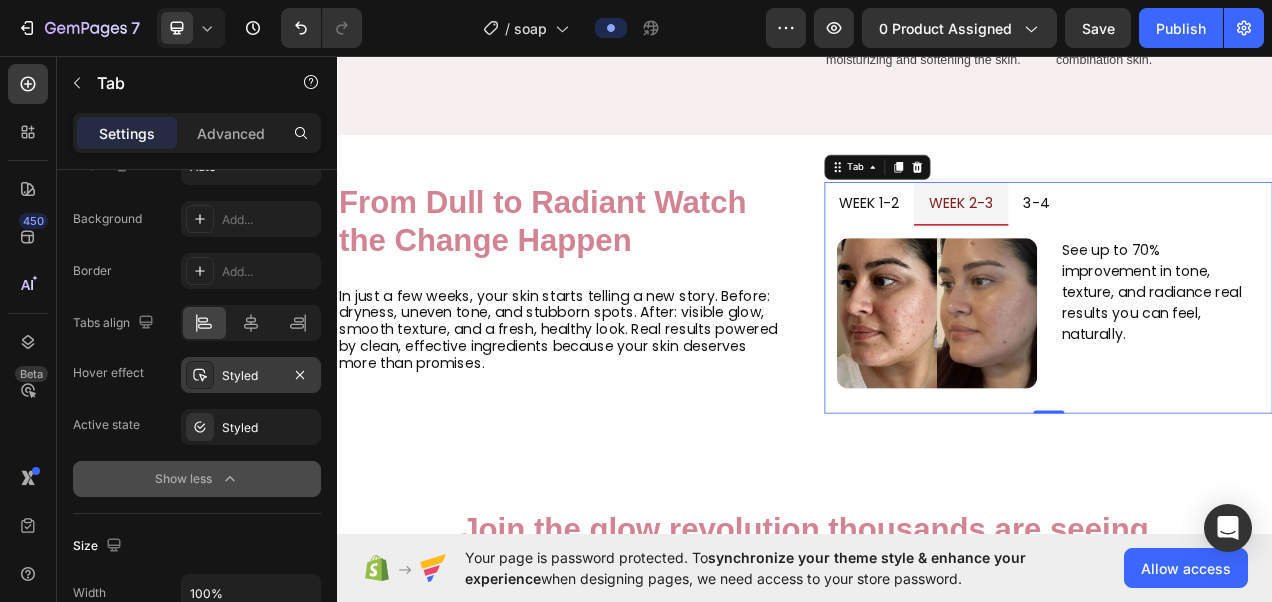 click on "Styled" at bounding box center [251, 375] 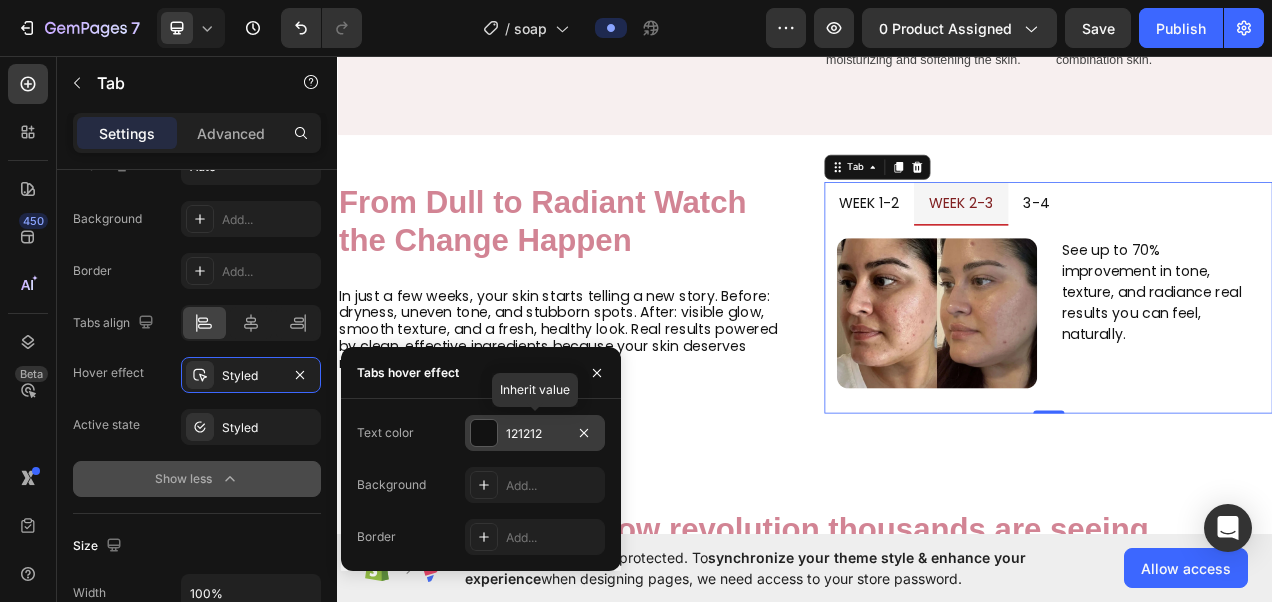click on "121212" at bounding box center [535, 434] 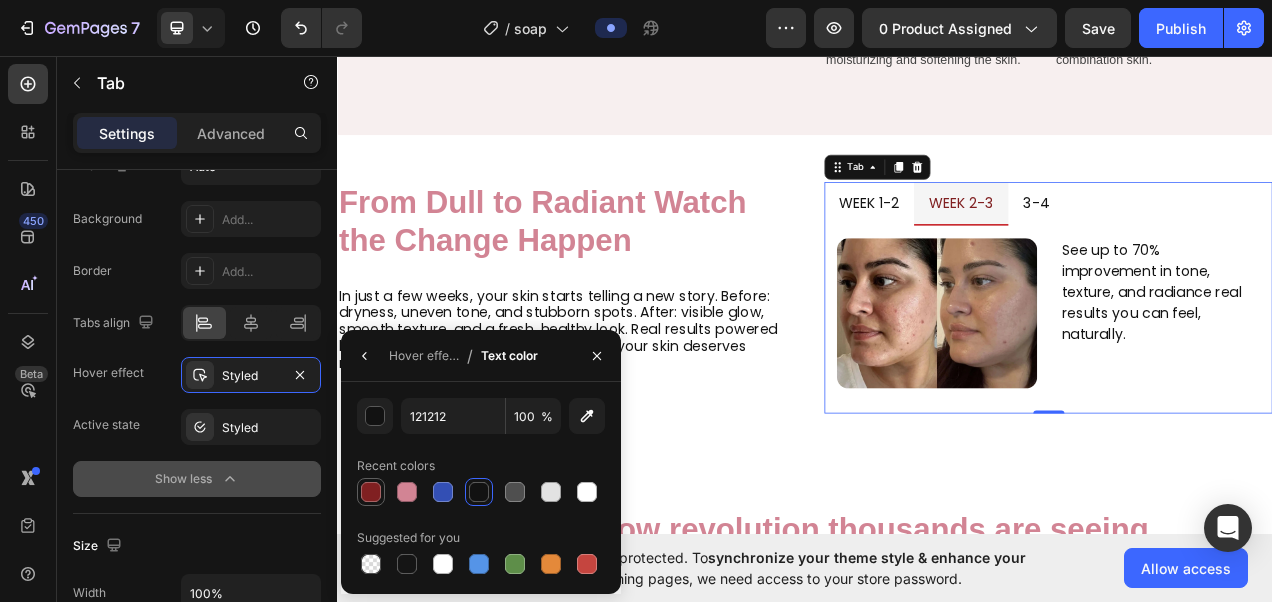 click at bounding box center (371, 492) 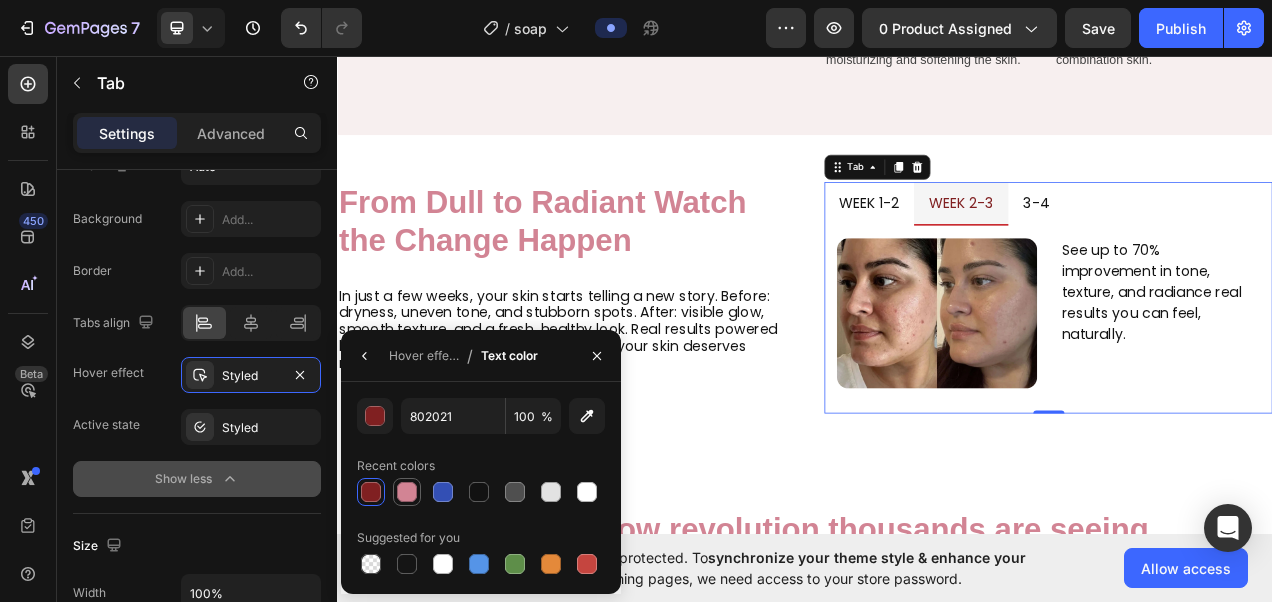 click at bounding box center [407, 492] 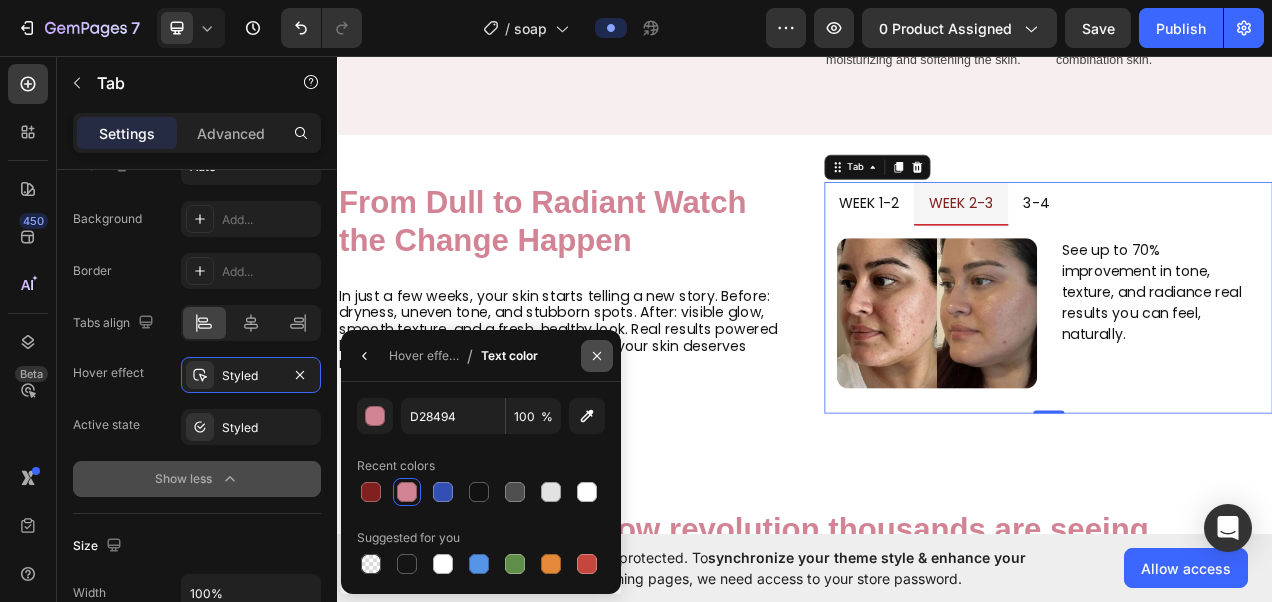 drag, startPoint x: 597, startPoint y: 358, endPoint x: 602, endPoint y: 349, distance: 10.29563 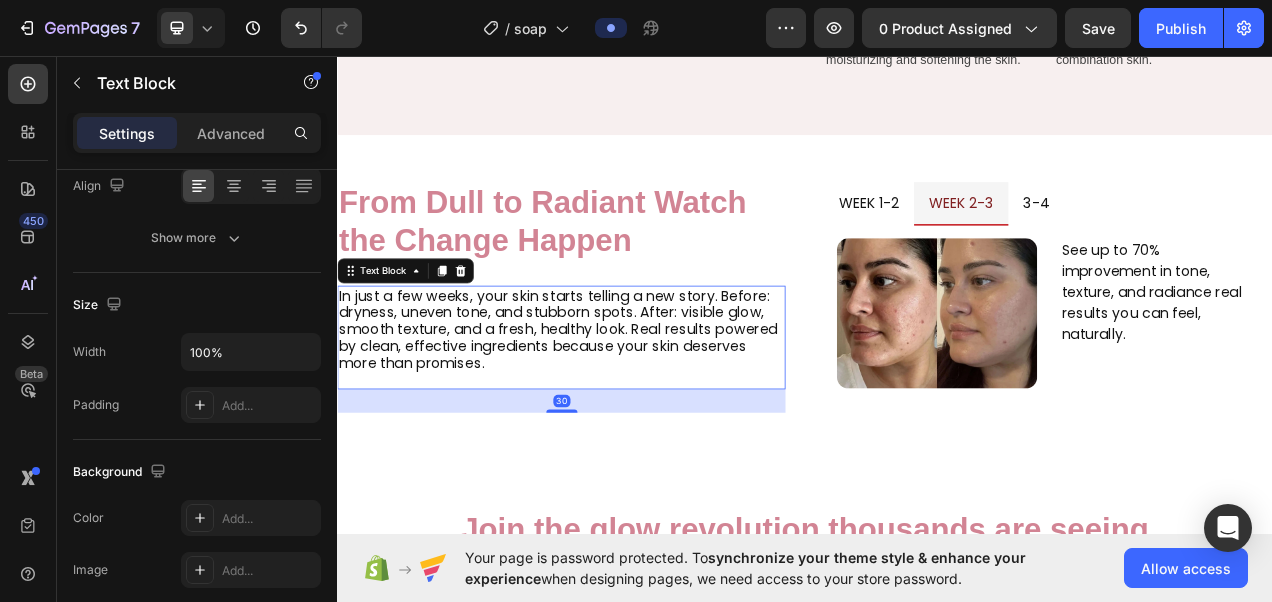 scroll, scrollTop: 0, scrollLeft: 0, axis: both 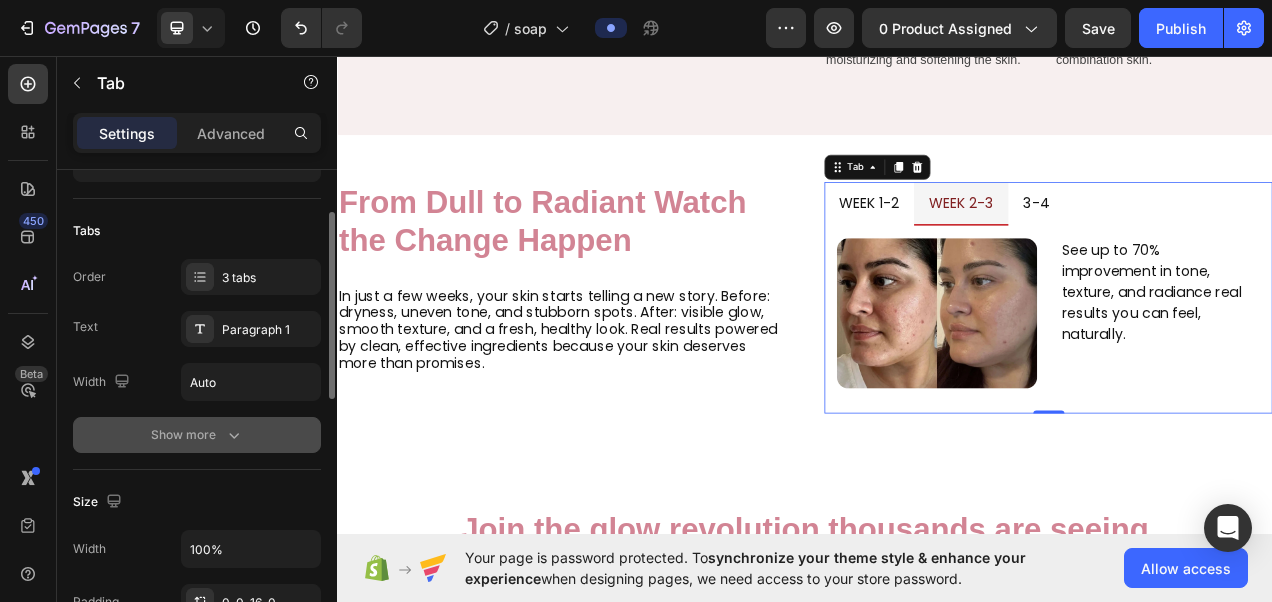 click on "Show more" at bounding box center [197, 435] 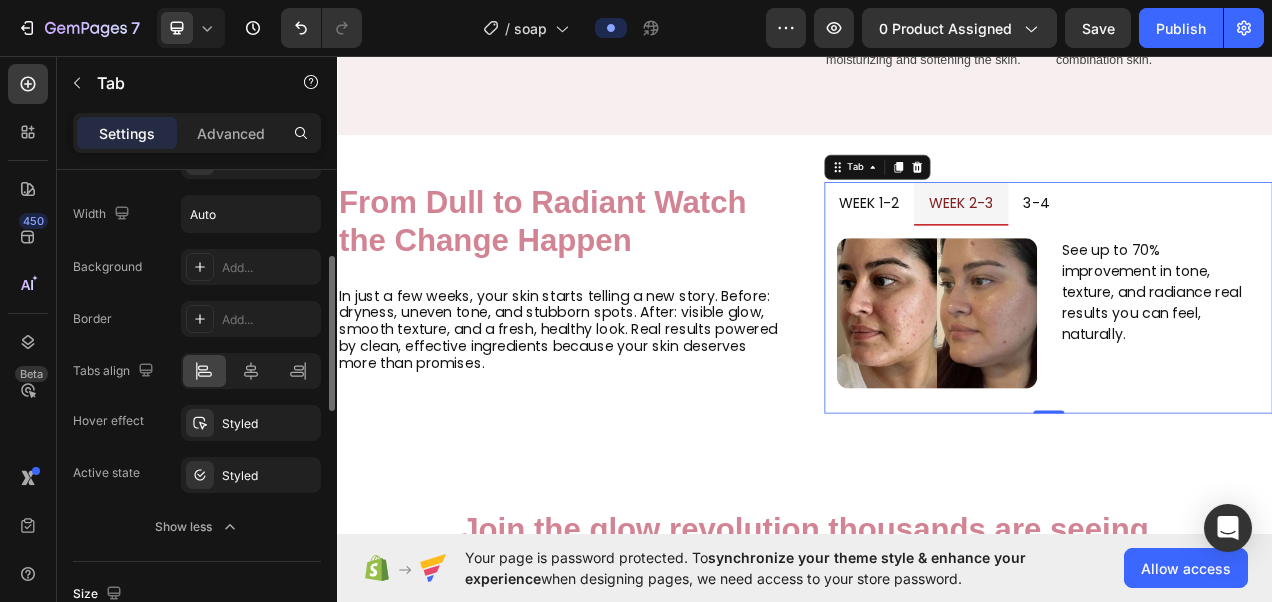 scroll, scrollTop: 296, scrollLeft: 0, axis: vertical 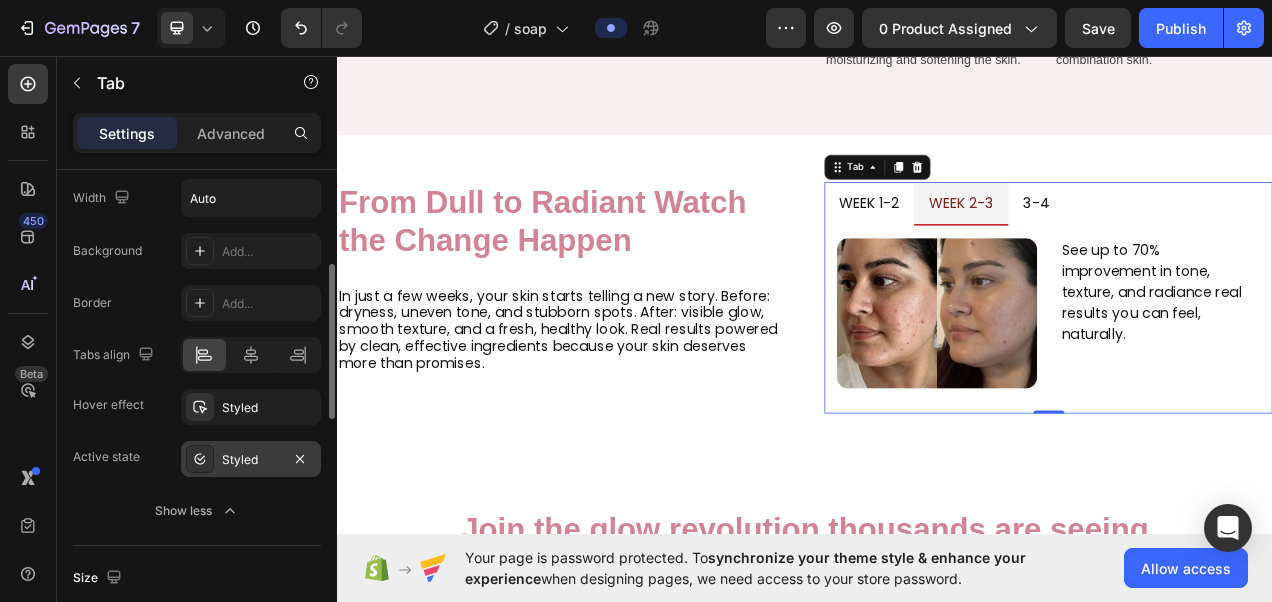 click on "Styled" at bounding box center (251, 459) 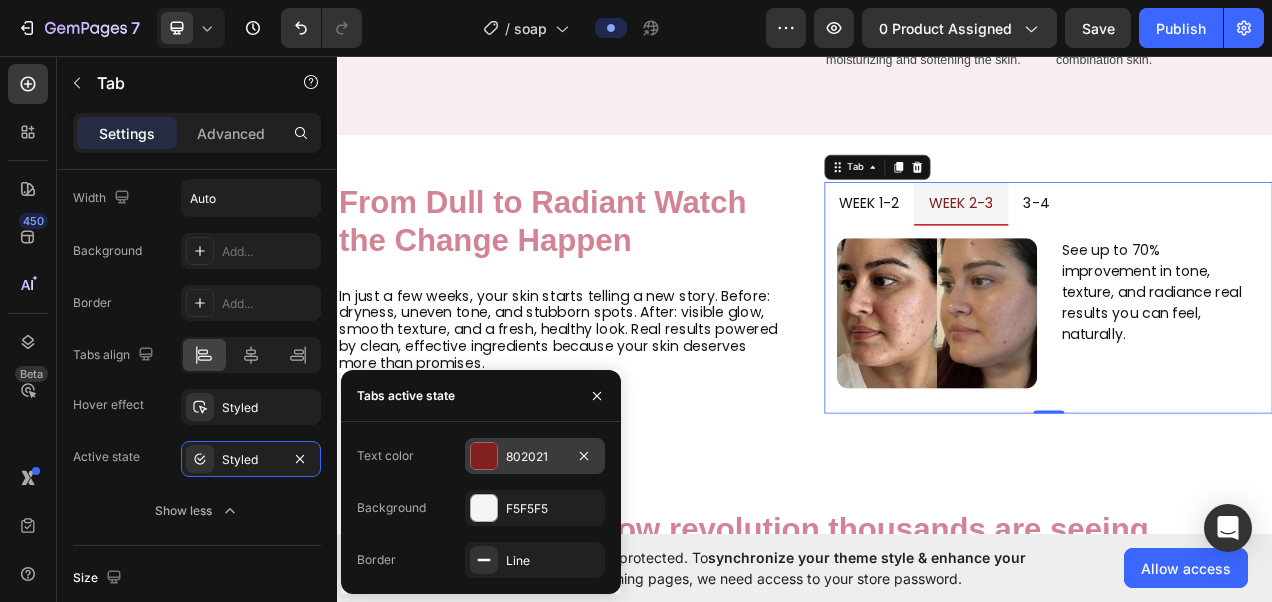click on "802021" at bounding box center [535, 457] 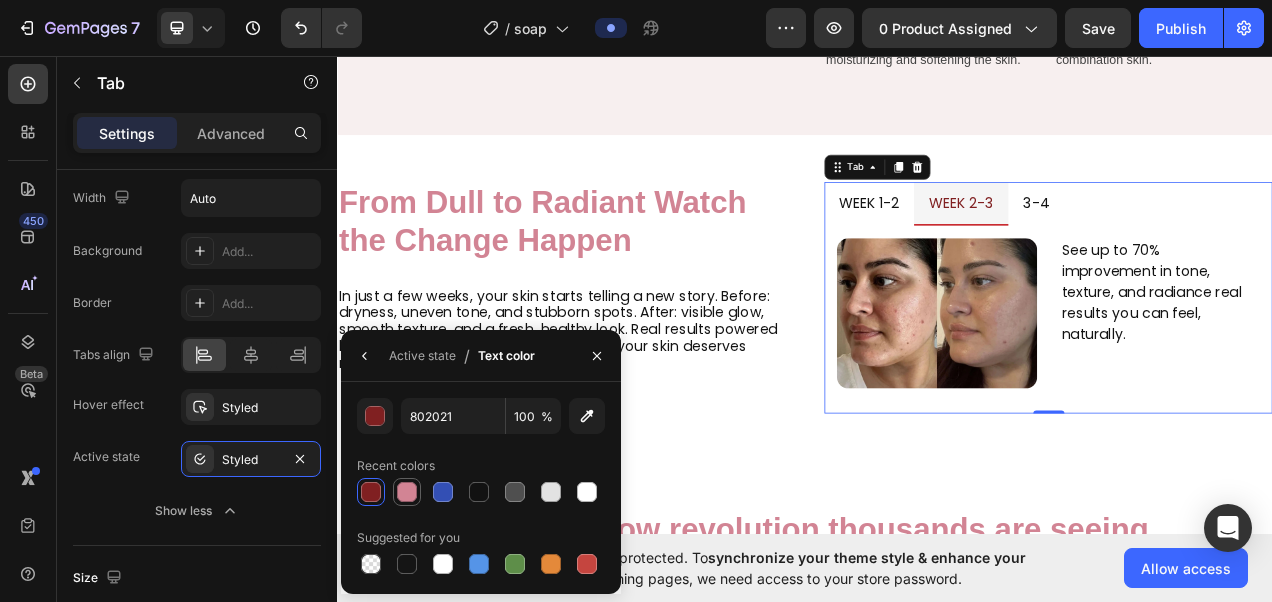 click at bounding box center [407, 492] 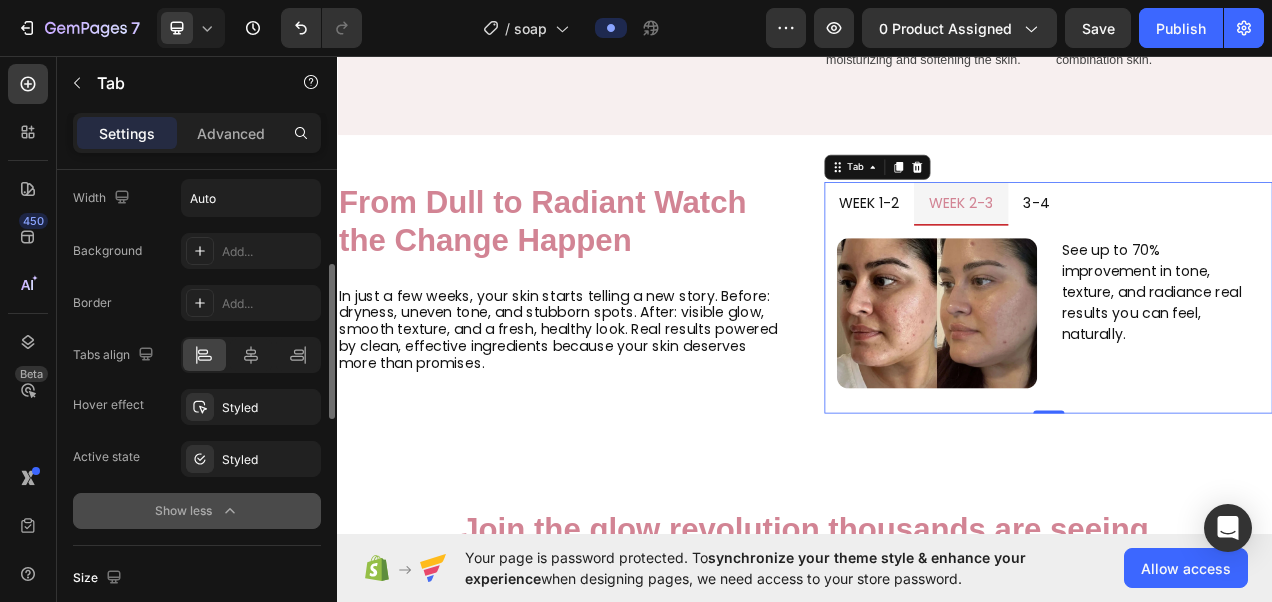 click on "Show less" 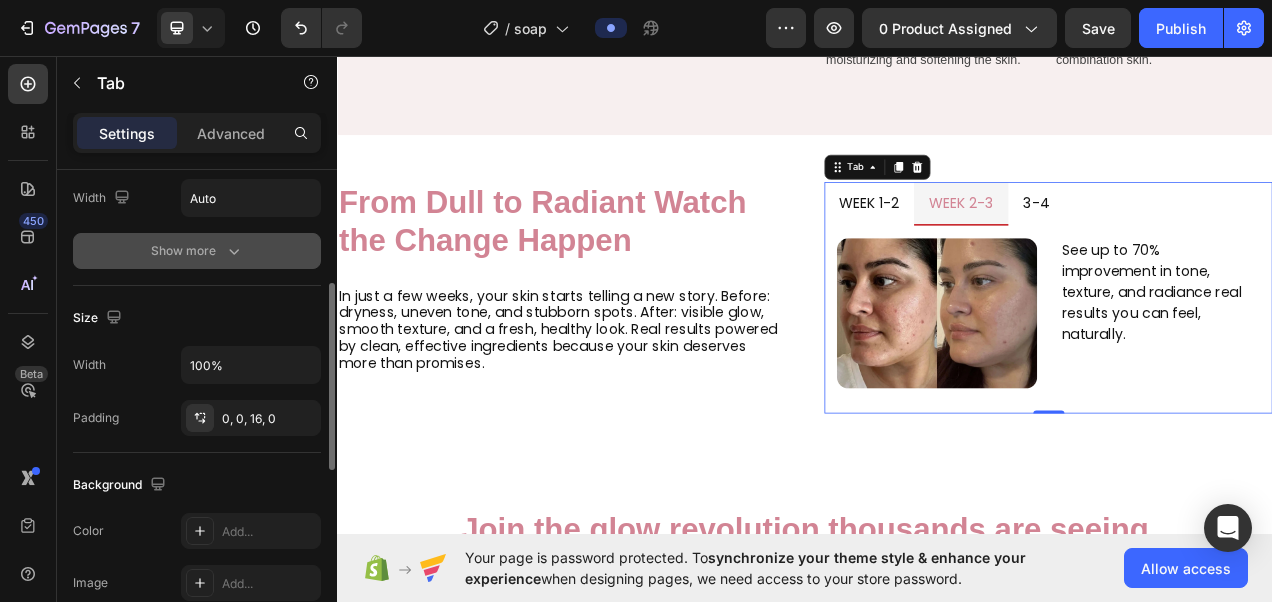 click 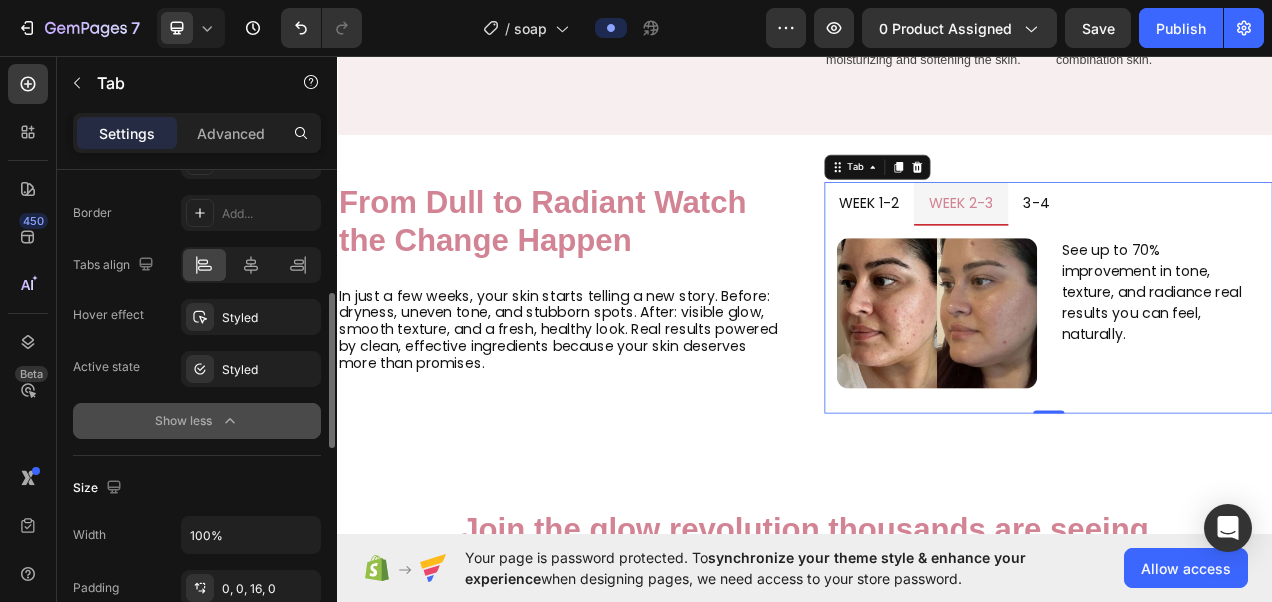 scroll, scrollTop: 385, scrollLeft: 0, axis: vertical 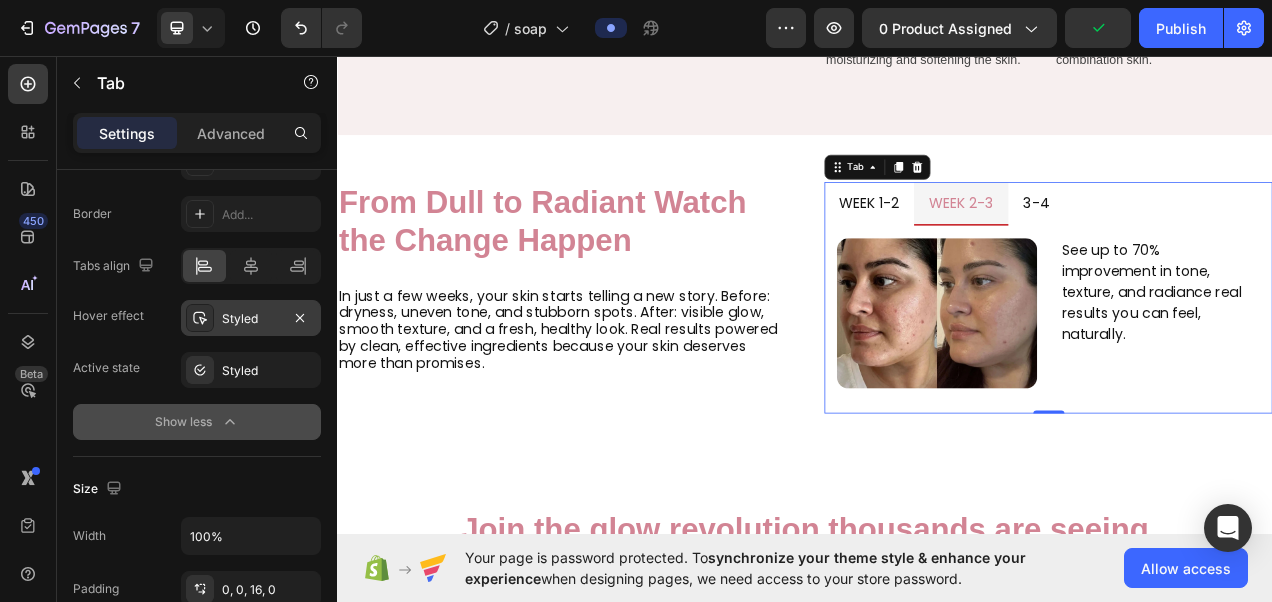 click on "Styled" at bounding box center (251, 319) 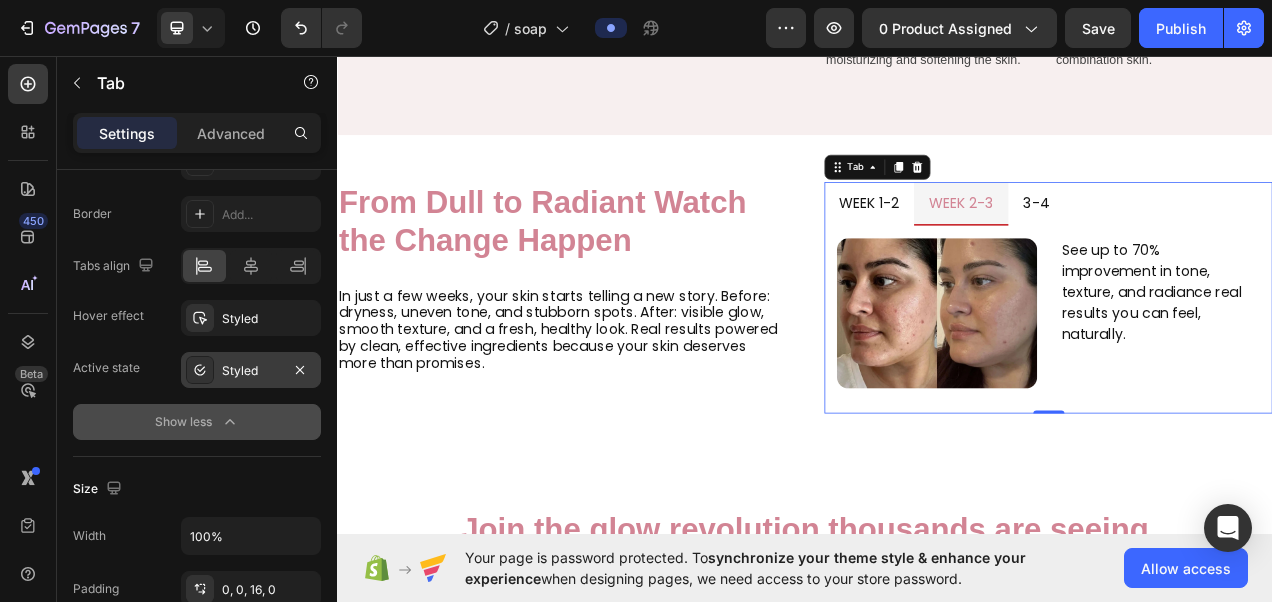 click on "Styled" at bounding box center (251, 371) 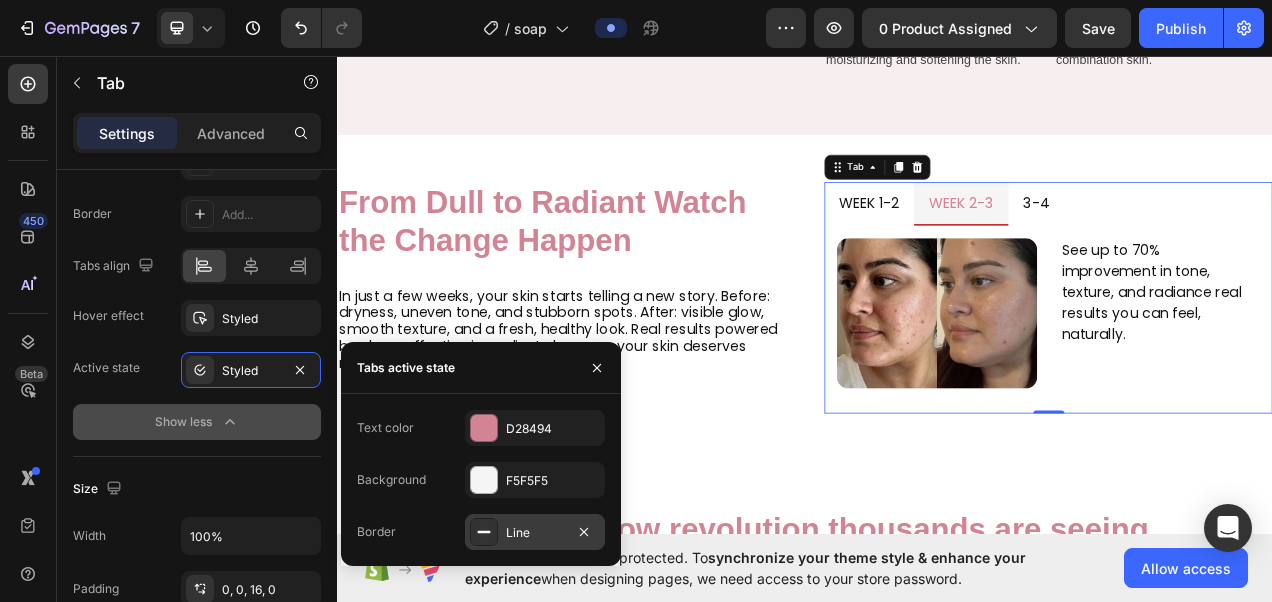 click on "Line" at bounding box center (535, 532) 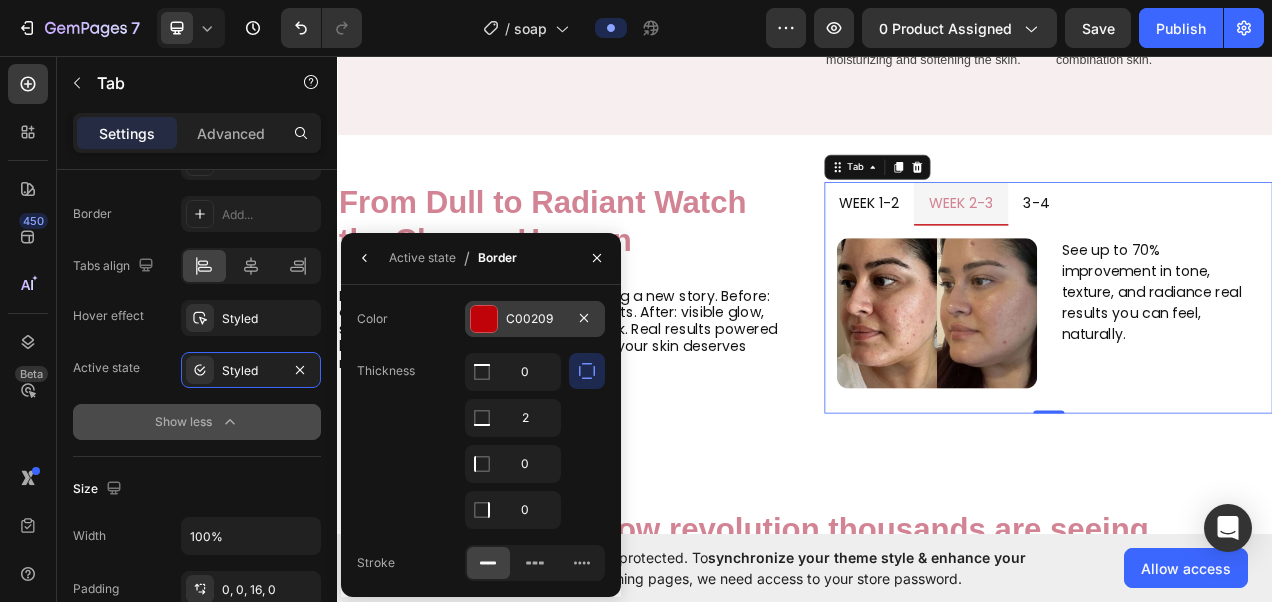 click at bounding box center [484, 319] 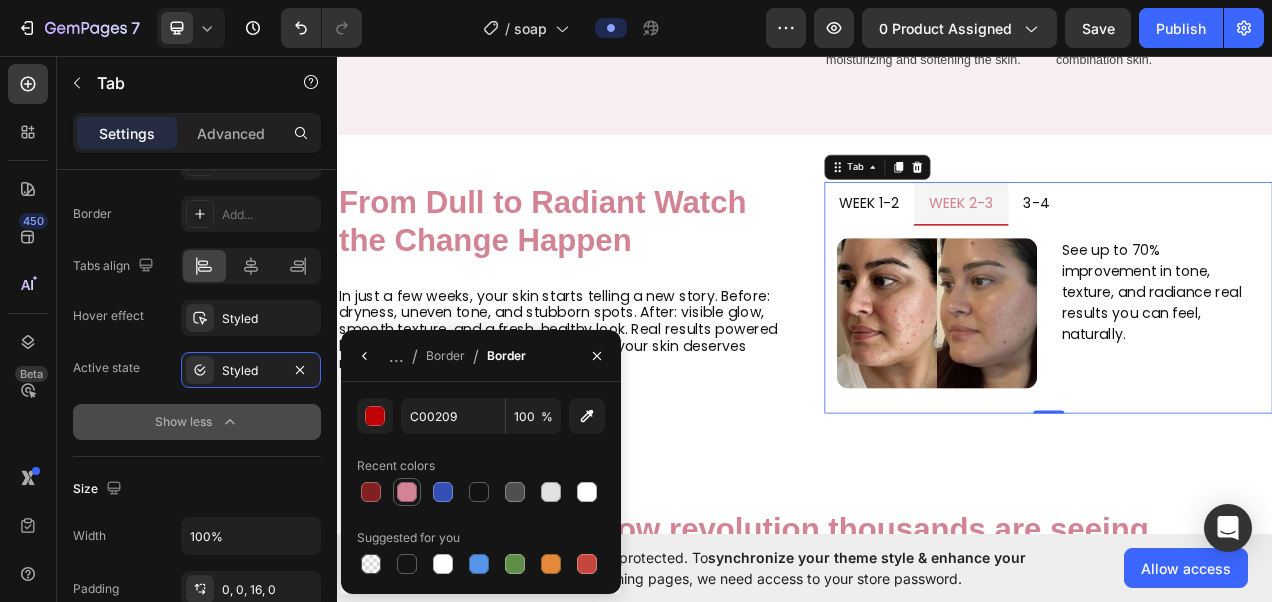 click at bounding box center [407, 492] 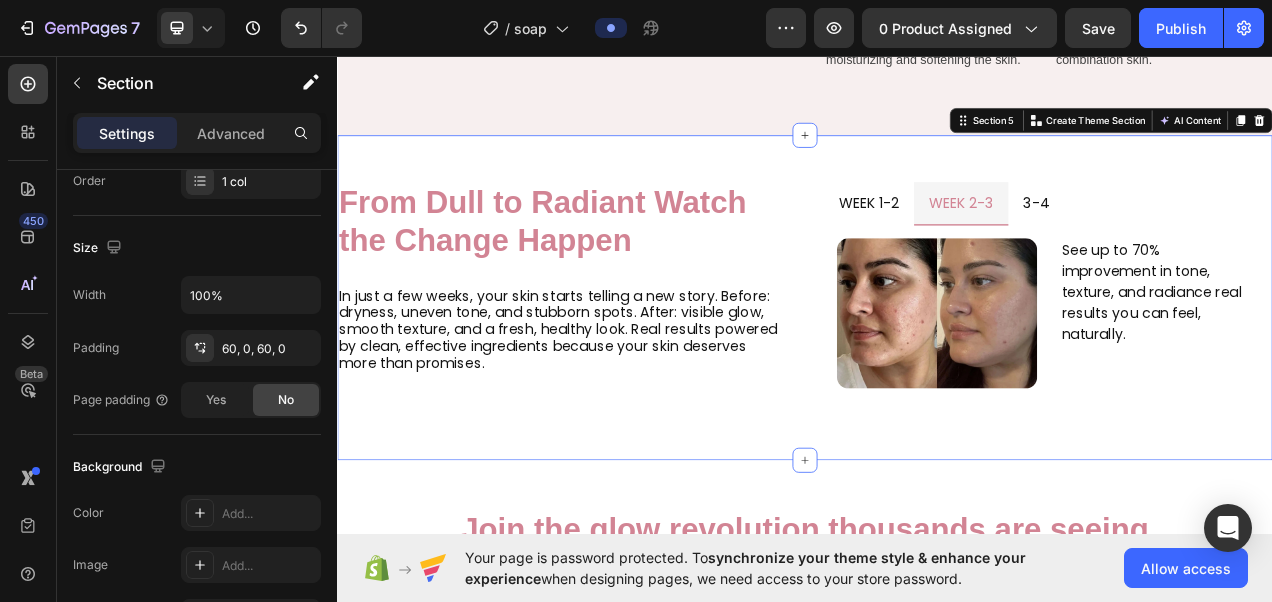 scroll, scrollTop: 0, scrollLeft: 0, axis: both 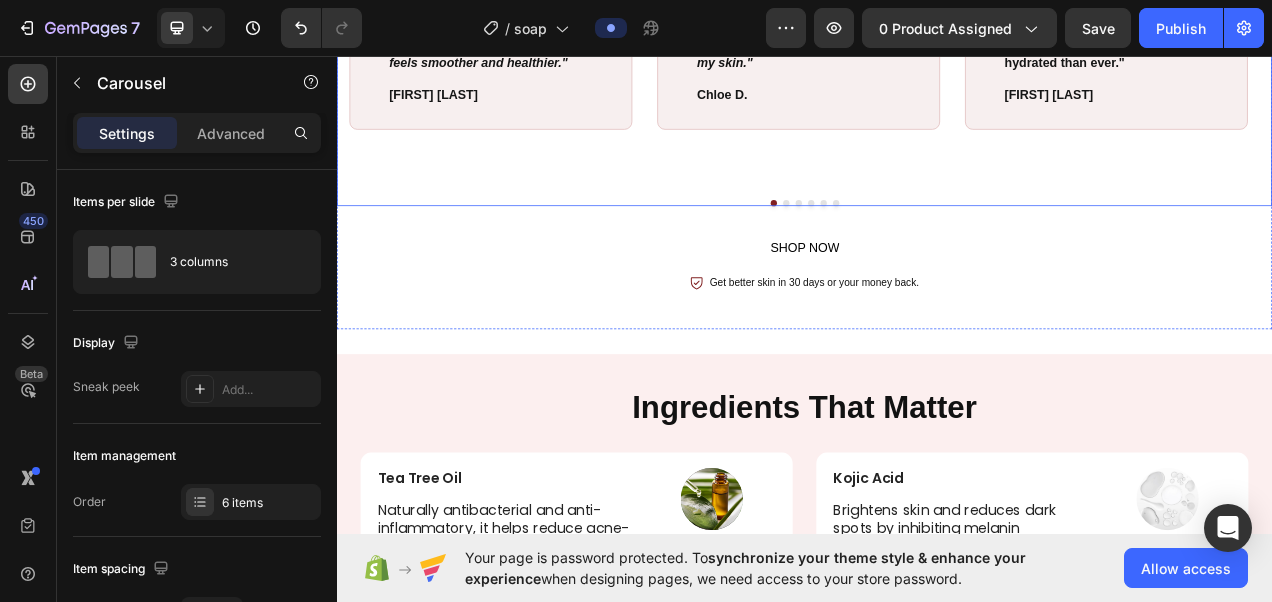 click at bounding box center [913, 246] 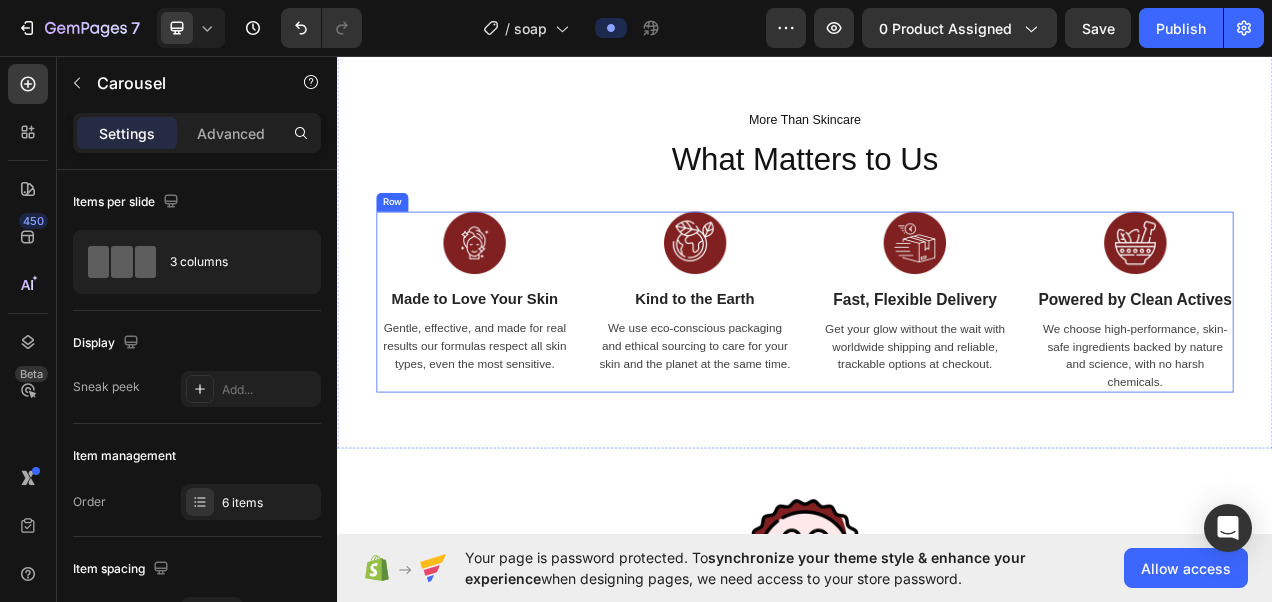 scroll, scrollTop: 4205, scrollLeft: 0, axis: vertical 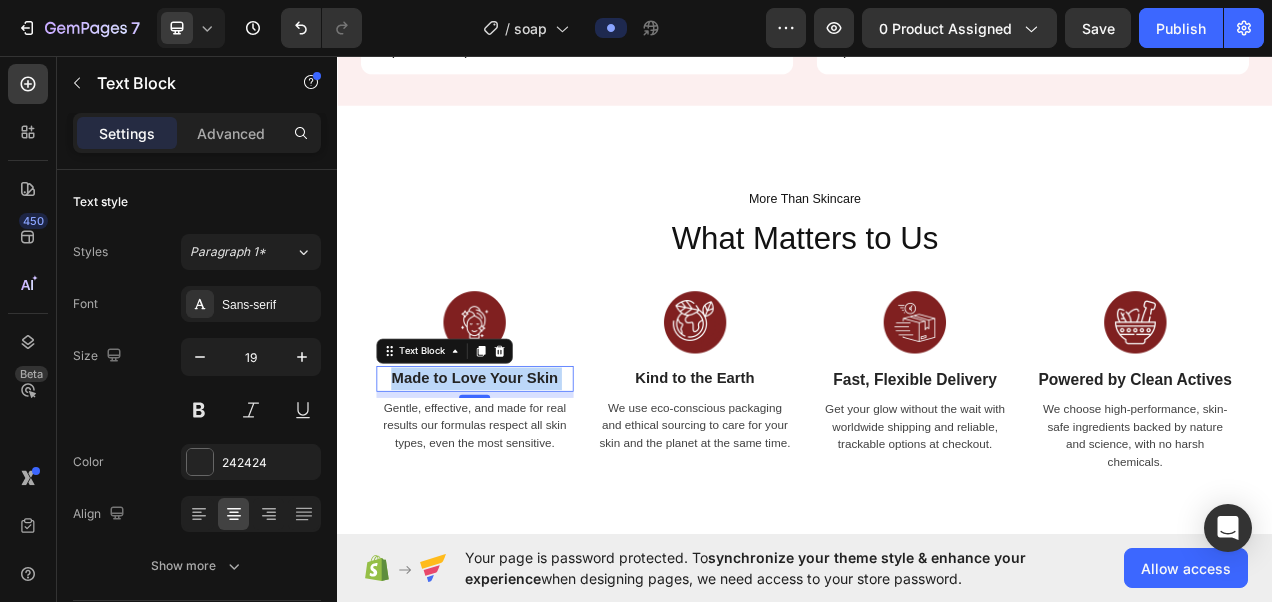 click on "Made to Love Your Skin" at bounding box center (513, 471) 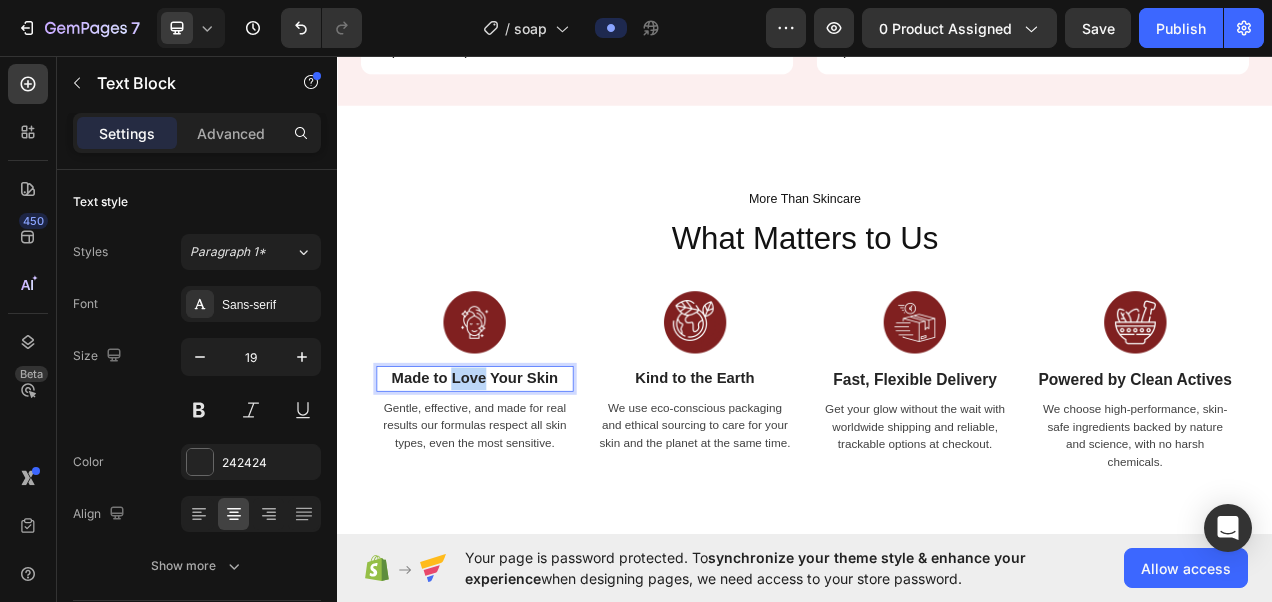 click on "Made to Love Your Skin" at bounding box center (513, 471) 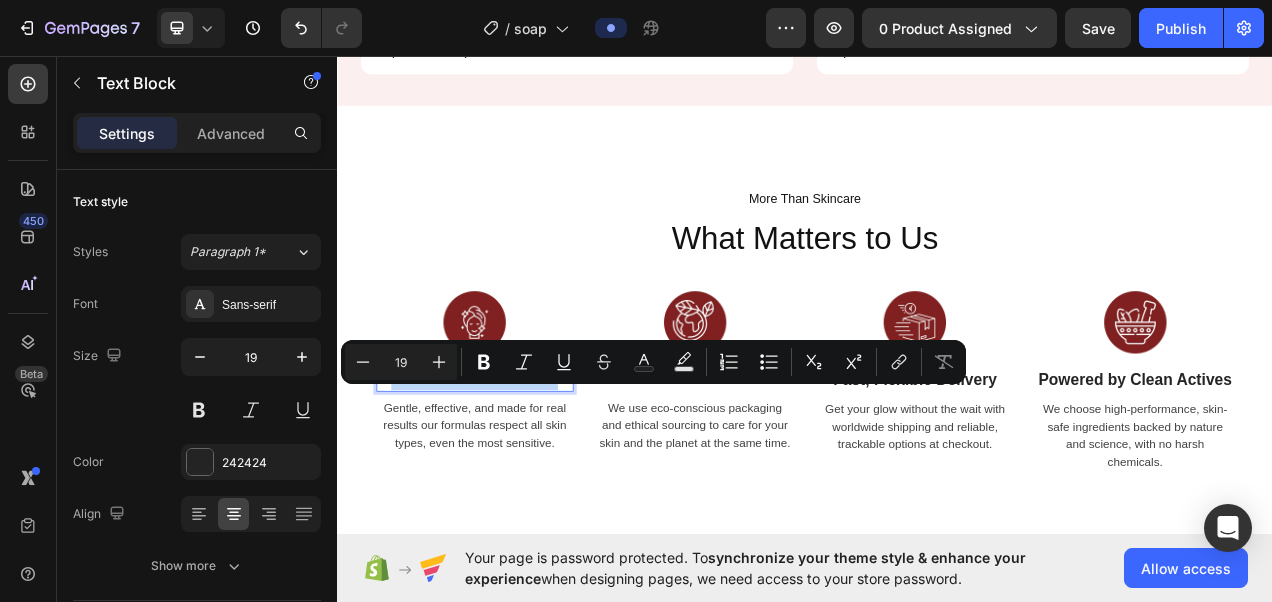 copy on "Made to Love Your Skin" 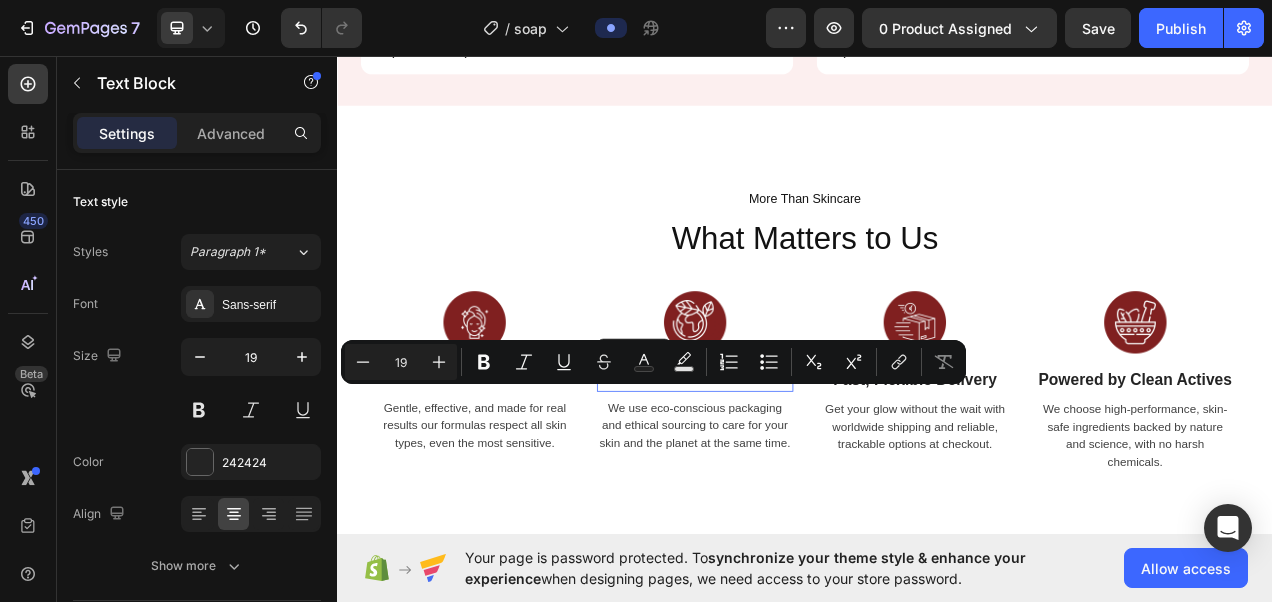 click on "Kind to the Earth" at bounding box center [796, 471] 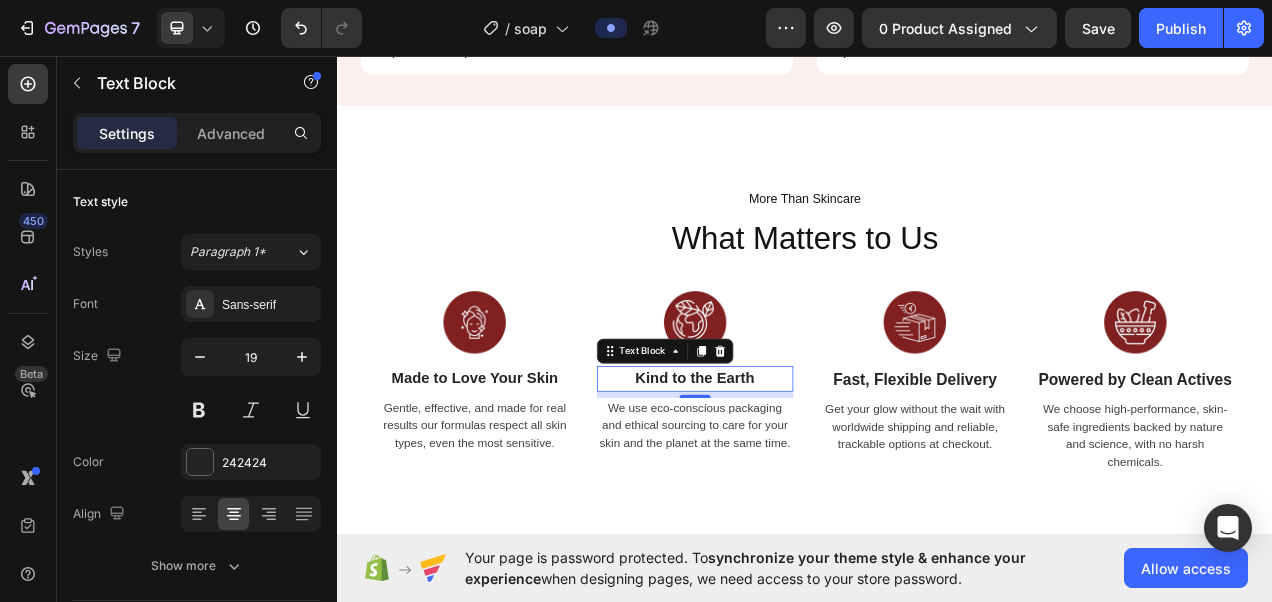 click on "Kind to the Earth" at bounding box center (796, 471) 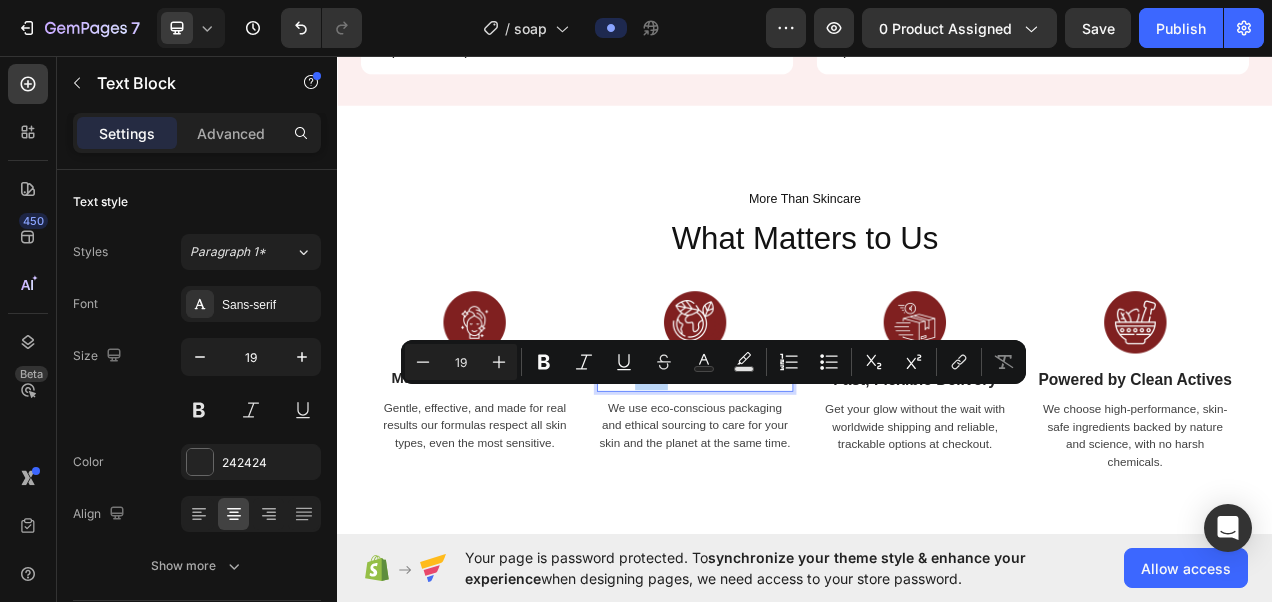 copy on "Kind" 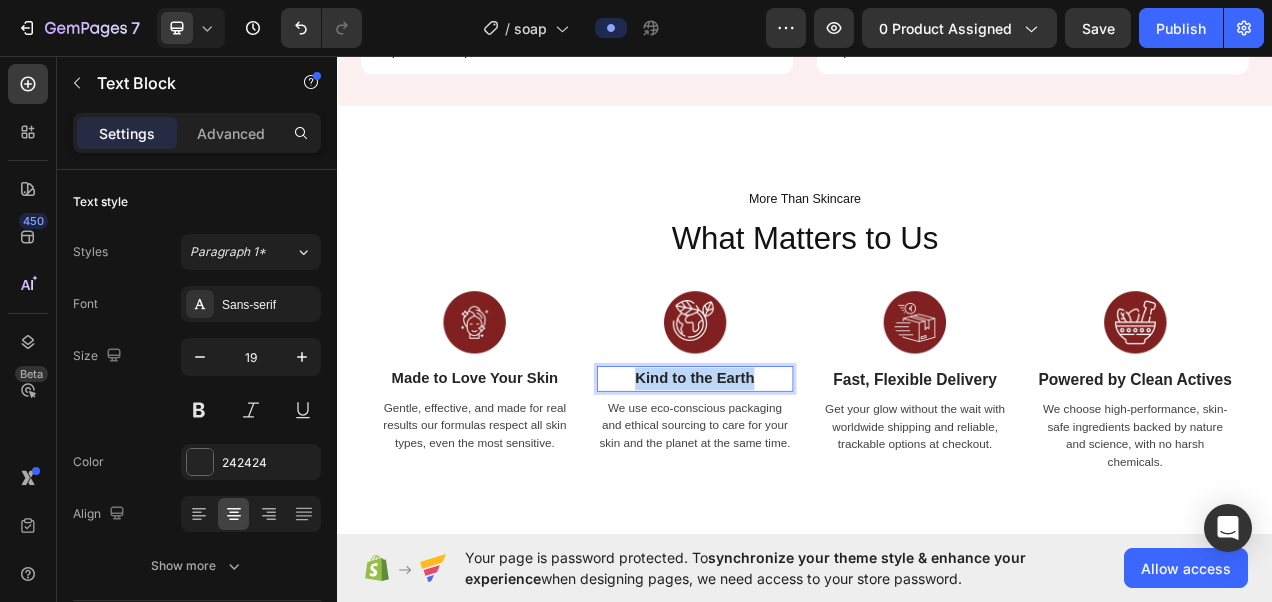copy on "Kind to the Earth" 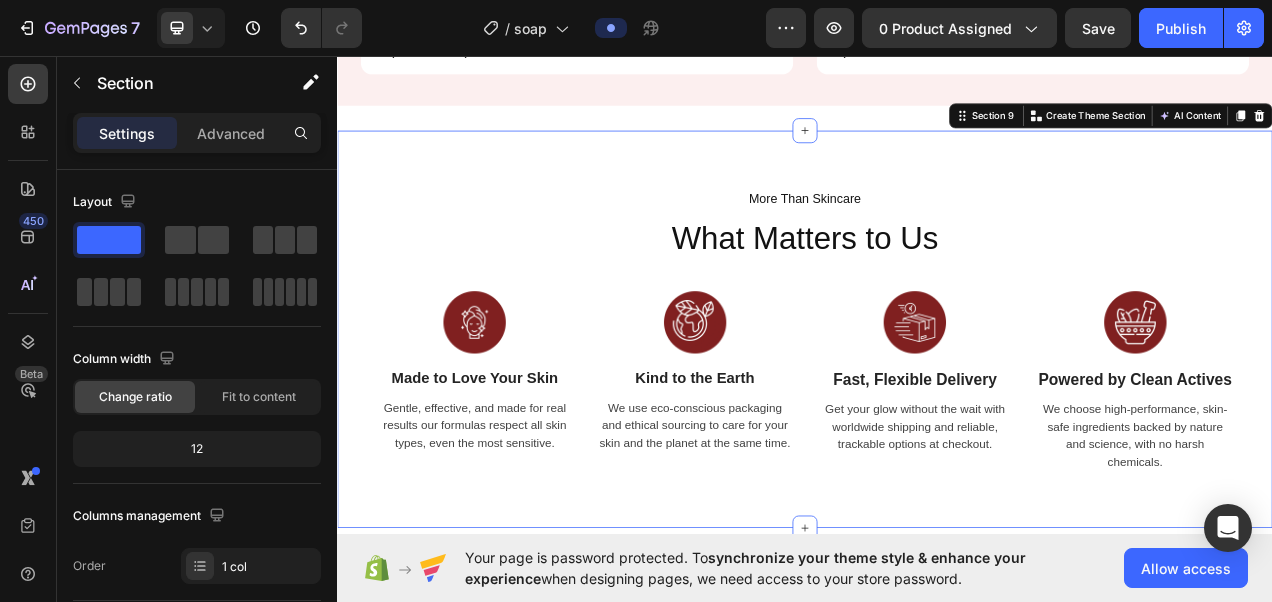 click on "More Than Skincare Text Block What Matters to Us Heading Image Made to Love Your Skin Text Block Gentle, effective, and made for real results our formulas respect all skin types, even the most sensitive. Text Image Kind to the Earth Text Block We use eco-conscious packaging and ethical sourcing to care for your skin and the planet at the same time. Text Image Fast, Flexible Delivery Text Block Get your glow without the wait with worldwide shipping and reliable, trackable options at checkout. Text Image Powered by Clean Actives Text Block We choose high-performance, skin-safe ingredients backed by nature and science, with no harsh chemicals. Text Row Section 9   You can create reusable sections Create Theme Section AI Content Write with GemAI What would you like to describe here? Tone and Voice Persuasive Product Recorvery Cream Show more Generate" at bounding box center [937, 408] 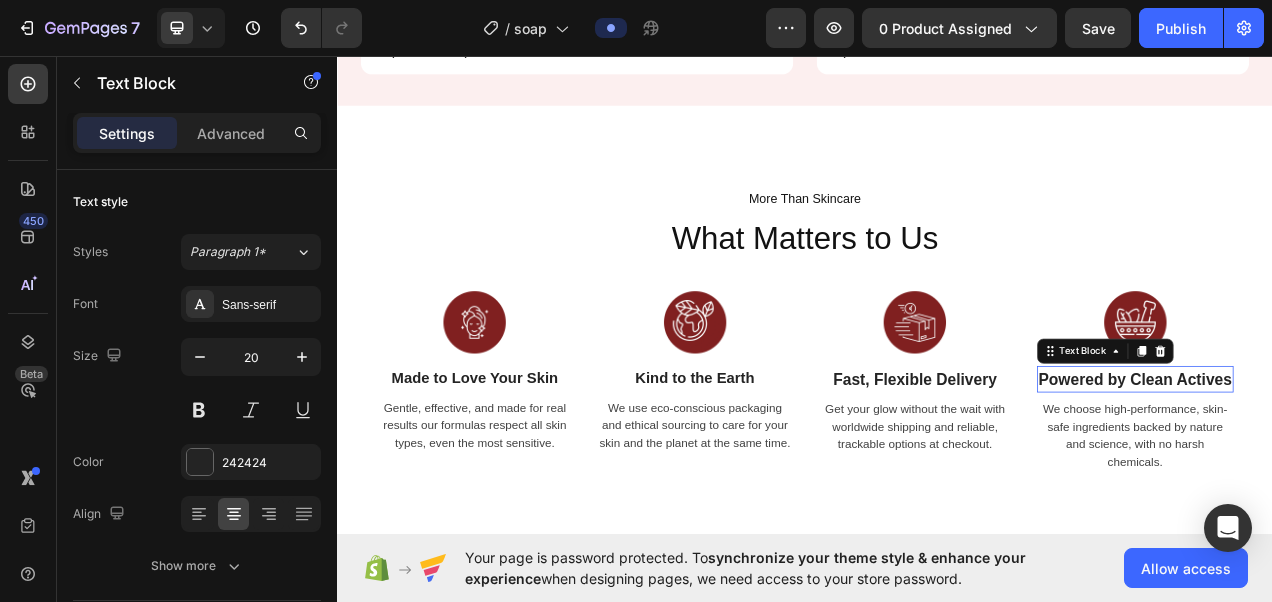click on "Powered by Clean Actives" at bounding box center [1361, 472] 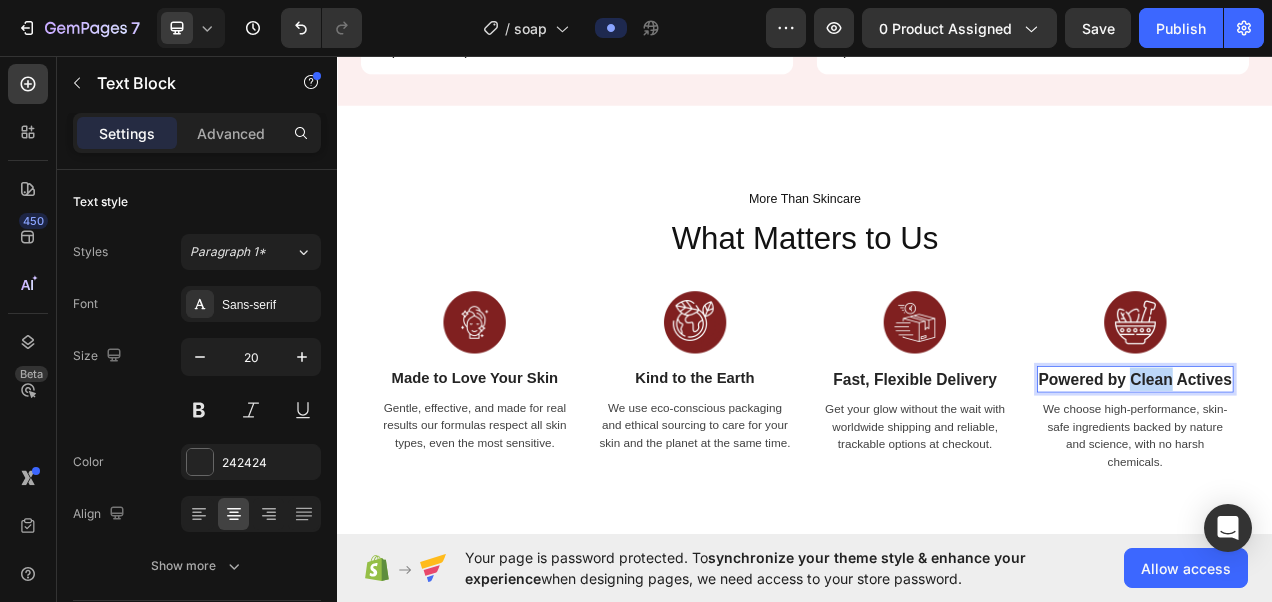 click on "Powered by Clean Actives" at bounding box center [1361, 472] 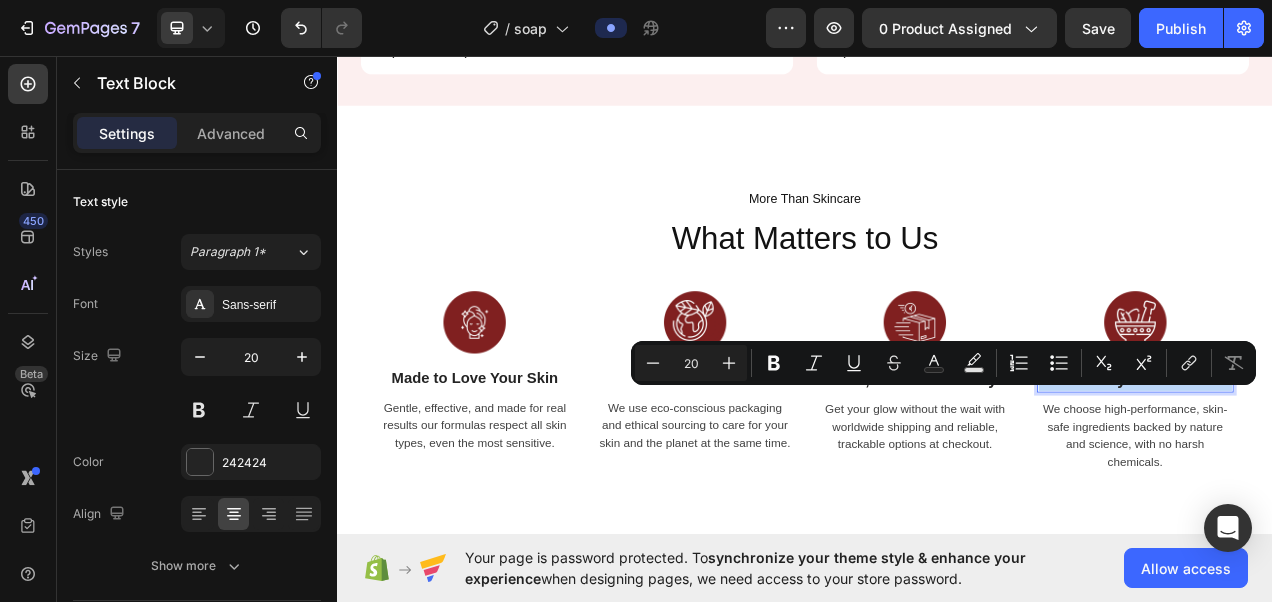 copy on "Powered by Clean Actives" 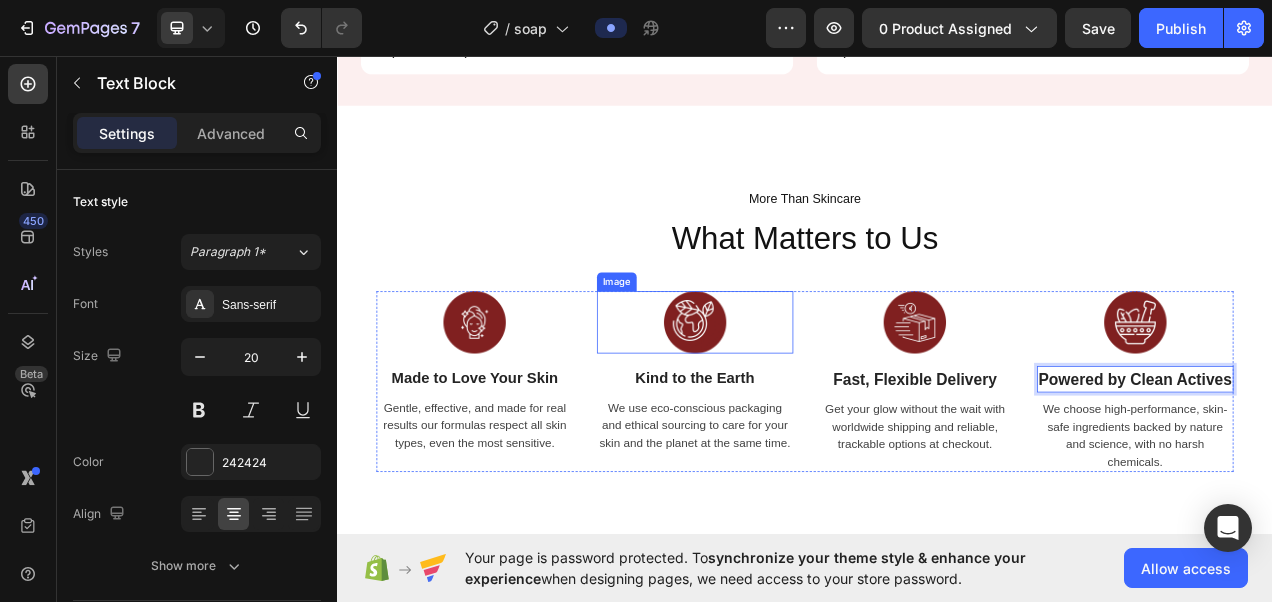 drag, startPoint x: 1305, startPoint y: 504, endPoint x: 433, endPoint y: 396, distance: 878.6626 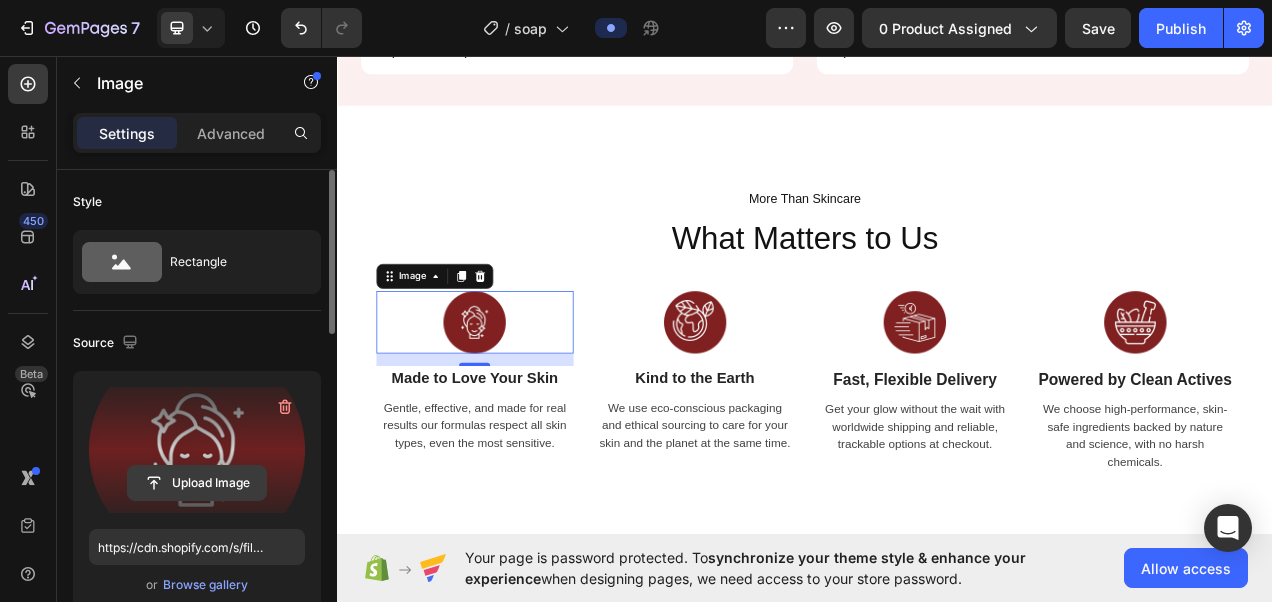 click 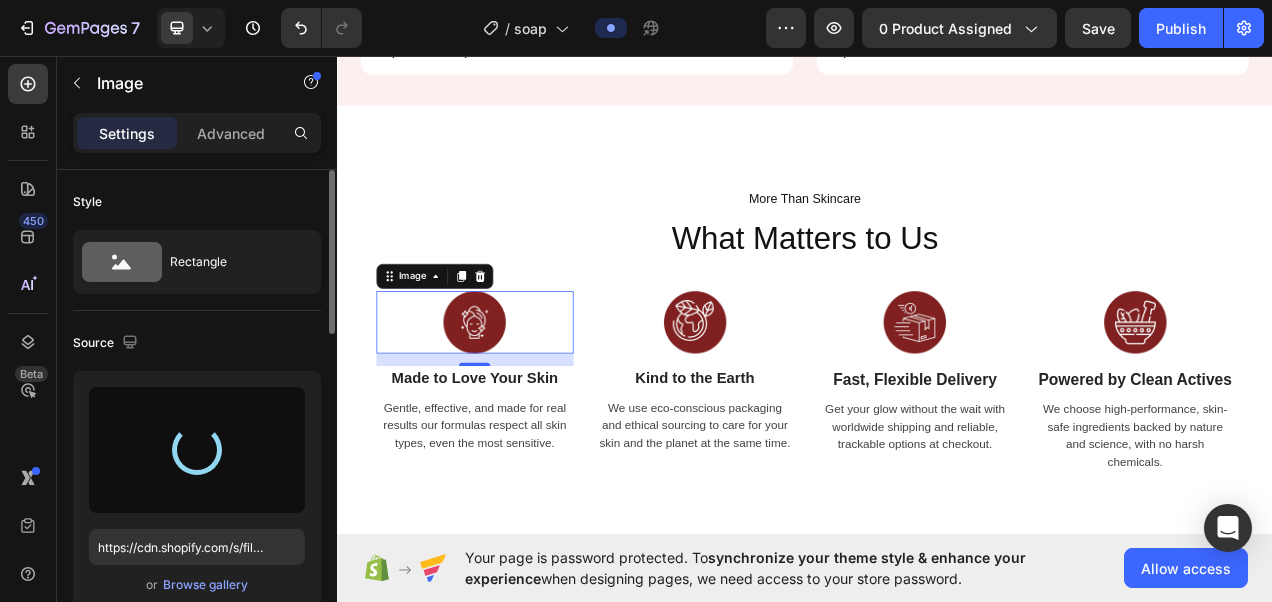 type on "https://cdn.shopify.com/s/files/1/0947/8199/7354/files/gempages_578038881815888572-7b77874f-2002-41aa-bbda-5bebf1c6dd6a.svg" 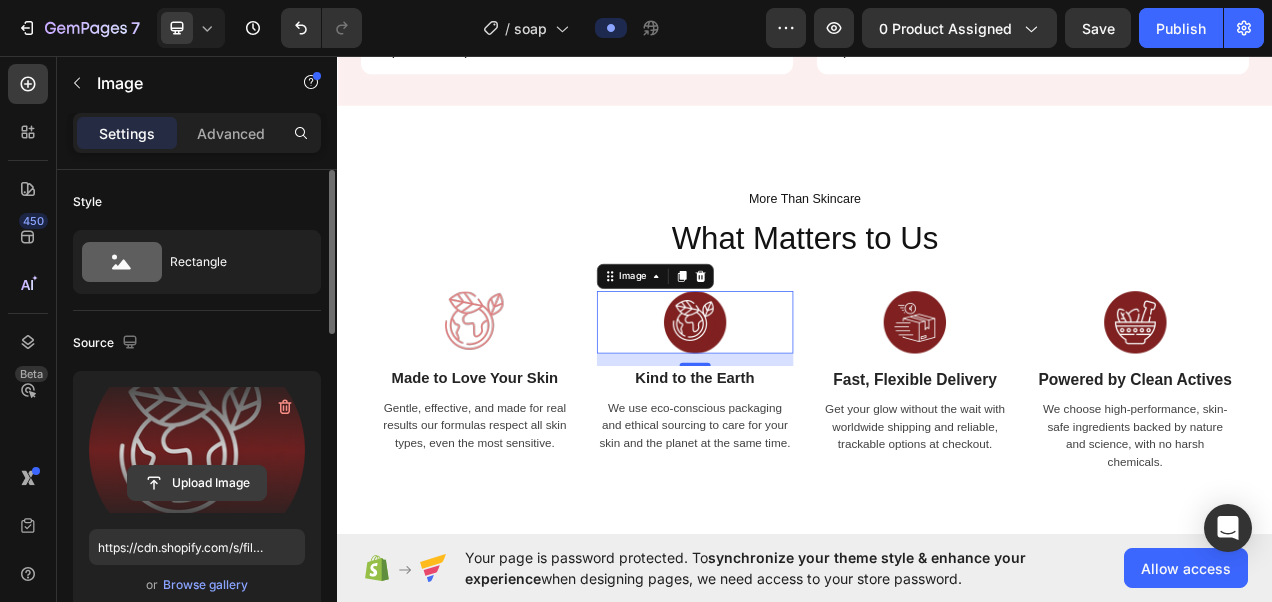 click 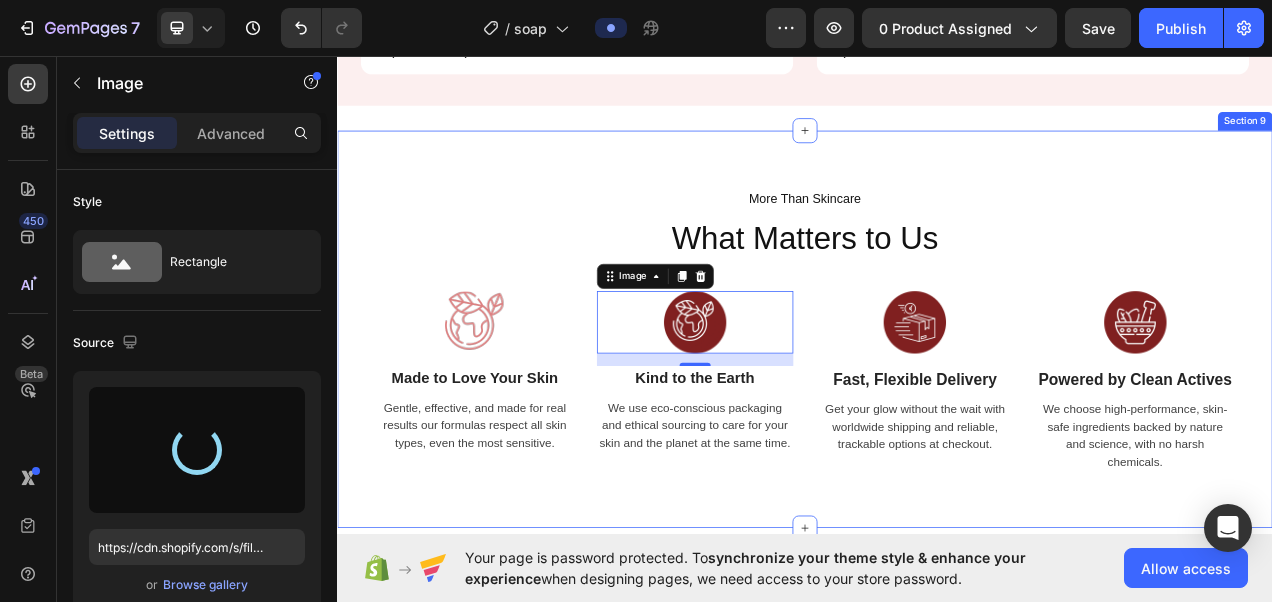 type on "https://cdn.shopify.com/s/files/1/0947/8199/7354/files/gempages_578038881815888572-7b77874f-2002-41aa-bbda-5bebf1c6dd6a.svg" 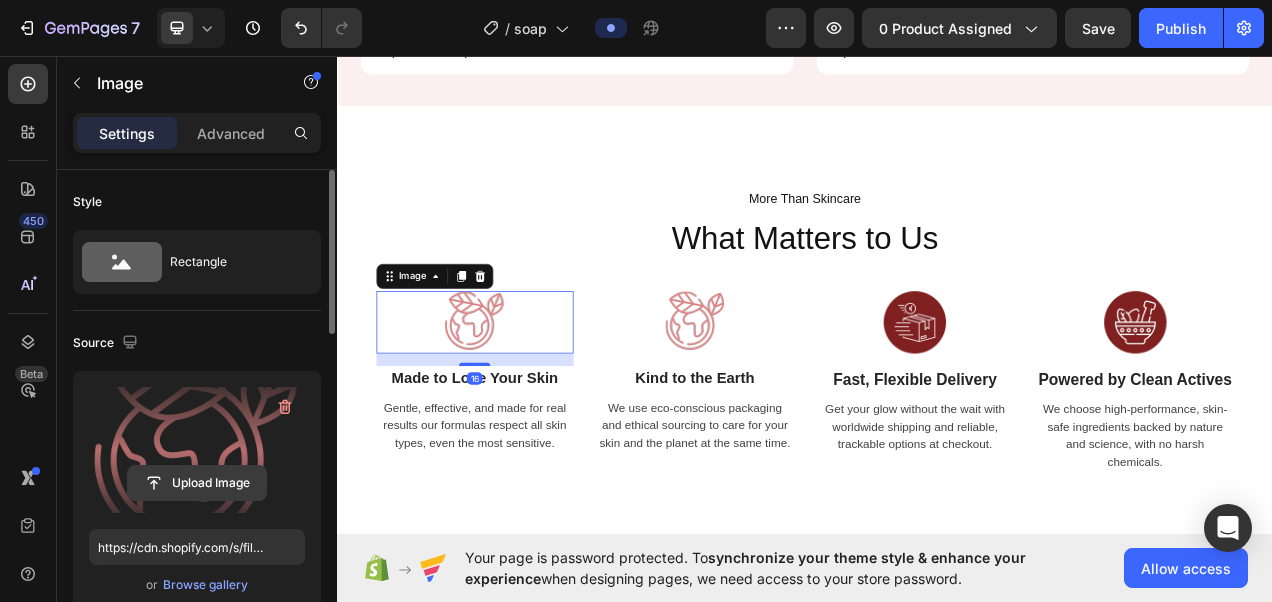 click 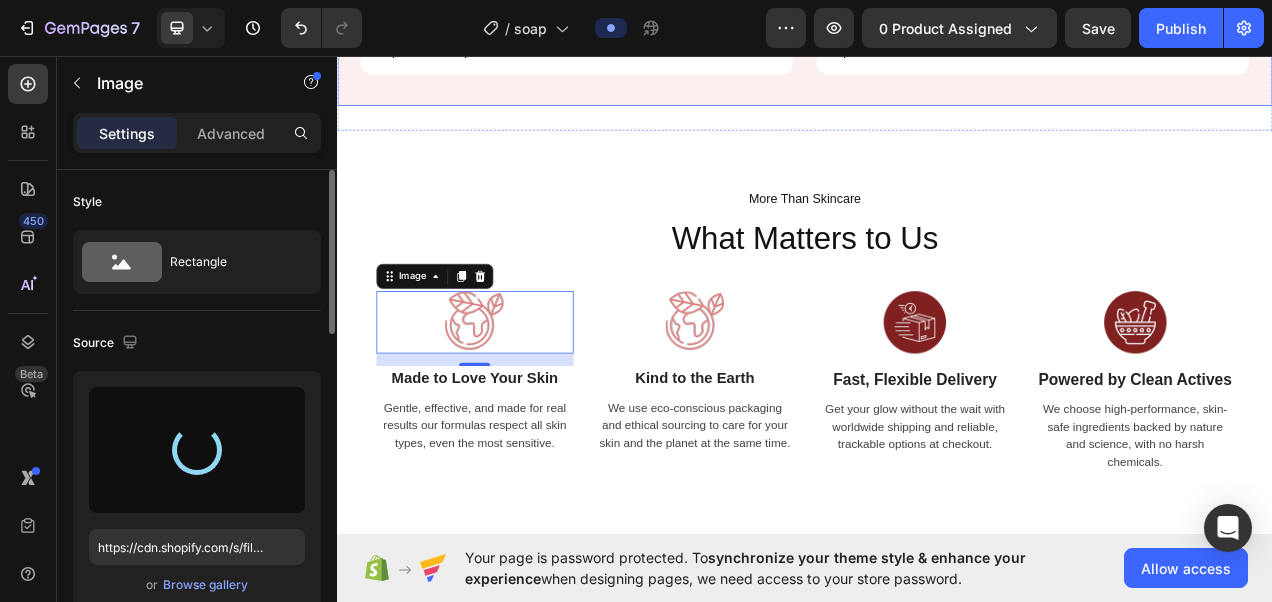 type on "https://cdn.shopify.com/s/files/1/0947/8199/7354/files/gempages_578038881815888572-135617a4-1074-4516-b7bf-d84dc4628579.svg" 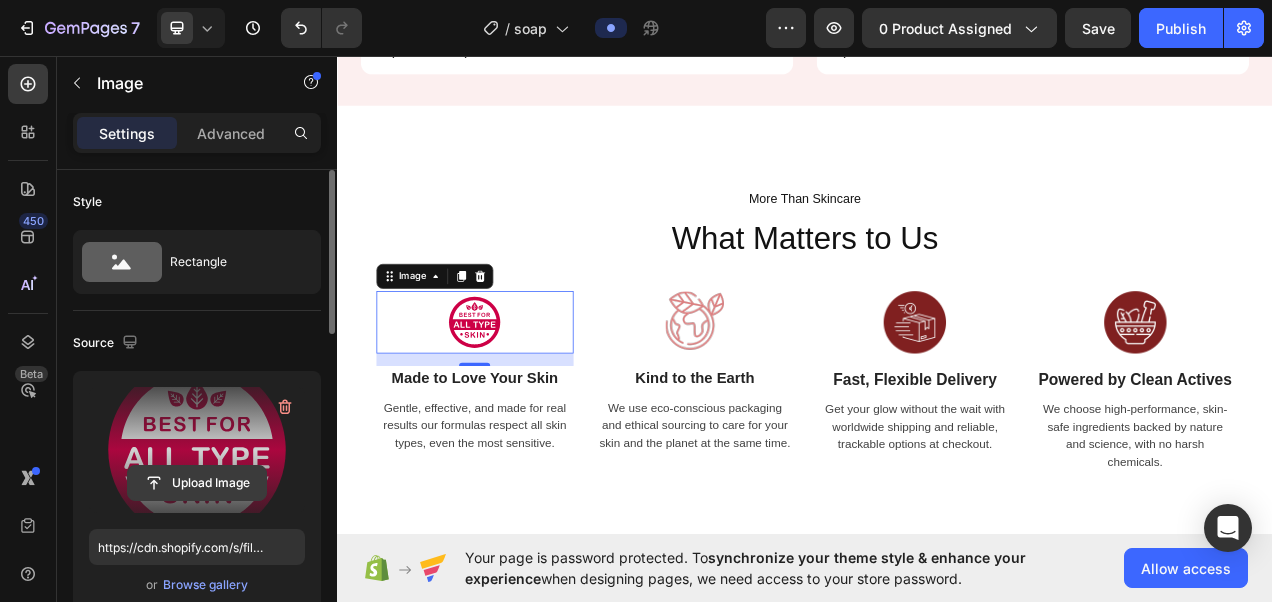 click 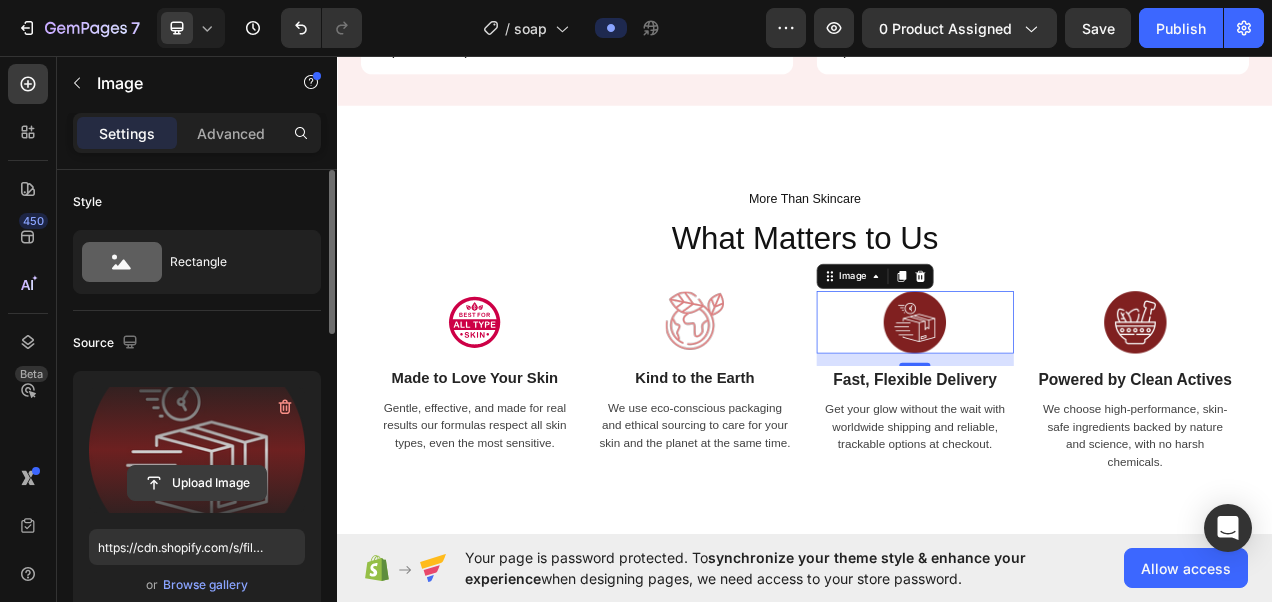click 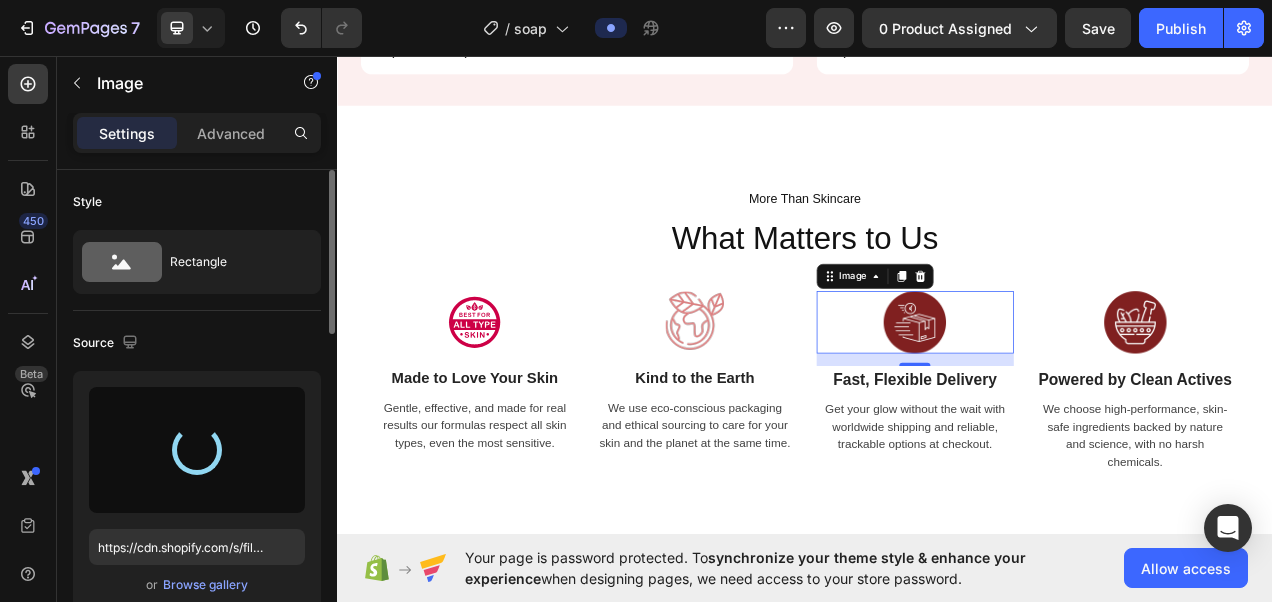 type on "https://cdn.shopify.com/s/files/1/0947/8199/7354/files/gempages_578038881815888572-b0439b4b-e44c-4b76-a3ef-42288cdc95cd.svg" 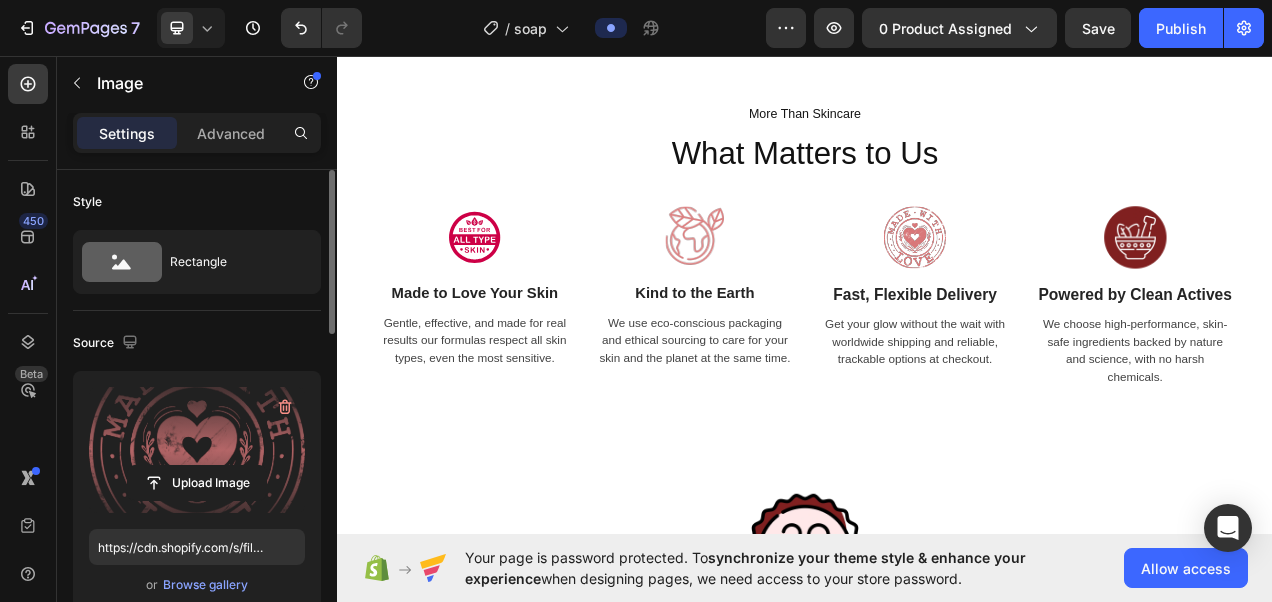 scroll, scrollTop: 4315, scrollLeft: 0, axis: vertical 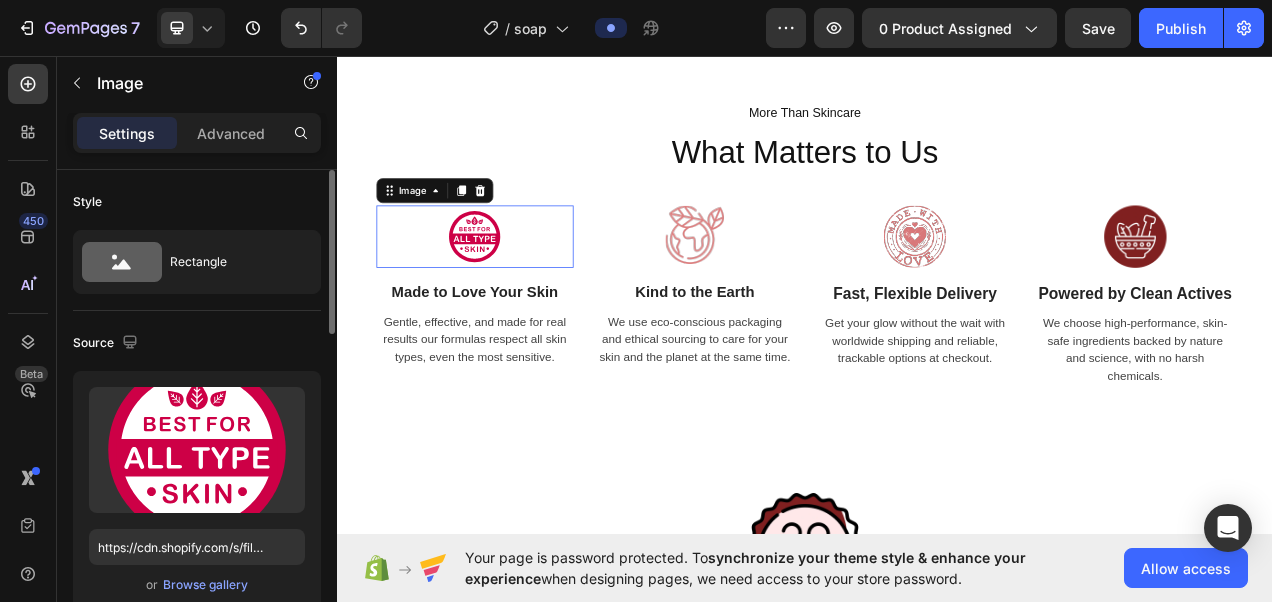 click at bounding box center (513, 289) 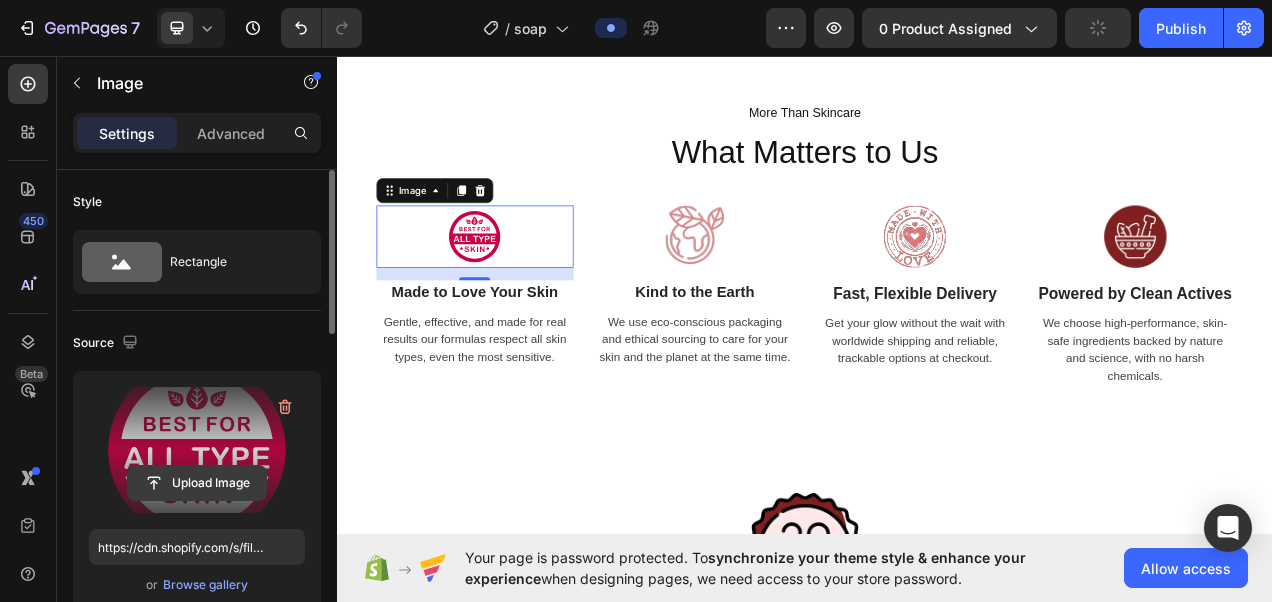 click 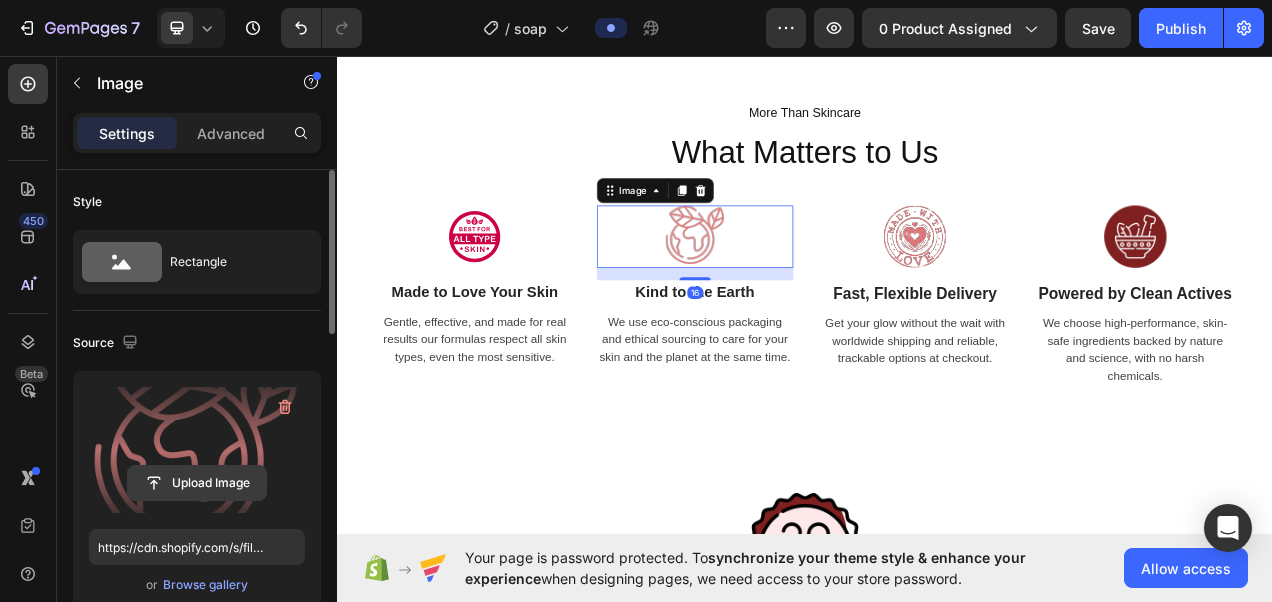 click 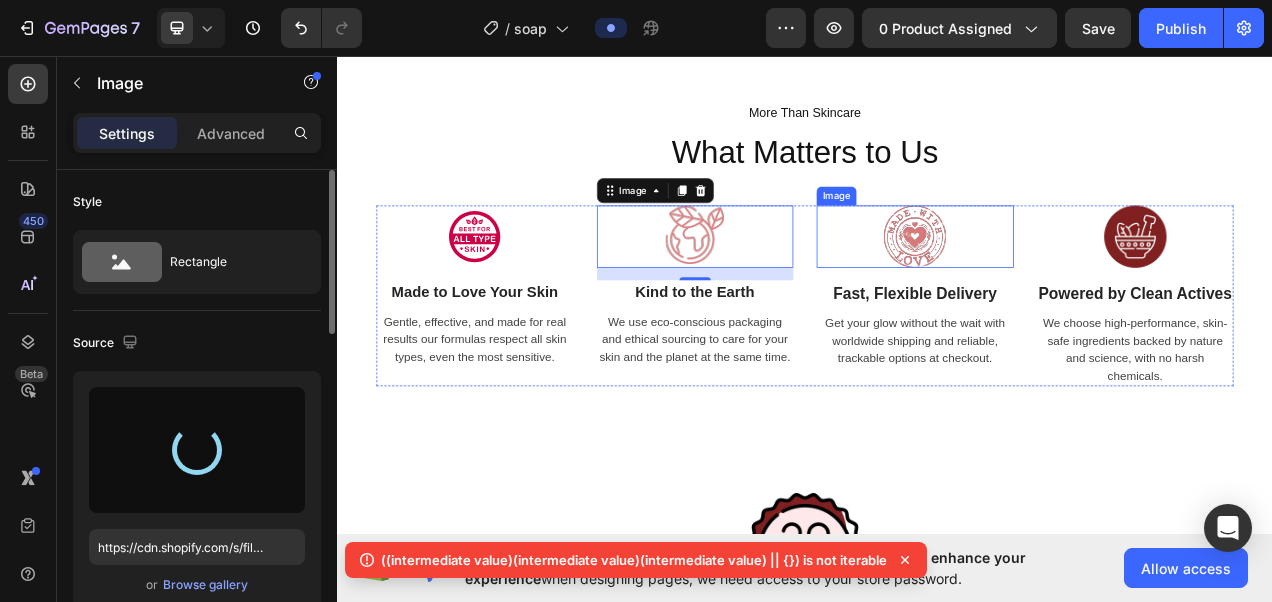 click at bounding box center (1078, 289) 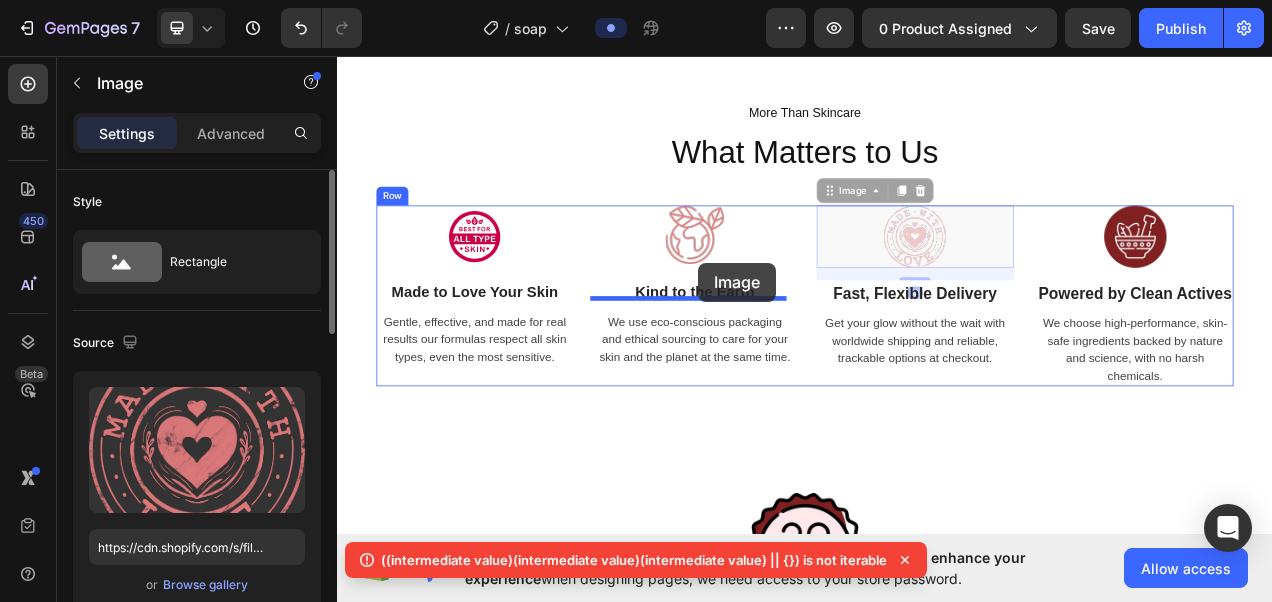 drag, startPoint x: 1068, startPoint y: 308, endPoint x: 800, endPoint y: 322, distance: 268.36542 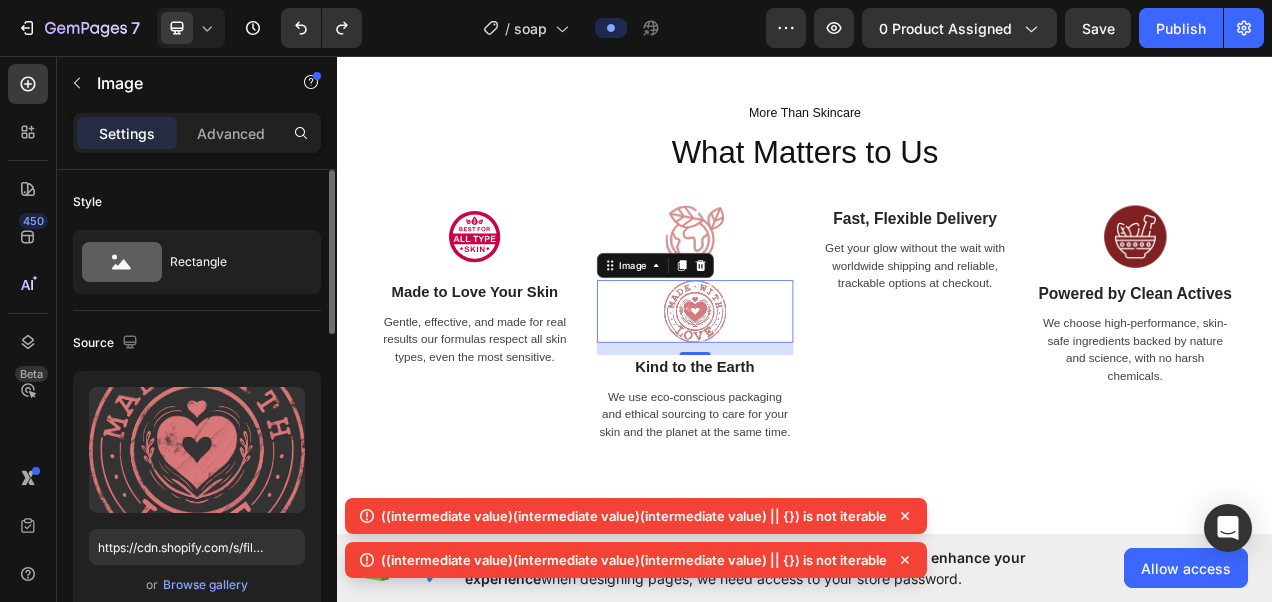 click 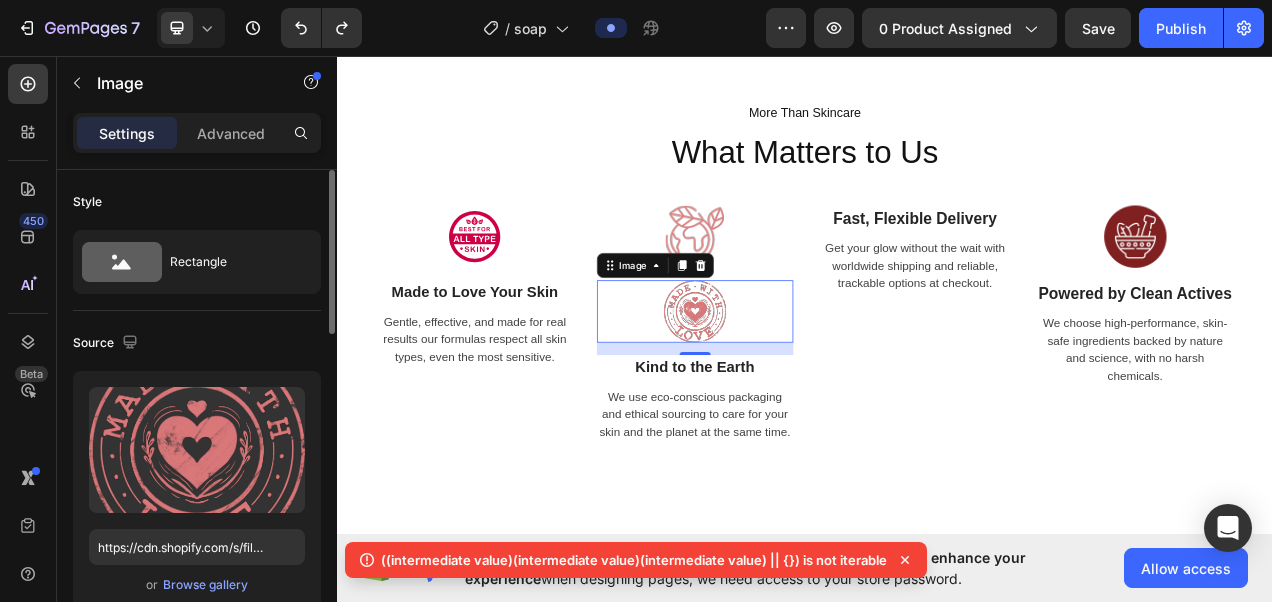 click 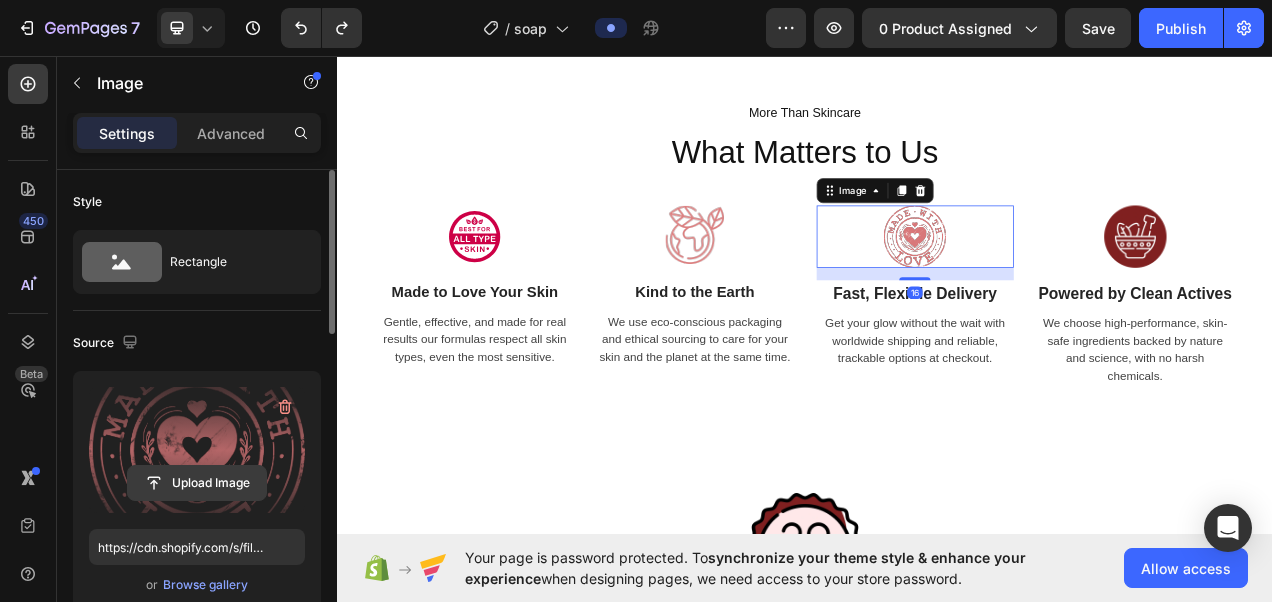 click 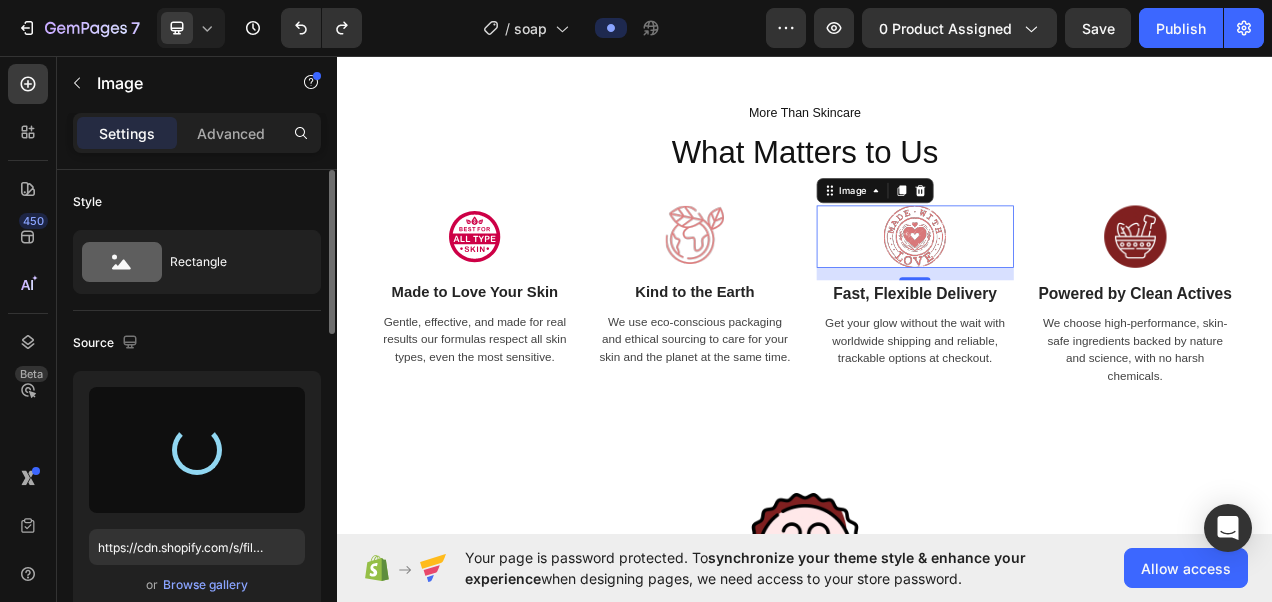 type on "https://cdn.shopify.com/s/files/1/0947/8199/7354/files/gempages_578038881815888572-3ea57a42-013c-4261-b2da-7e8b9b2255d6.svg" 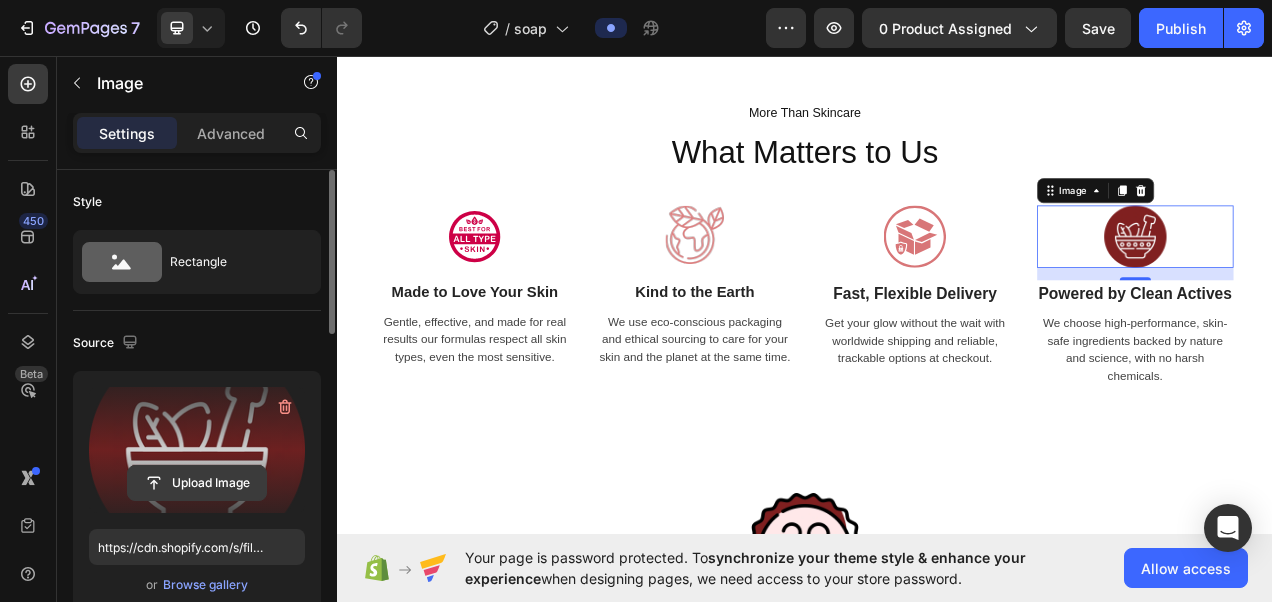 click 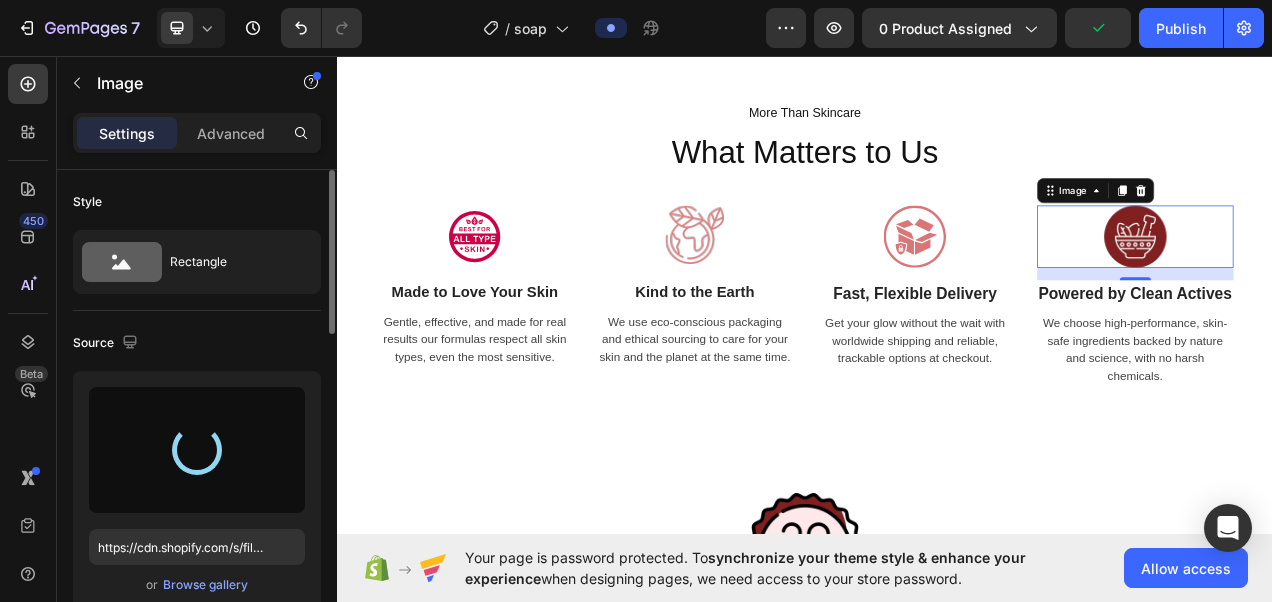 type on "https://cdn.shopify.com/s/files/1/0947/8199/7354/files/gempages_578038881815888572-58199a30-cc97-423d-8d12-459b107910ec.svg" 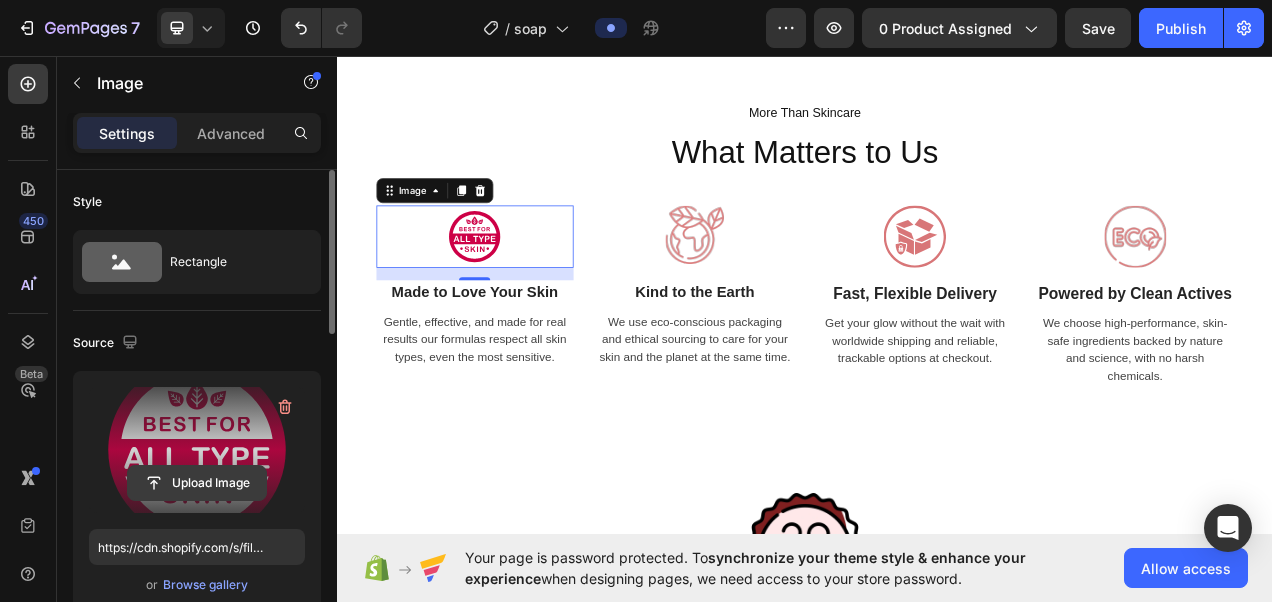 click 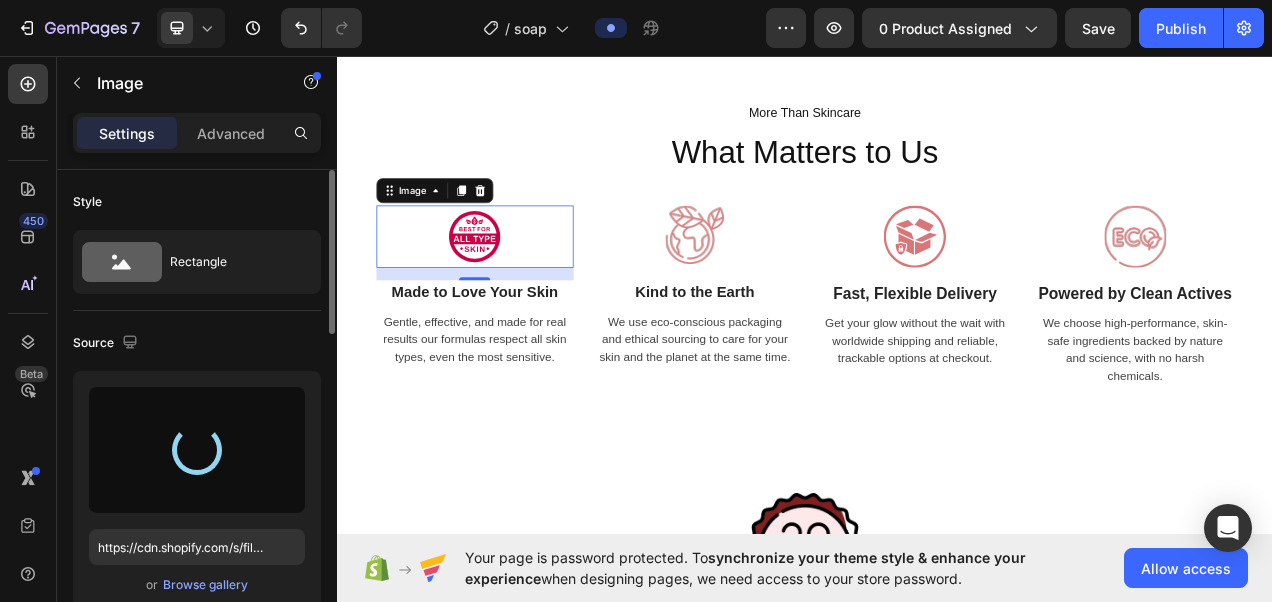 type on "https://cdn.shopify.com/s/files/1/0947/8199/7354/files/gempages_578038881815888572-b0439b4b-e44c-4b76-a3ef-42288cdc95cd.svg" 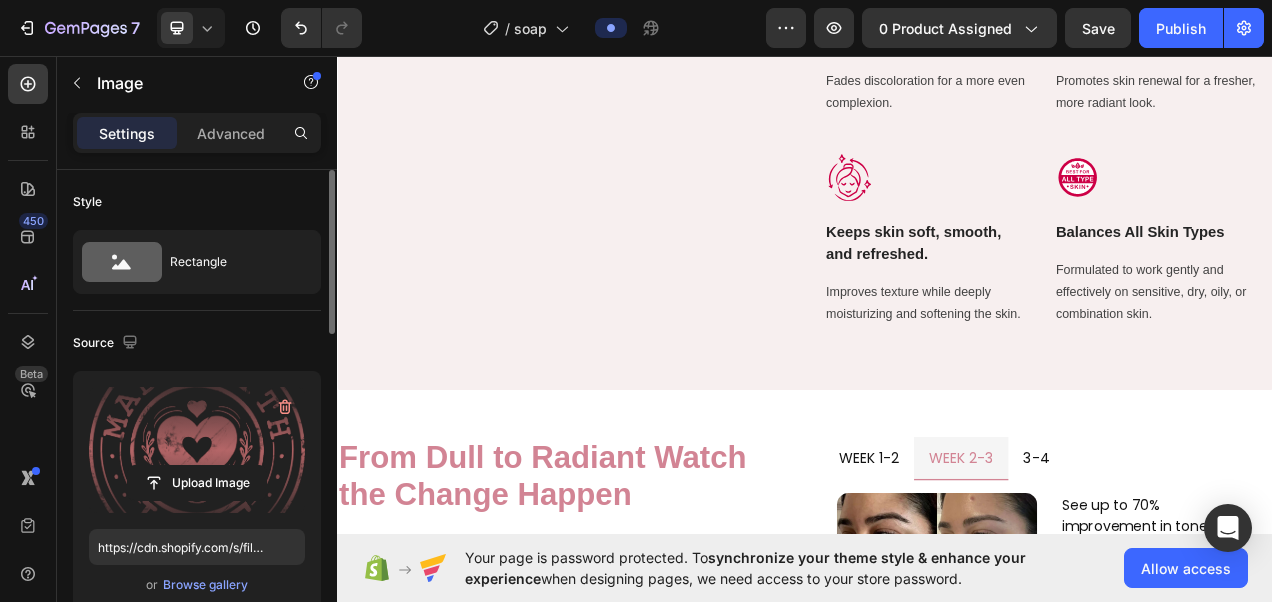 scroll, scrollTop: 1896, scrollLeft: 0, axis: vertical 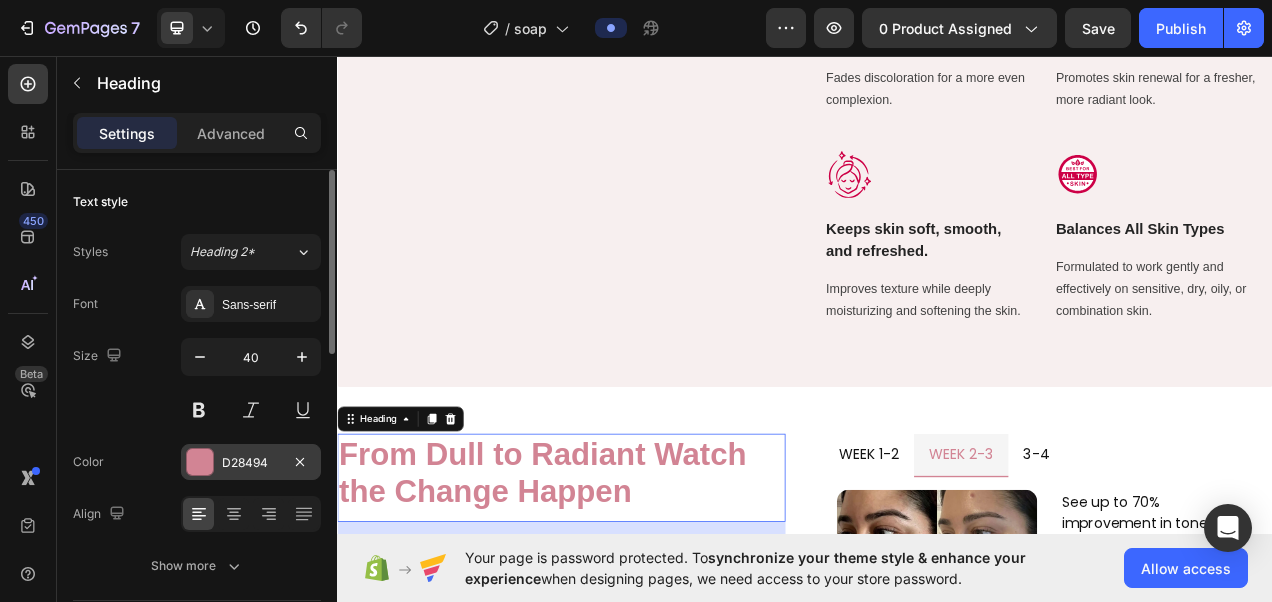 click at bounding box center [200, 462] 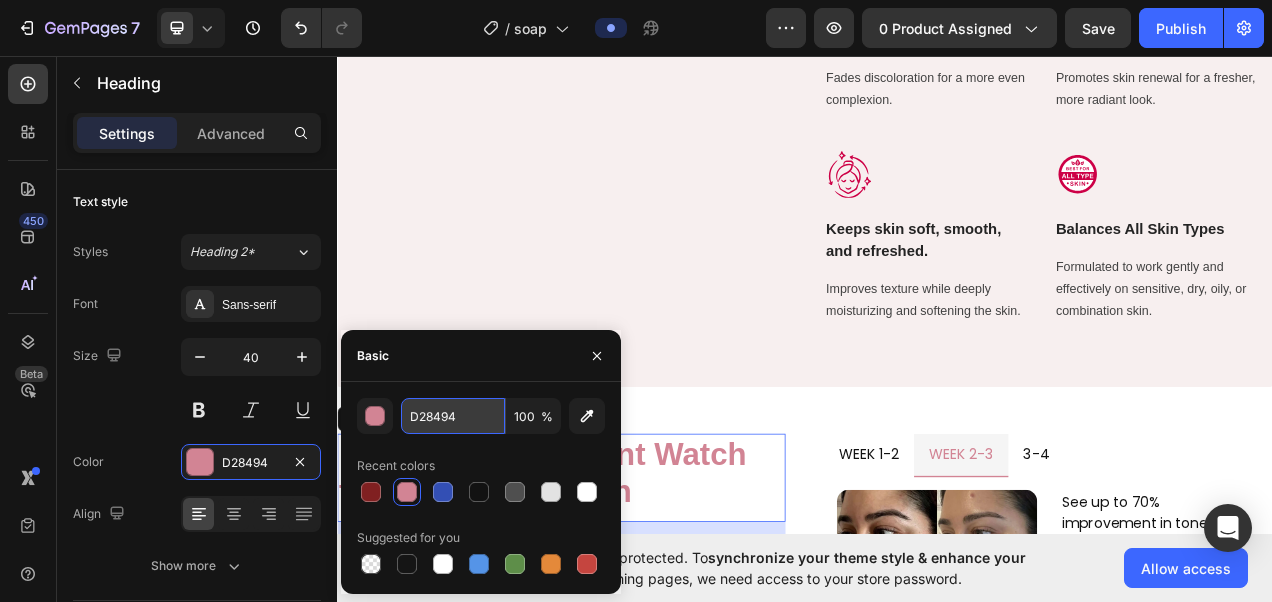 click on "D28494" at bounding box center [453, 416] 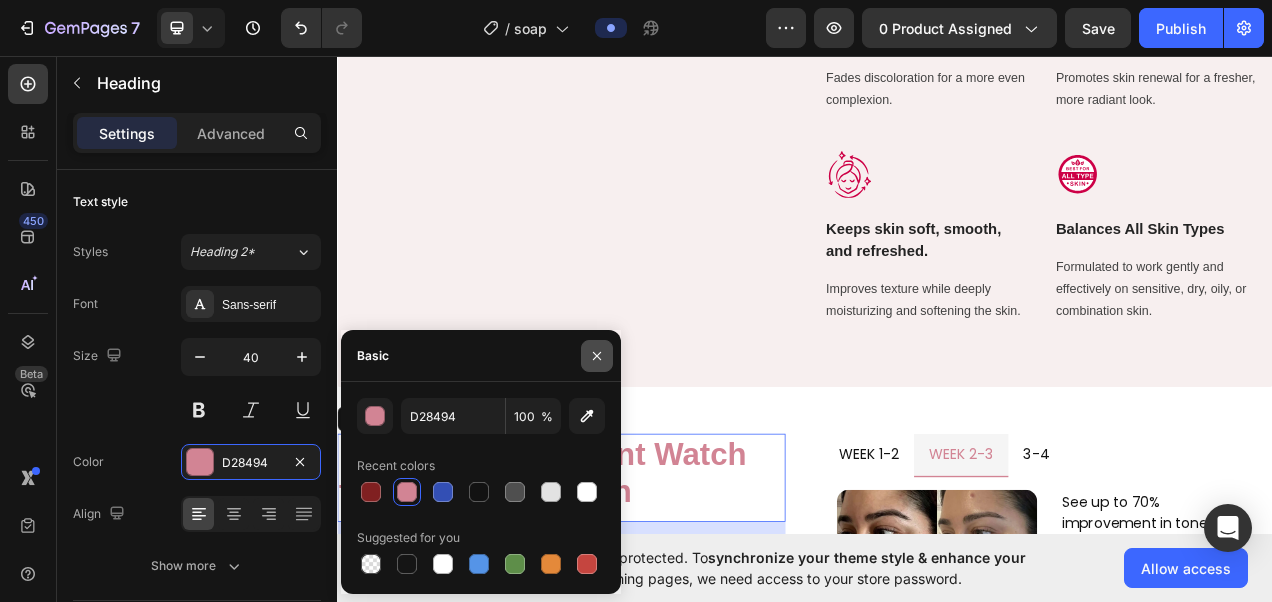 click 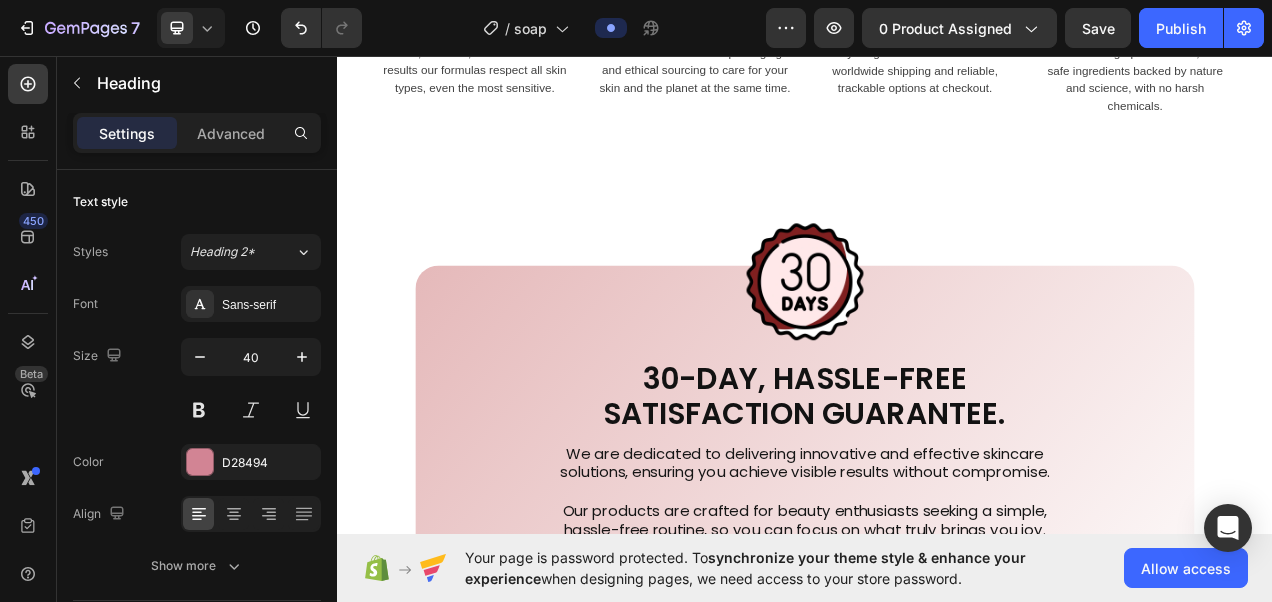 scroll, scrollTop: 4660, scrollLeft: 0, axis: vertical 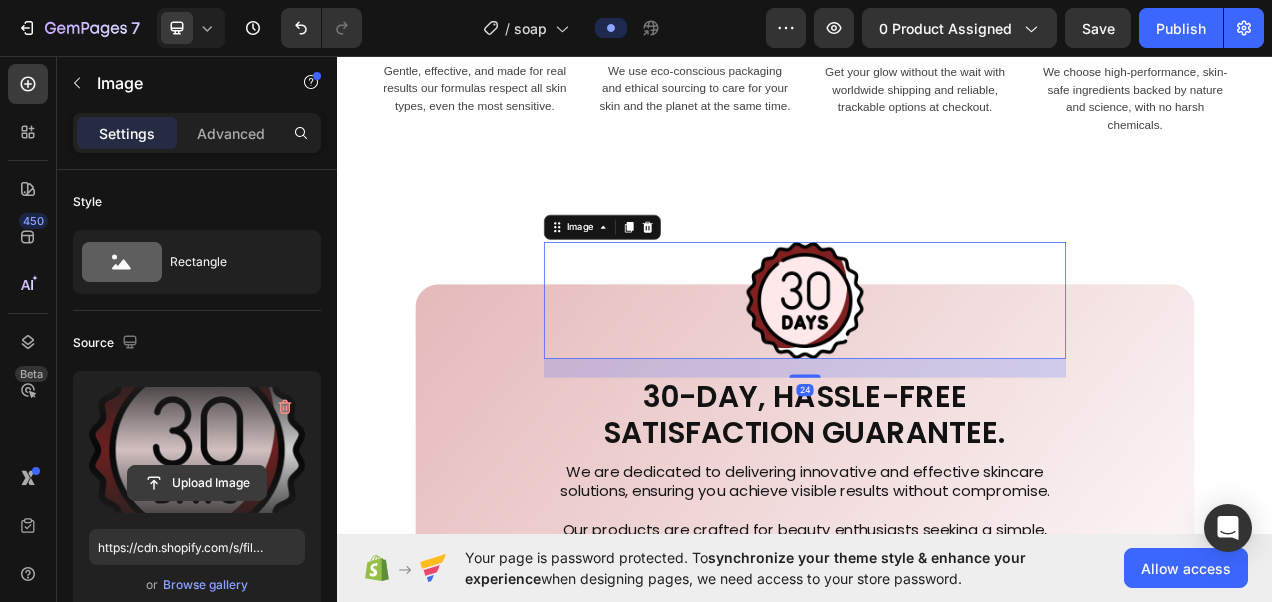 click 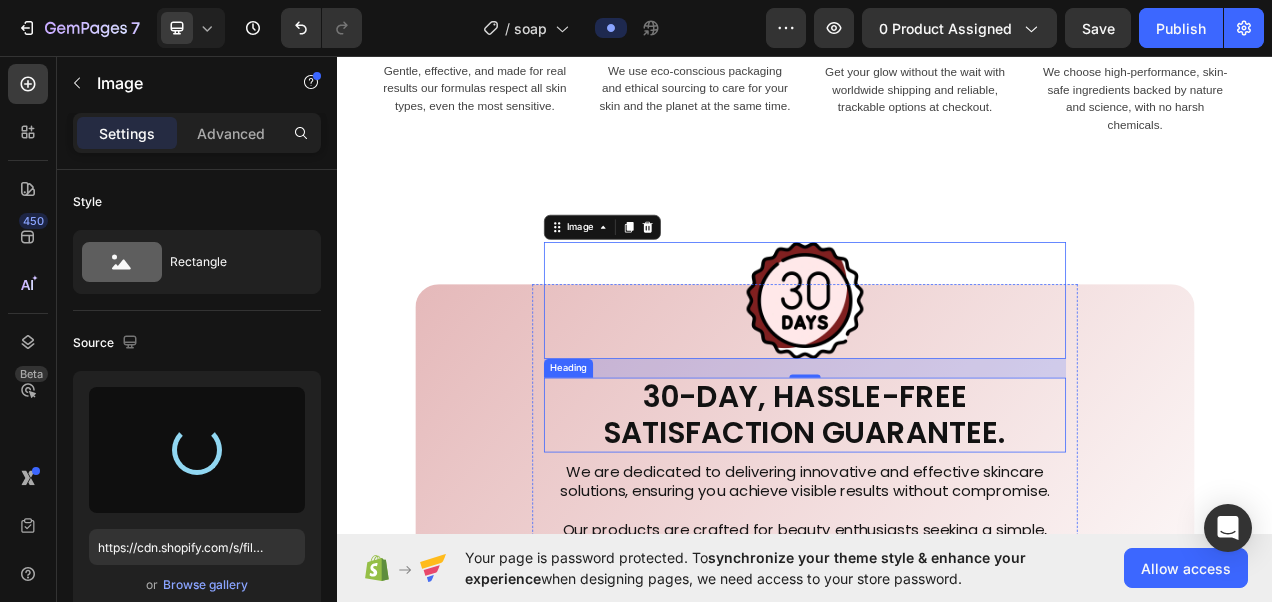type on "https://cdn.shopify.com/s/files/1/0947/8199/7354/files/gempages_578038881815888572-1735aadc-7db0-45da-8e5a-25dc75993b83.svg" 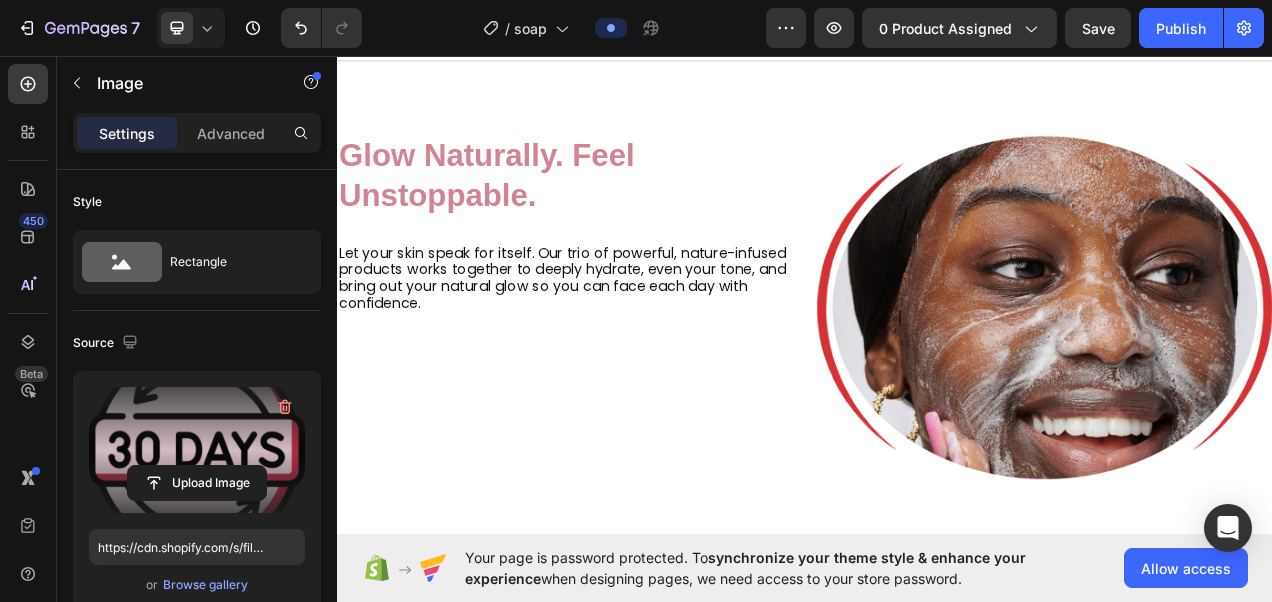 scroll, scrollTop: 984, scrollLeft: 0, axis: vertical 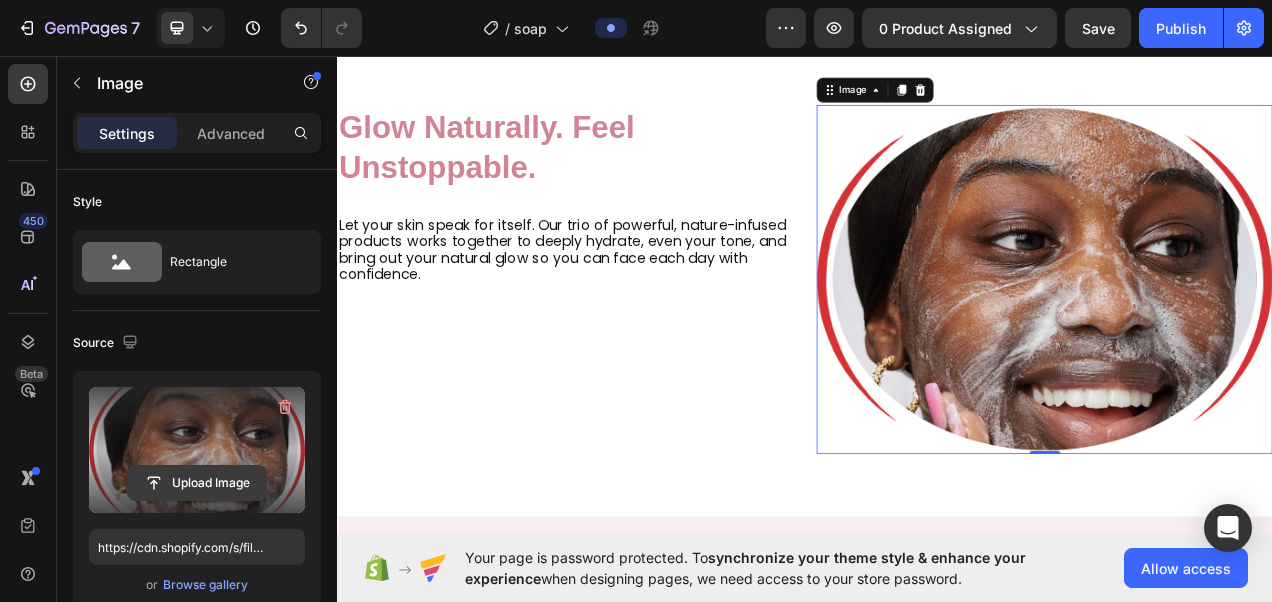 click 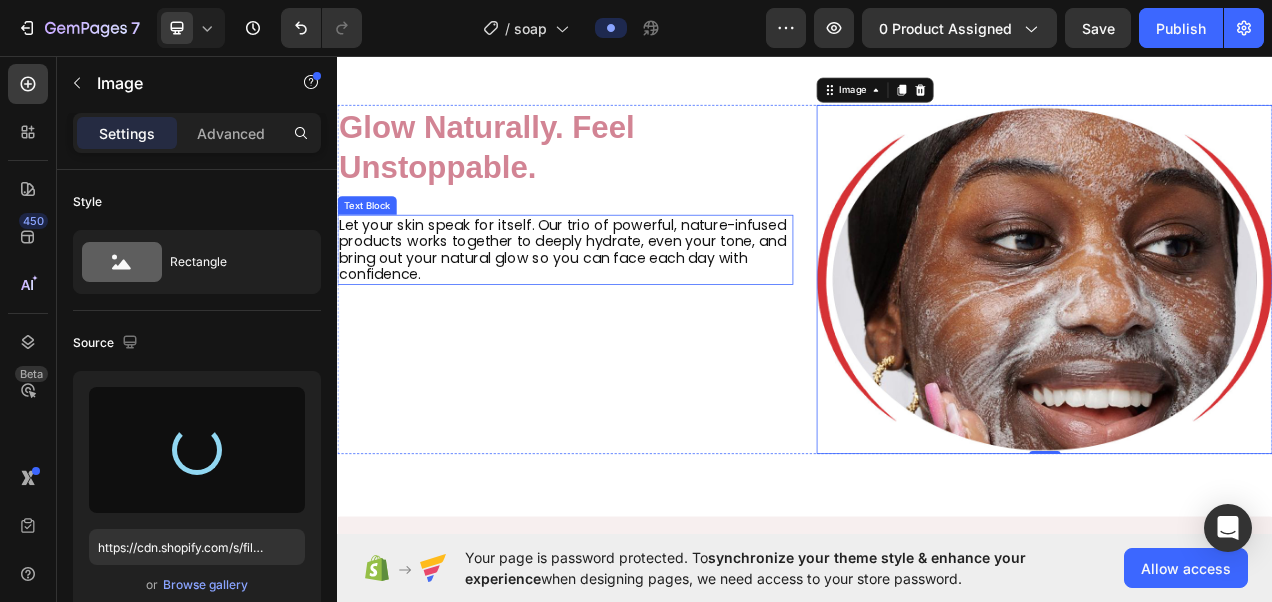 type on "https://cdn.shopify.com/s/files/1/0947/8199/7354/files/gempages_578038881815888572-ffb06395-e243-426a-a7ad-175a109c4135.jpg" 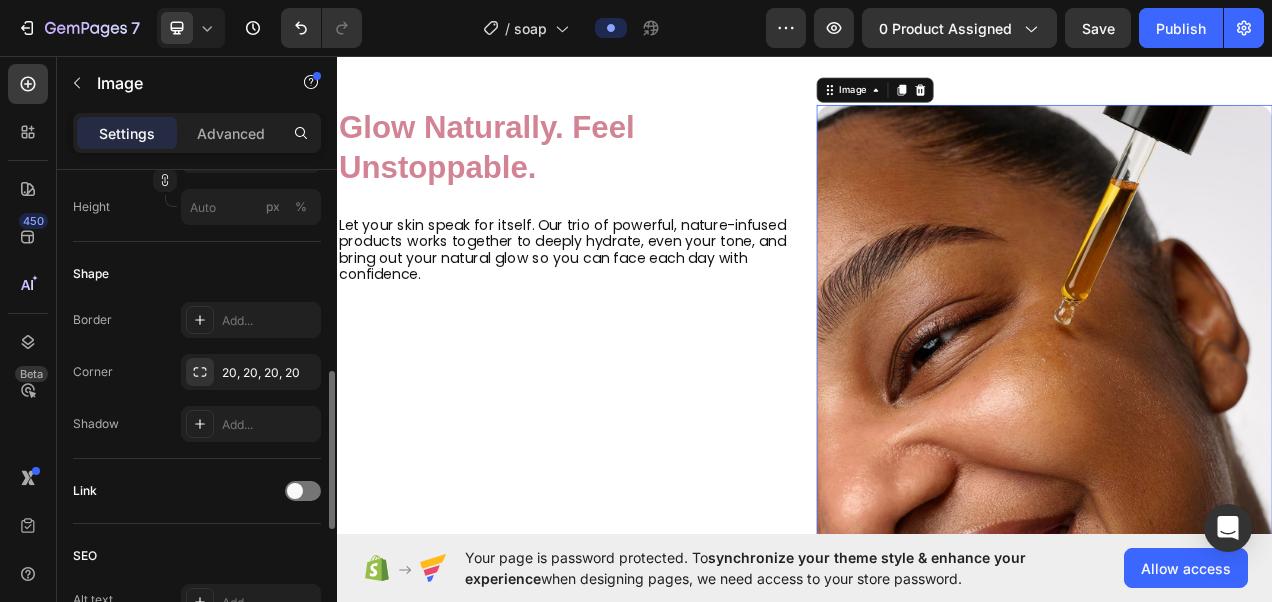 scroll, scrollTop: 622, scrollLeft: 0, axis: vertical 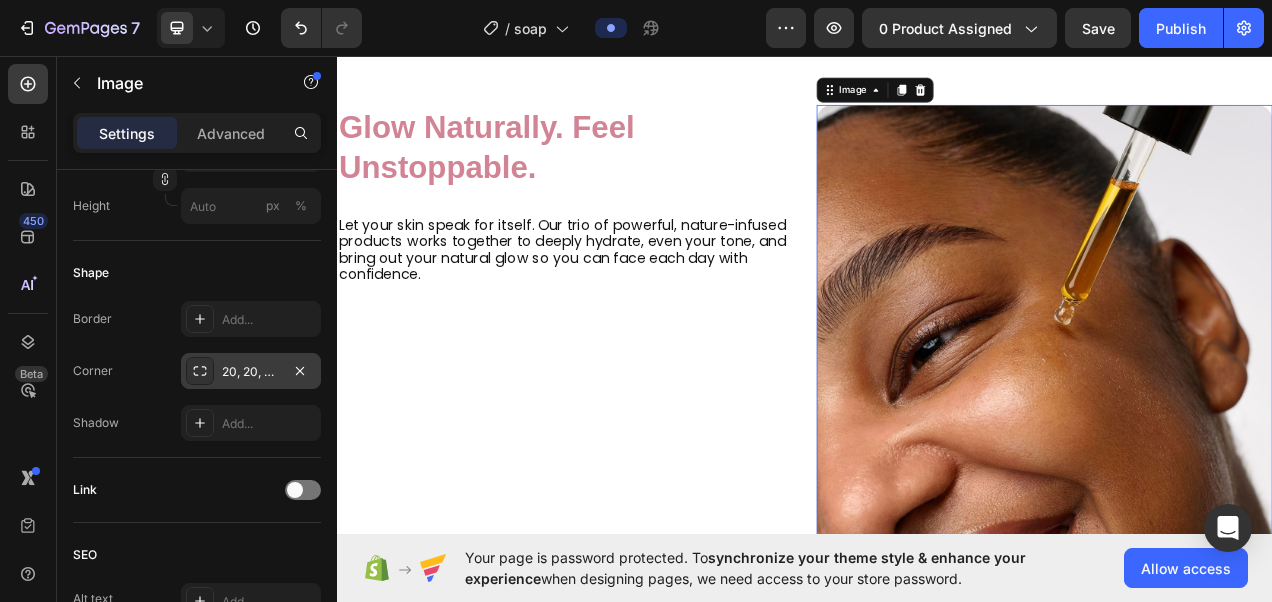 click on "20, 20, 20, 20" at bounding box center (251, 372) 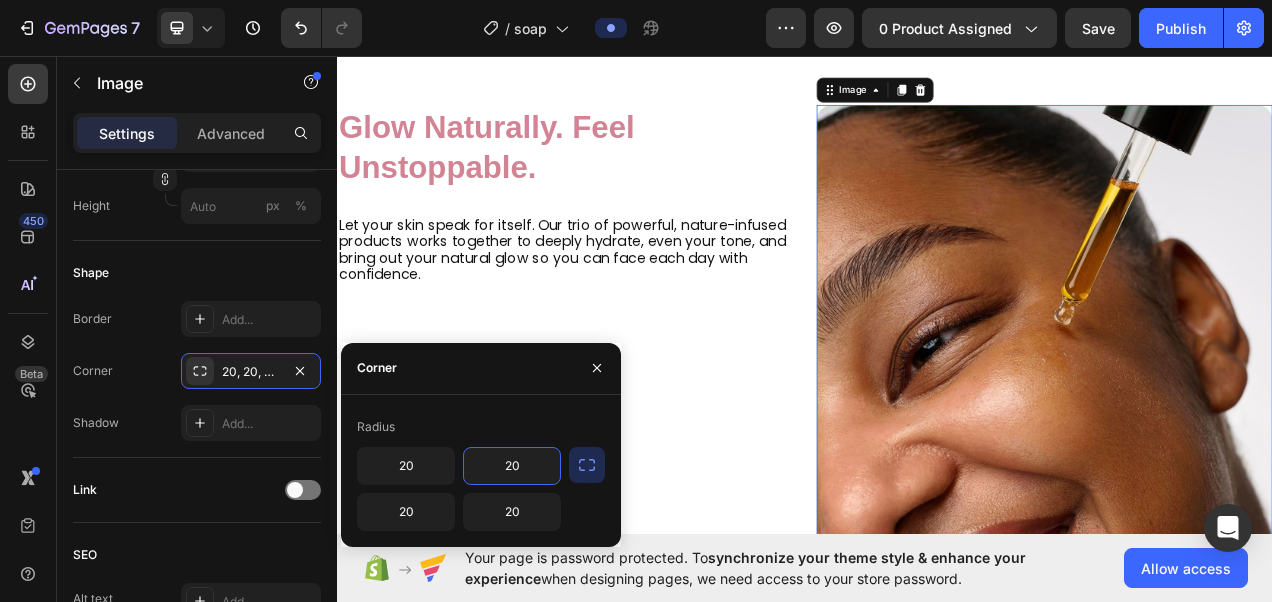 click on "20" at bounding box center [512, 466] 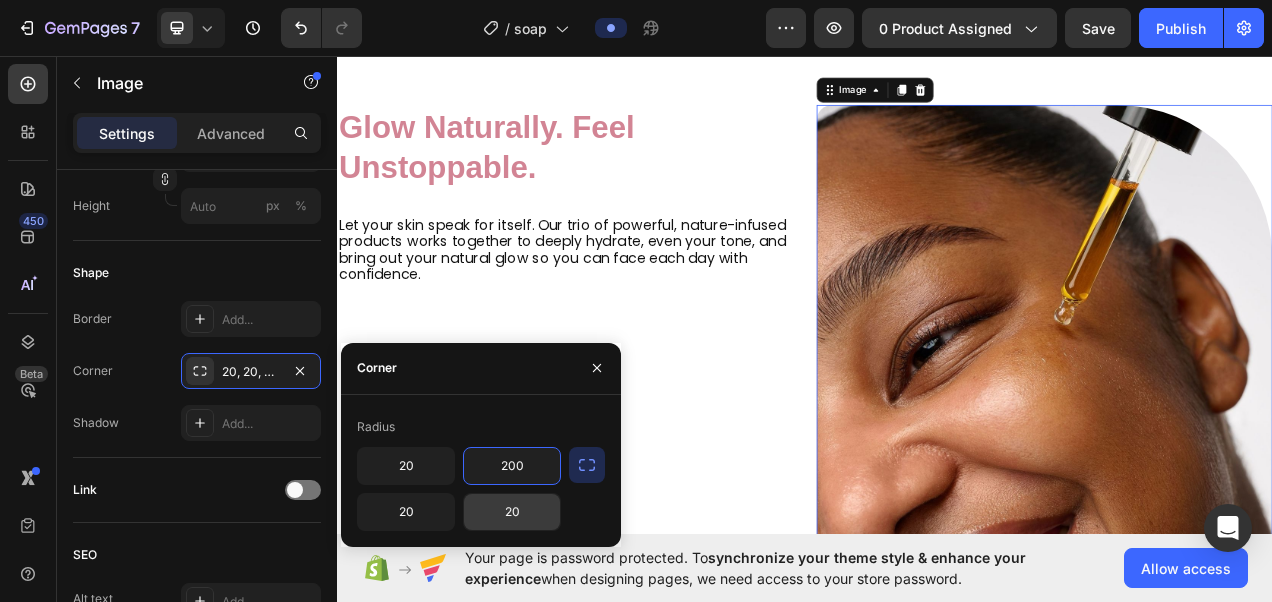type on "200" 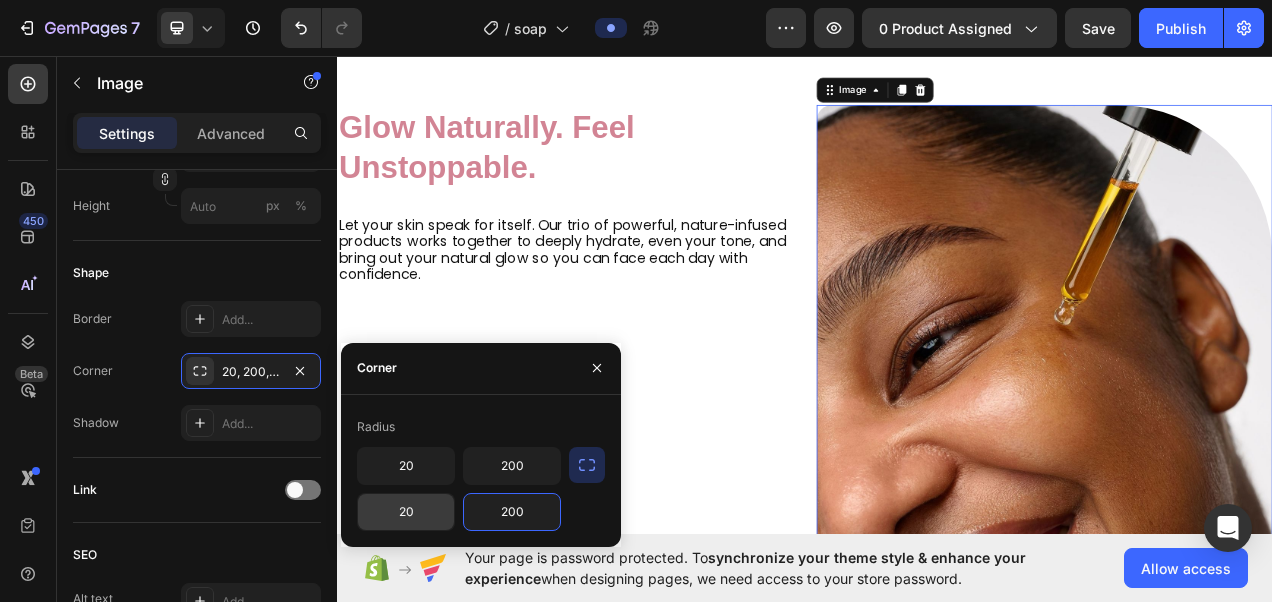 type on "200" 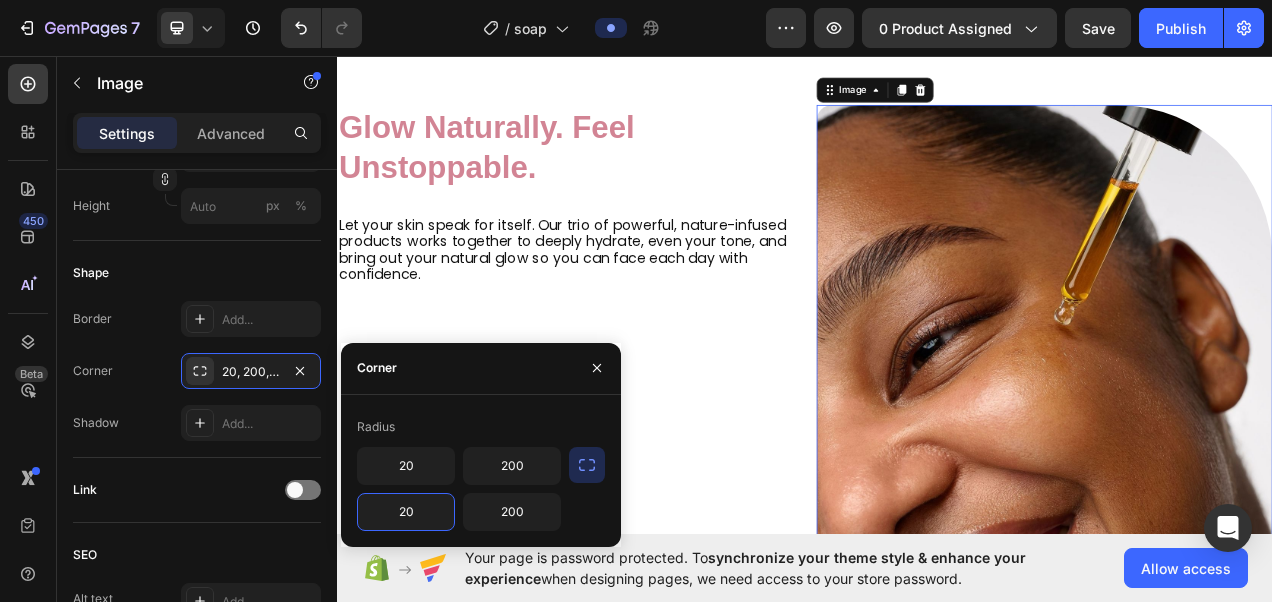click on "20" at bounding box center [406, 512] 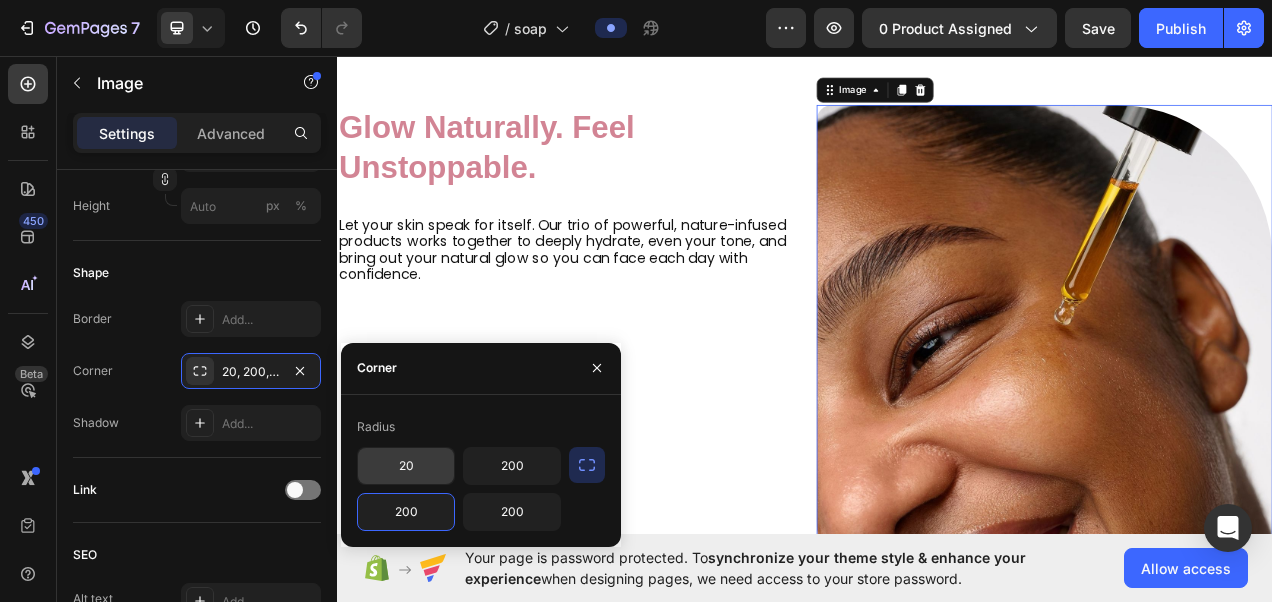 type on "200" 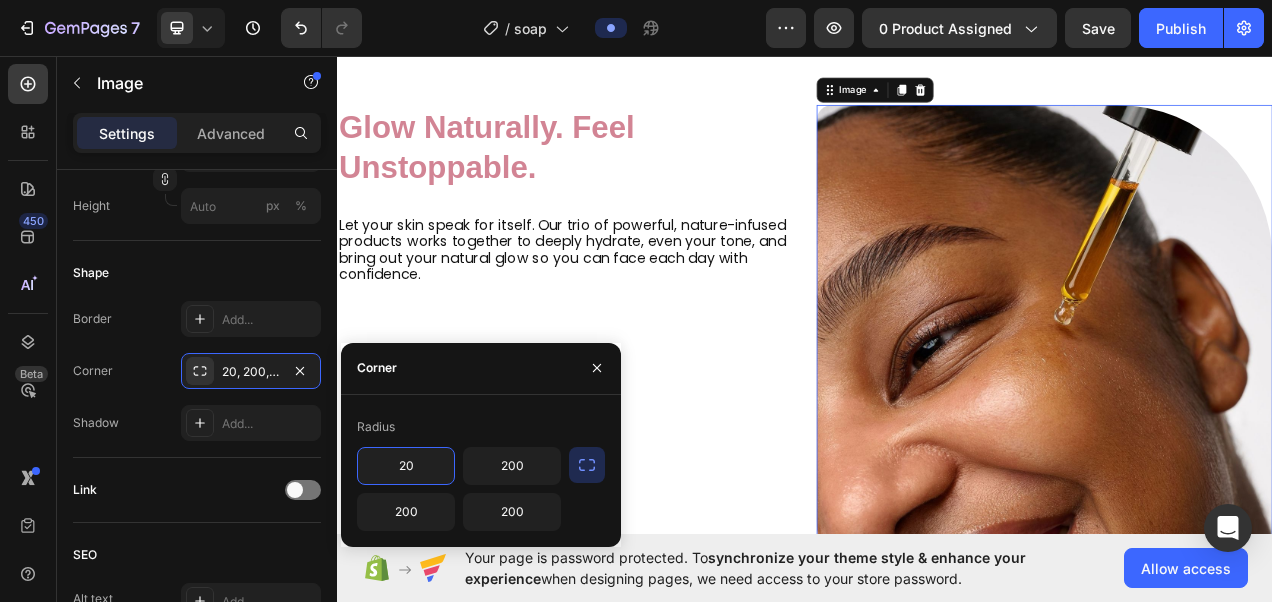 click on "20" at bounding box center (406, 466) 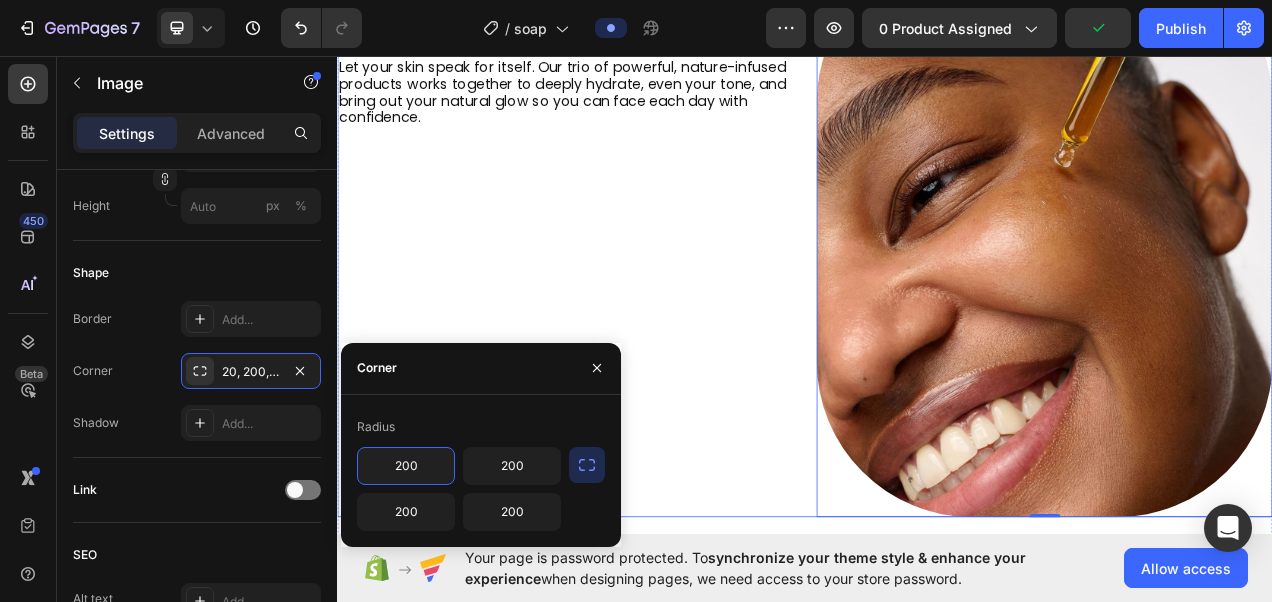 scroll, scrollTop: 1154, scrollLeft: 0, axis: vertical 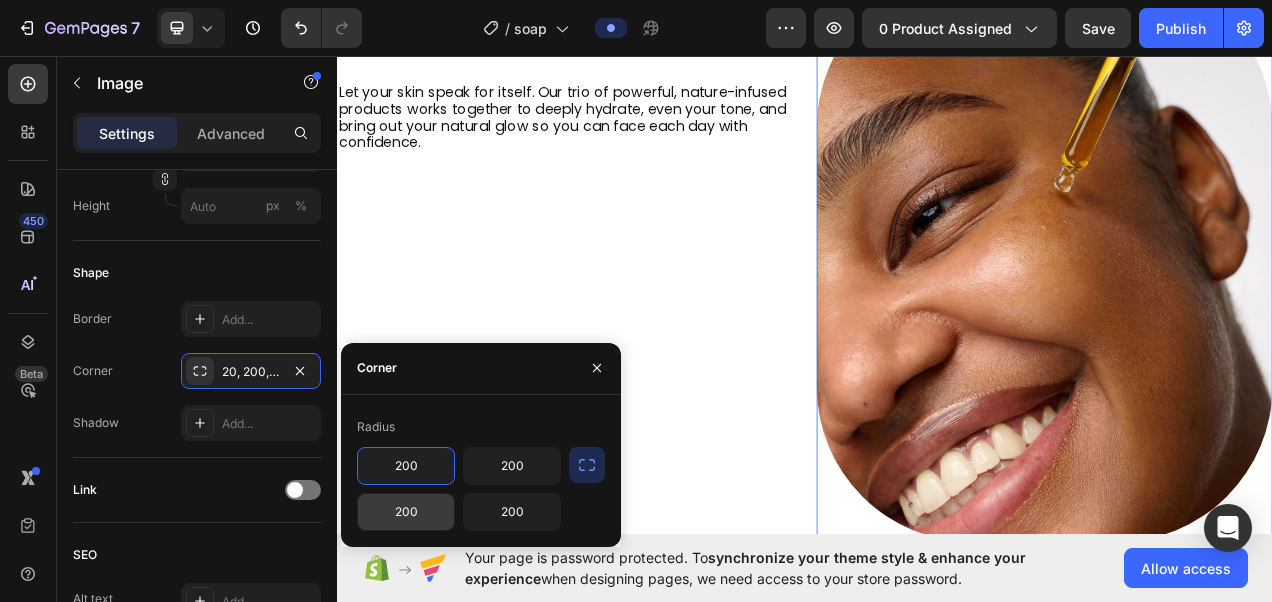type on "200" 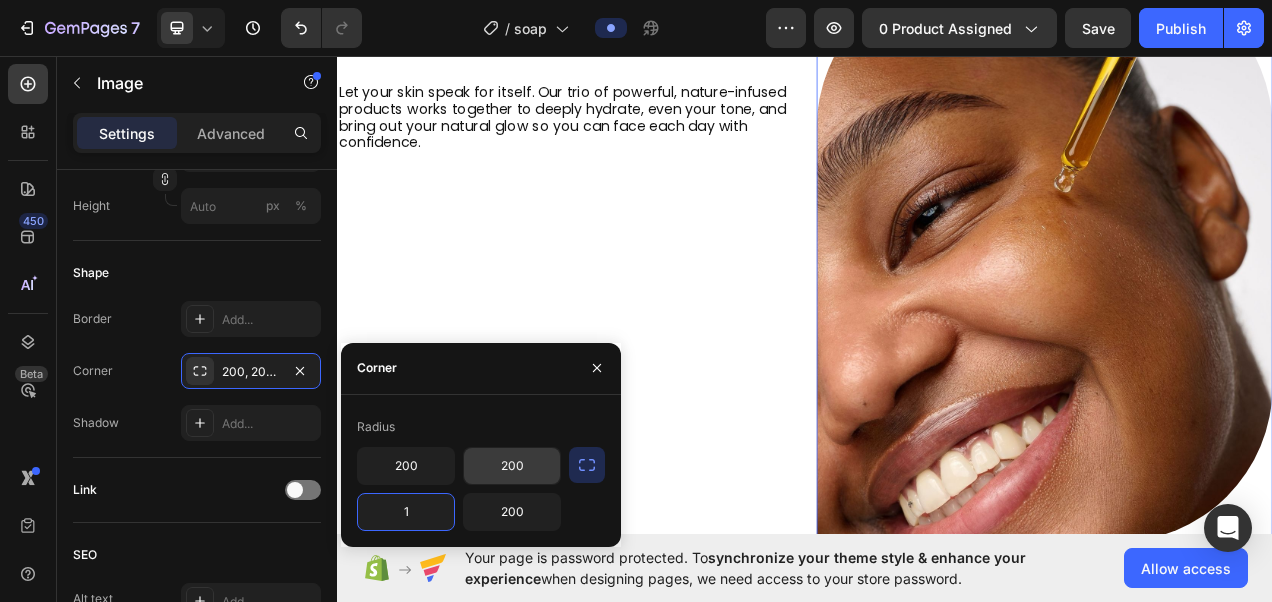 type on "1" 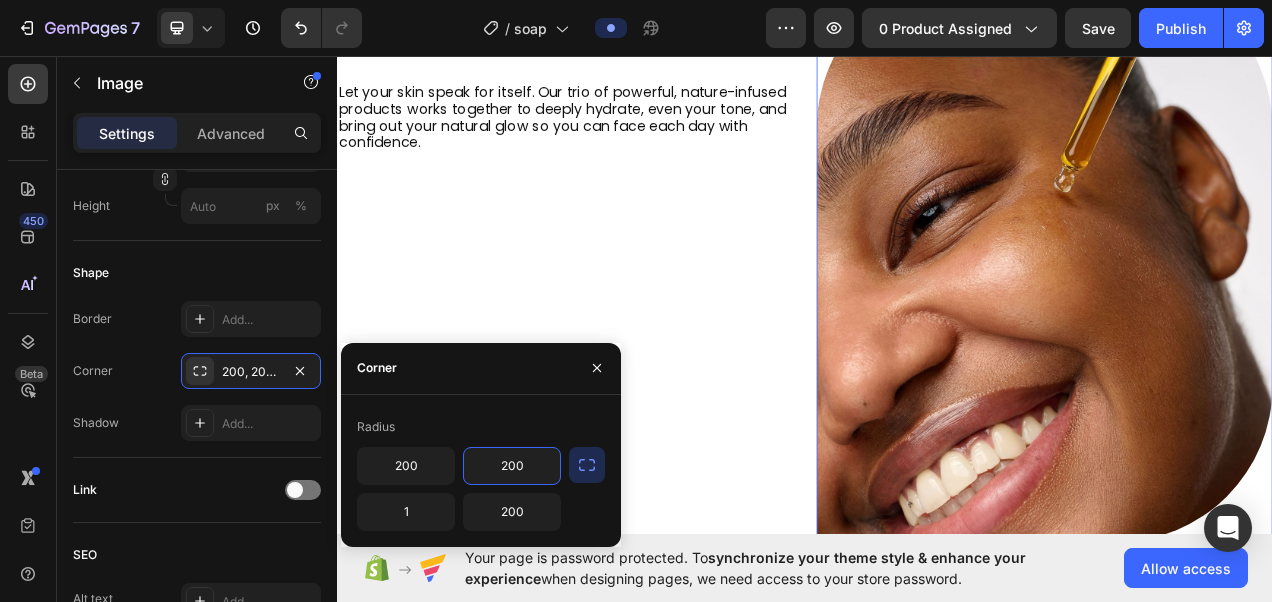 click on "200" at bounding box center (512, 466) 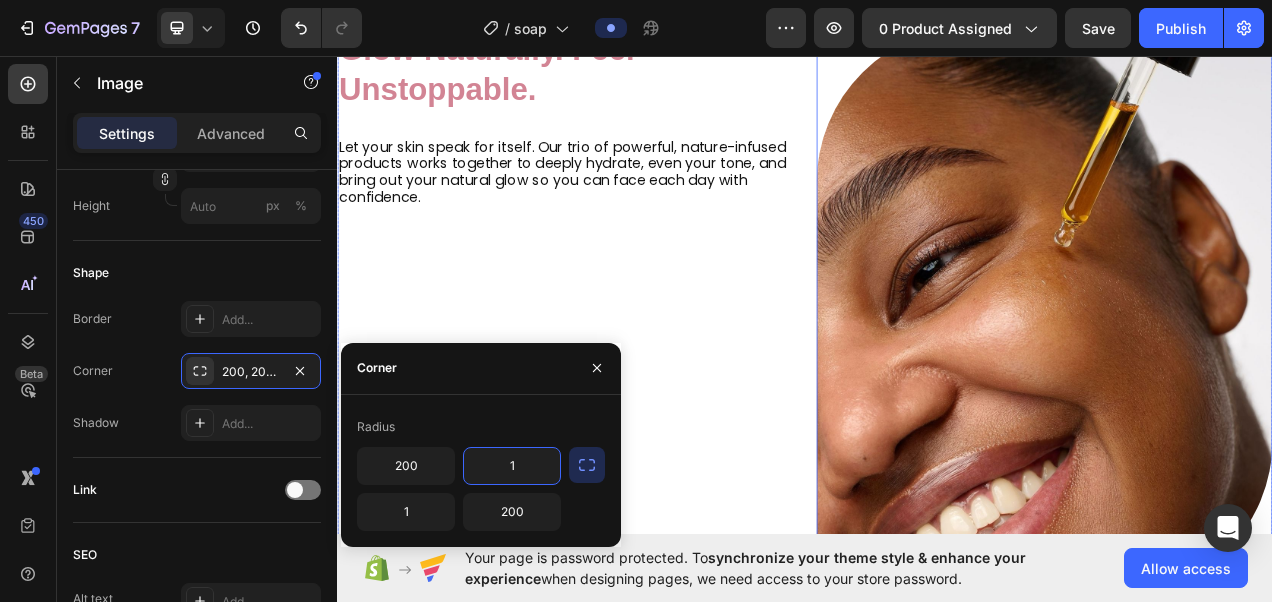 scroll, scrollTop: 1082, scrollLeft: 0, axis: vertical 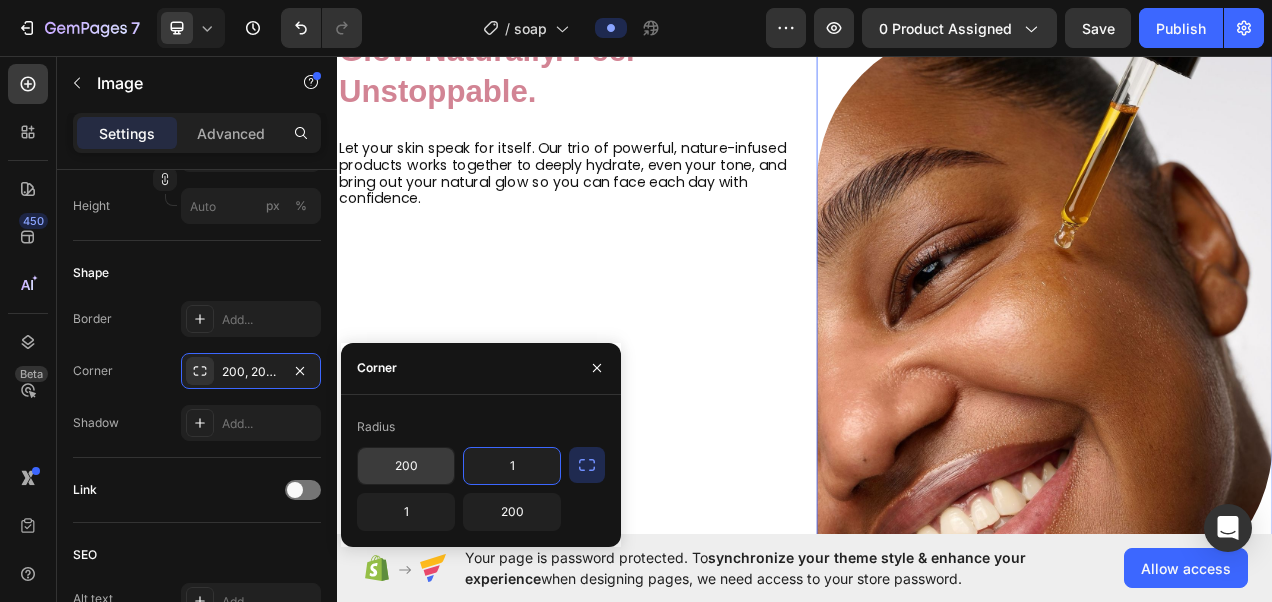 type on "1" 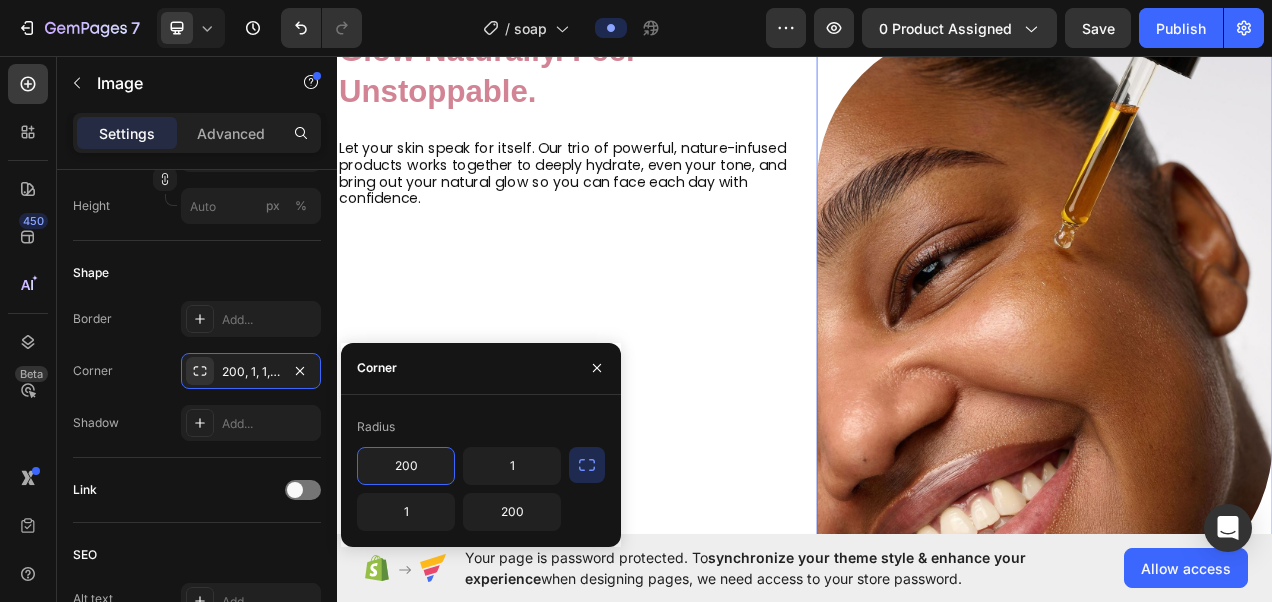 click on "200" at bounding box center [406, 466] 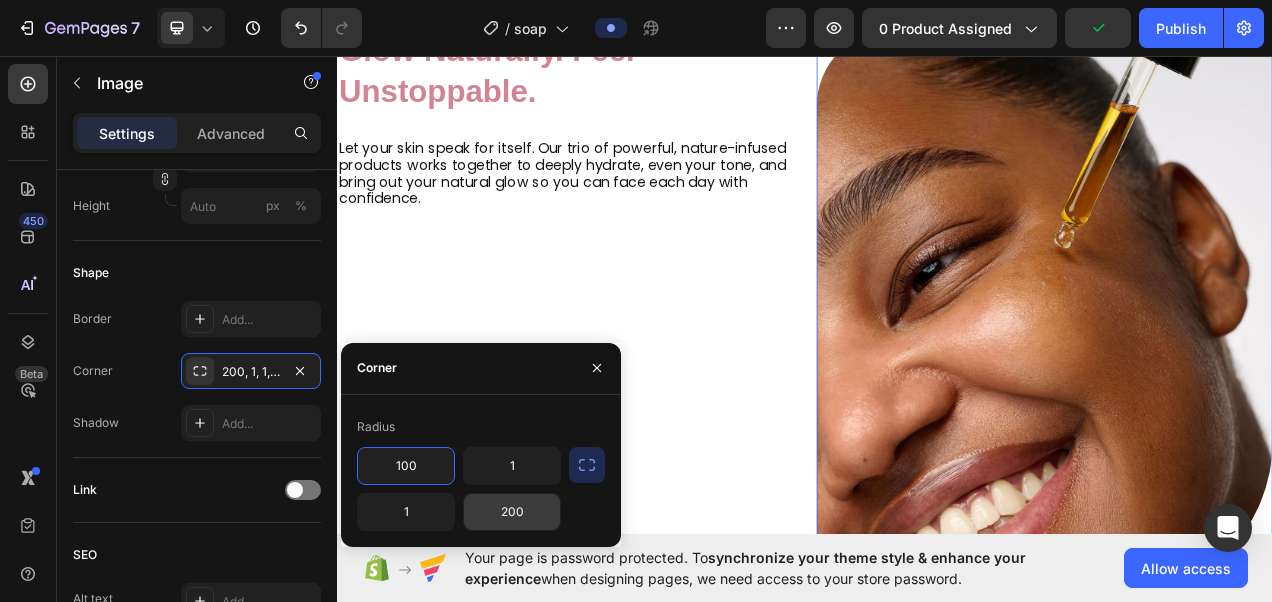 type on "100" 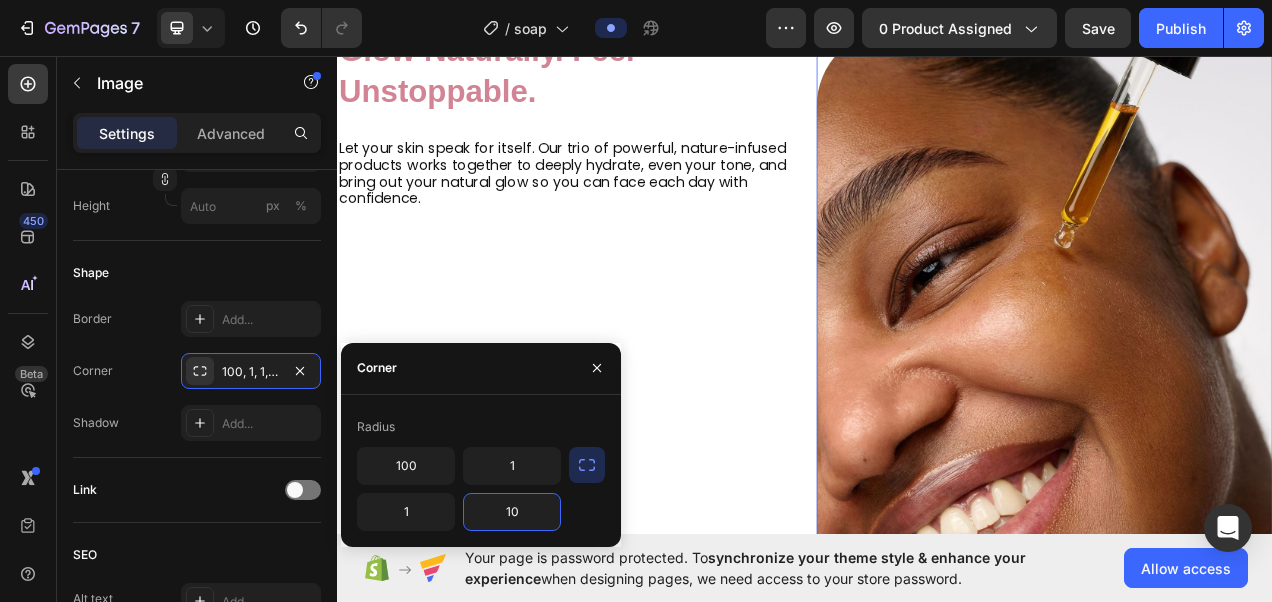 type on "100" 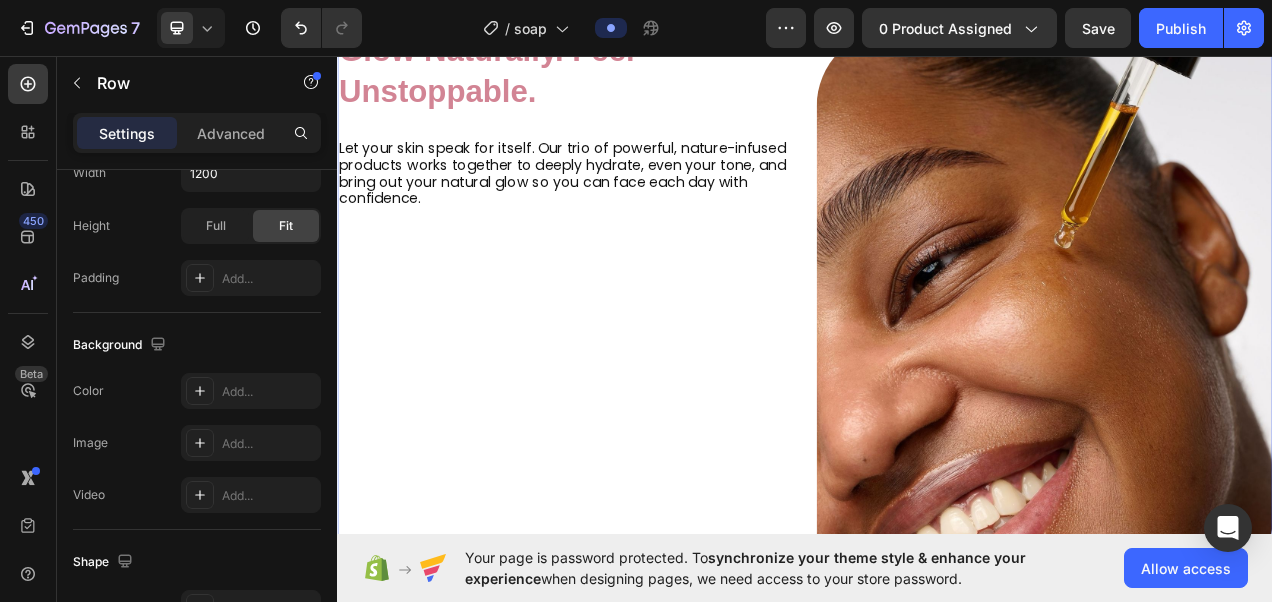 click on "Image Glow Naturally. Feel Unstoppable. Heading Let your skin speak for itself. Our trio of powerful, nature-infused products works together to deeply hydrate, even your tone, and bring out your natural glow so you can face each day with confidence. Text Block shop now Button" at bounding box center [629, 387] 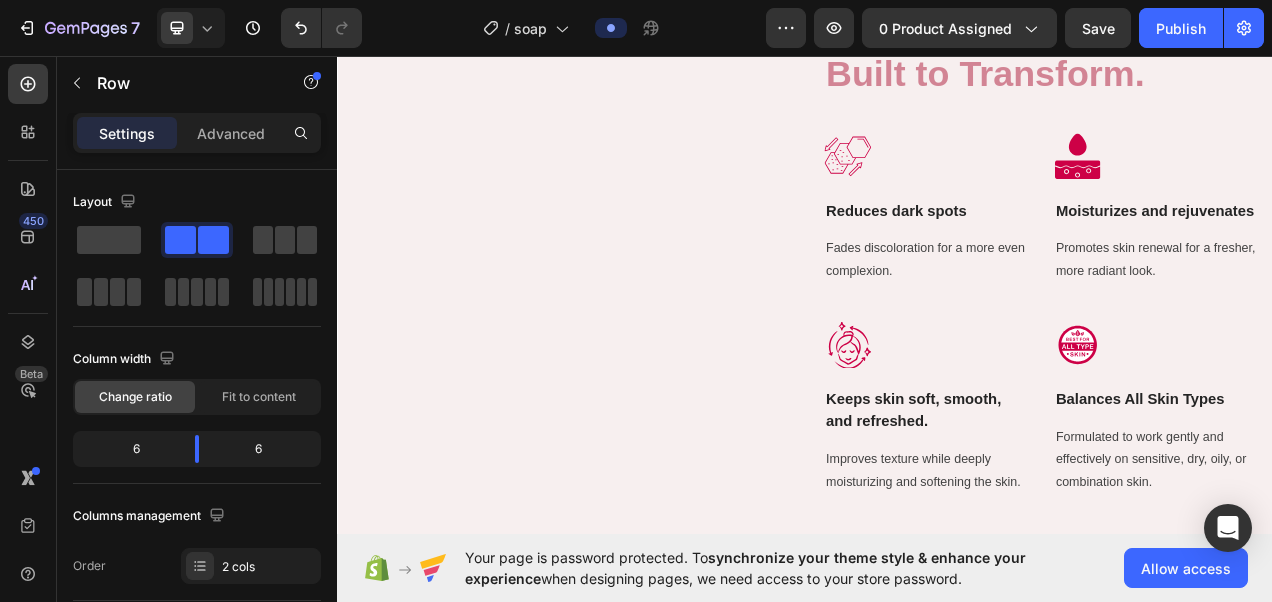 scroll, scrollTop: 1958, scrollLeft: 0, axis: vertical 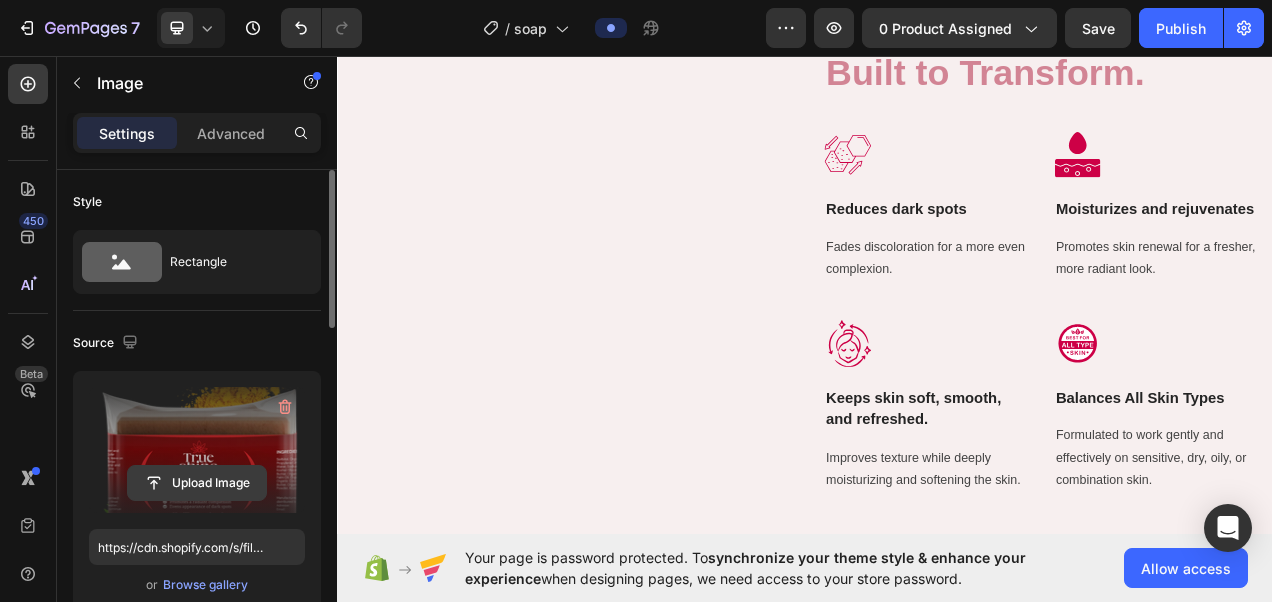 click 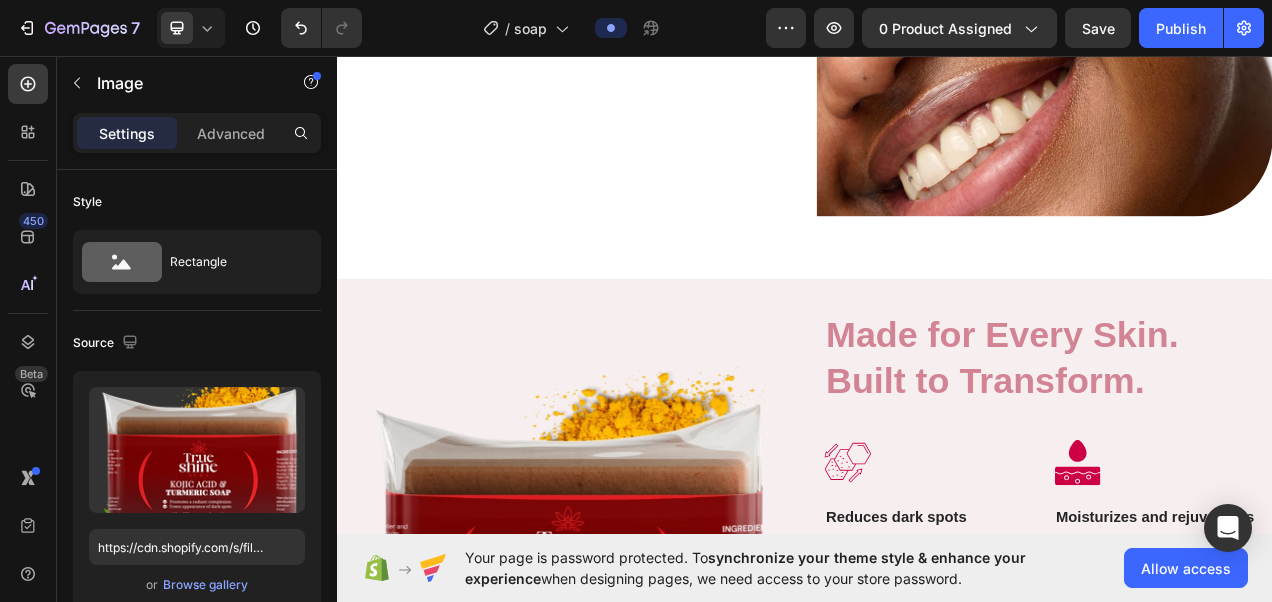 scroll, scrollTop: 1576, scrollLeft: 0, axis: vertical 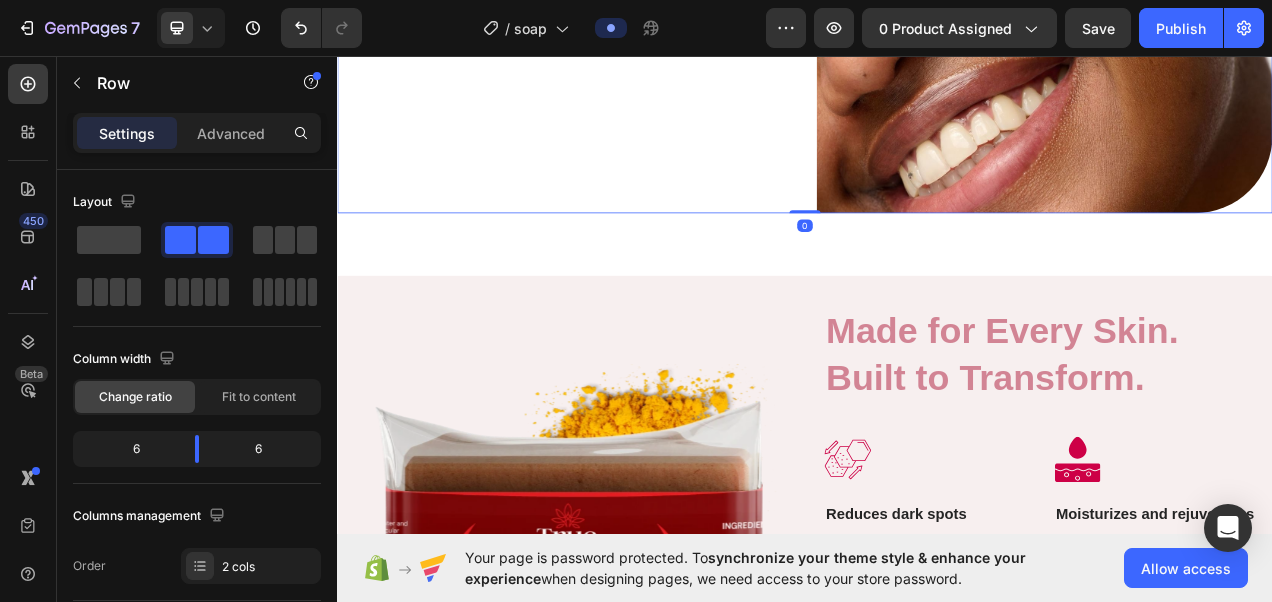drag, startPoint x: 913, startPoint y: 247, endPoint x: 879, endPoint y: 124, distance: 127.61269 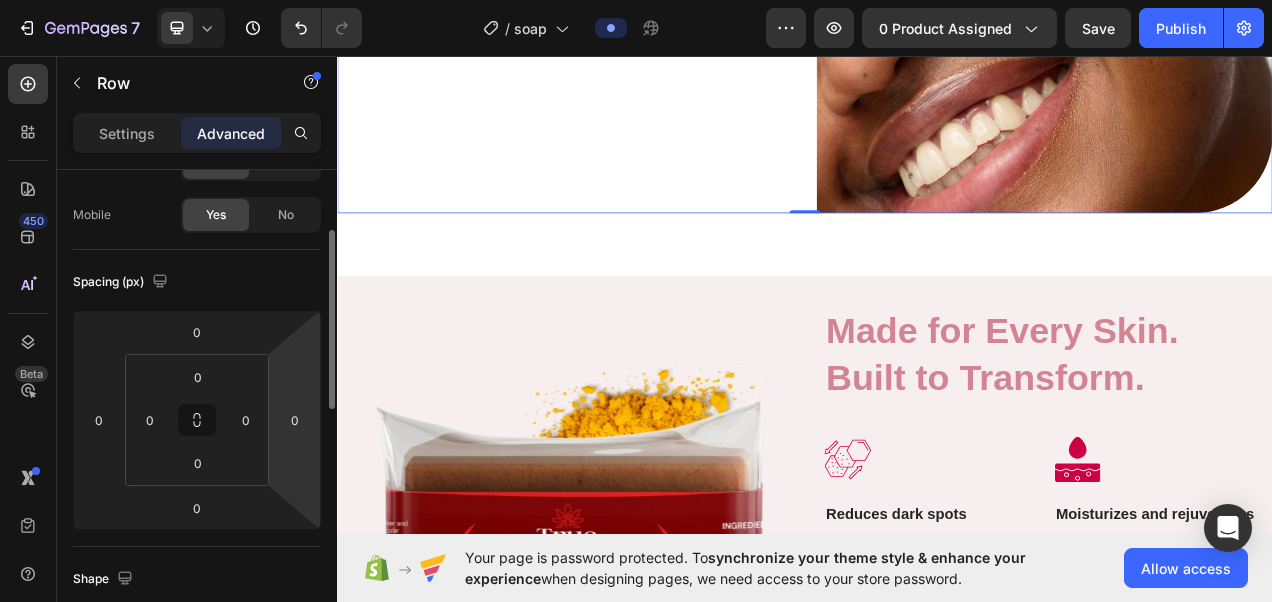 scroll, scrollTop: 145, scrollLeft: 0, axis: vertical 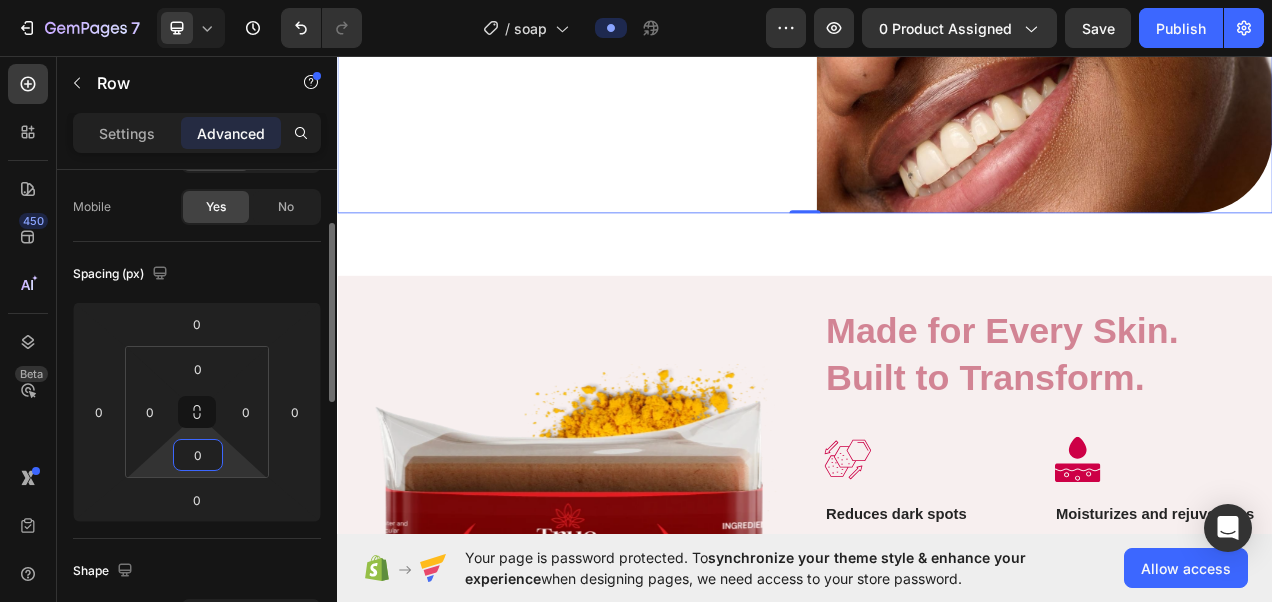click on "0" at bounding box center (198, 455) 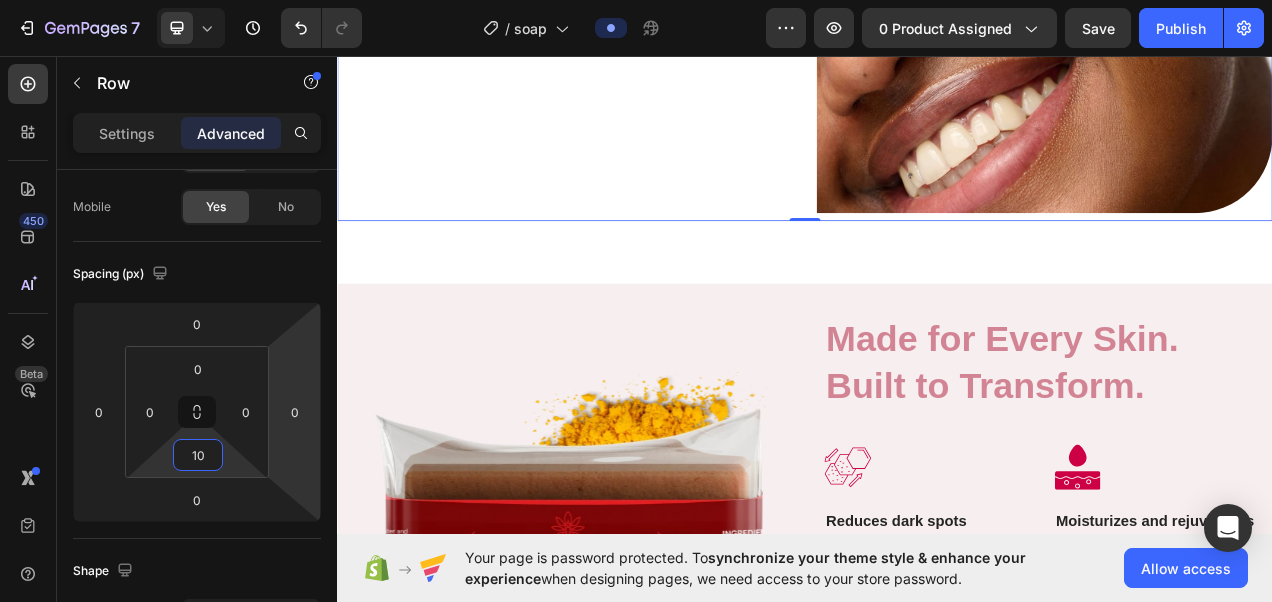 type on "10" 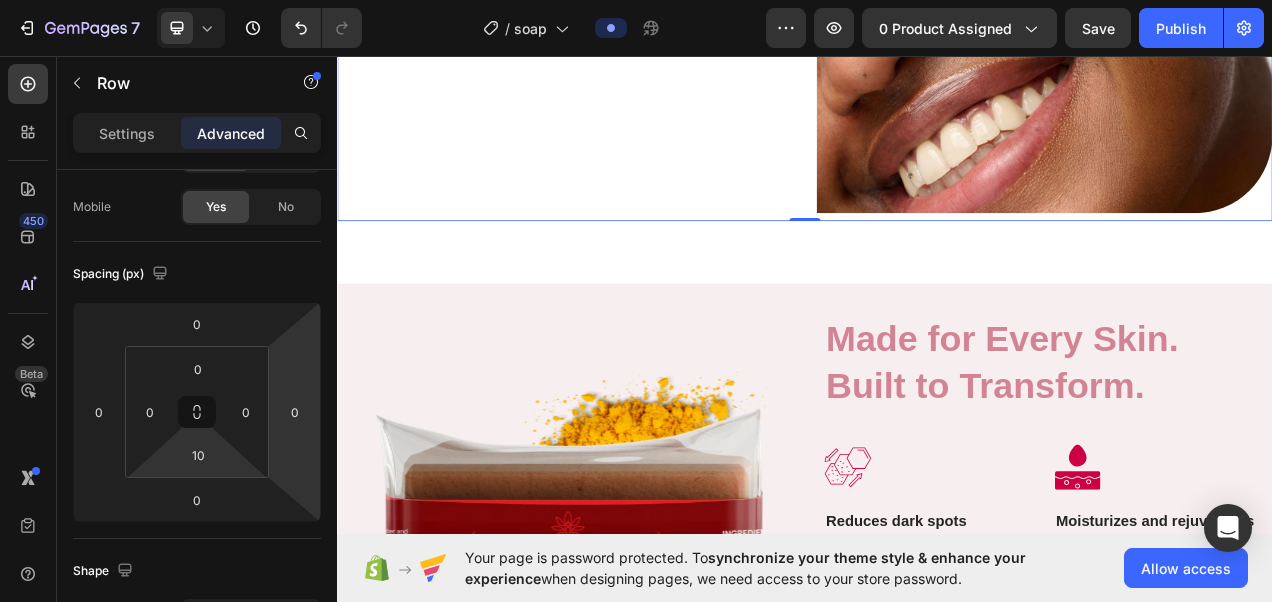 click on "Image Glow Naturally. Feel Unstoppable. Heading Let your skin speak for itself. Our trio of powerful, nature-infused products works together to deeply hydrate, even your tone, and bring out your natural glow so you can face each day with confidence. Text Block shop now Button" at bounding box center (629, -107) 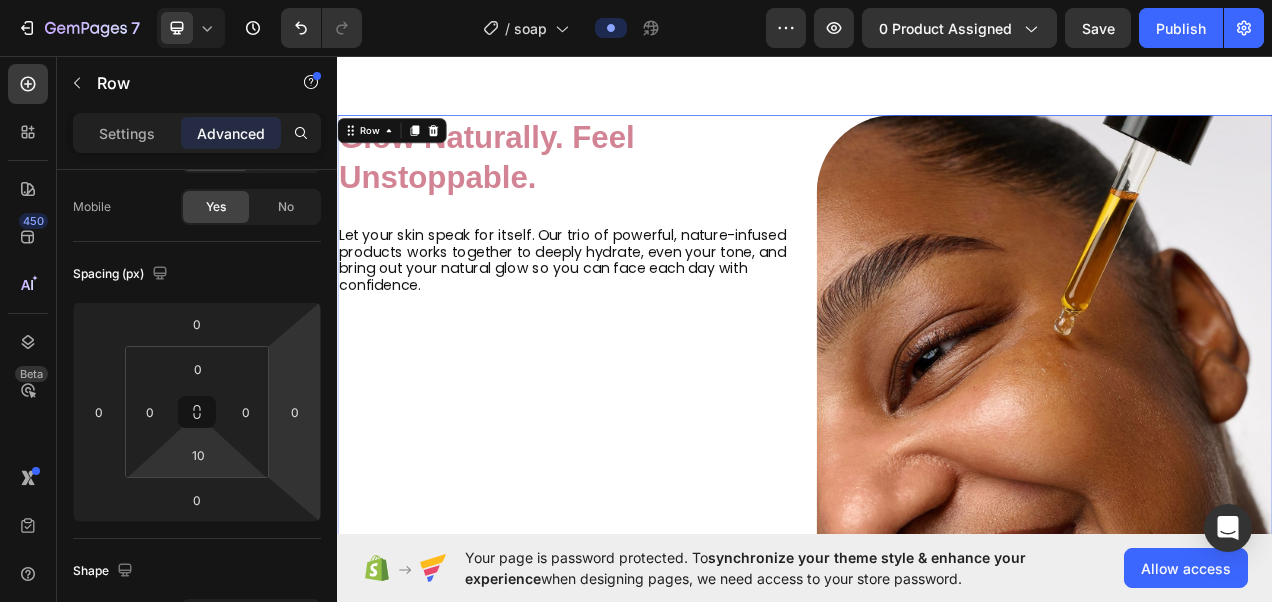 scroll, scrollTop: 903, scrollLeft: 0, axis: vertical 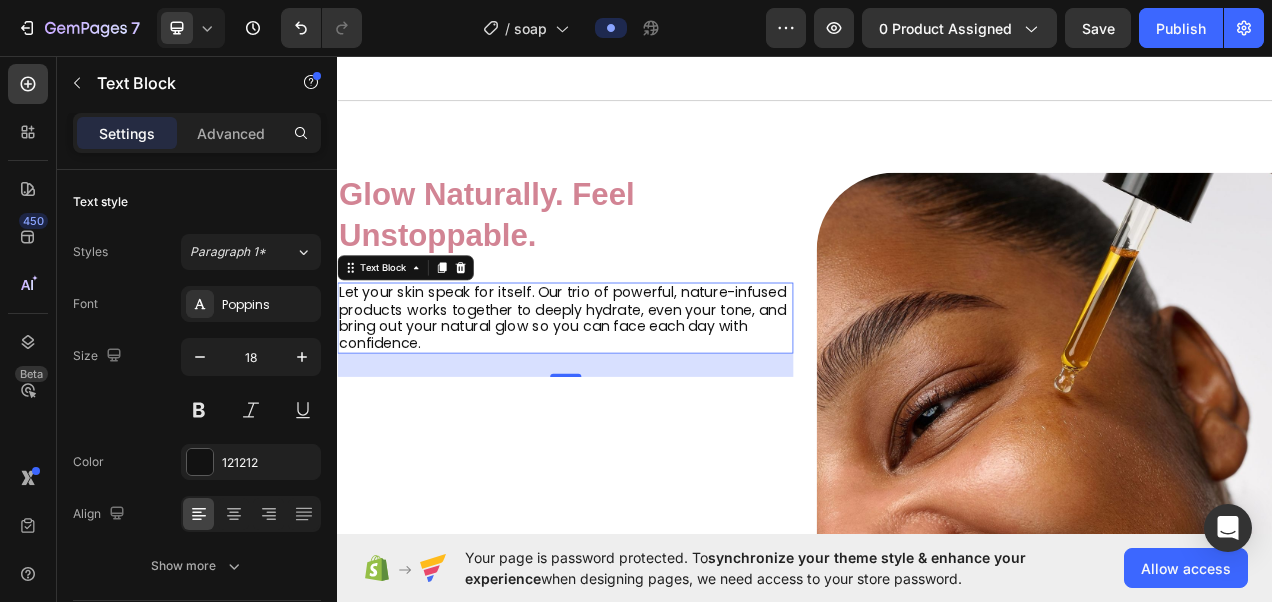 click on "Let your skin speak for itself. Our trio of powerful, nature-infused products works together to deeply hydrate, even your tone, and bring out your natural glow so you can face each day with confidence." at bounding box center [629, 393] 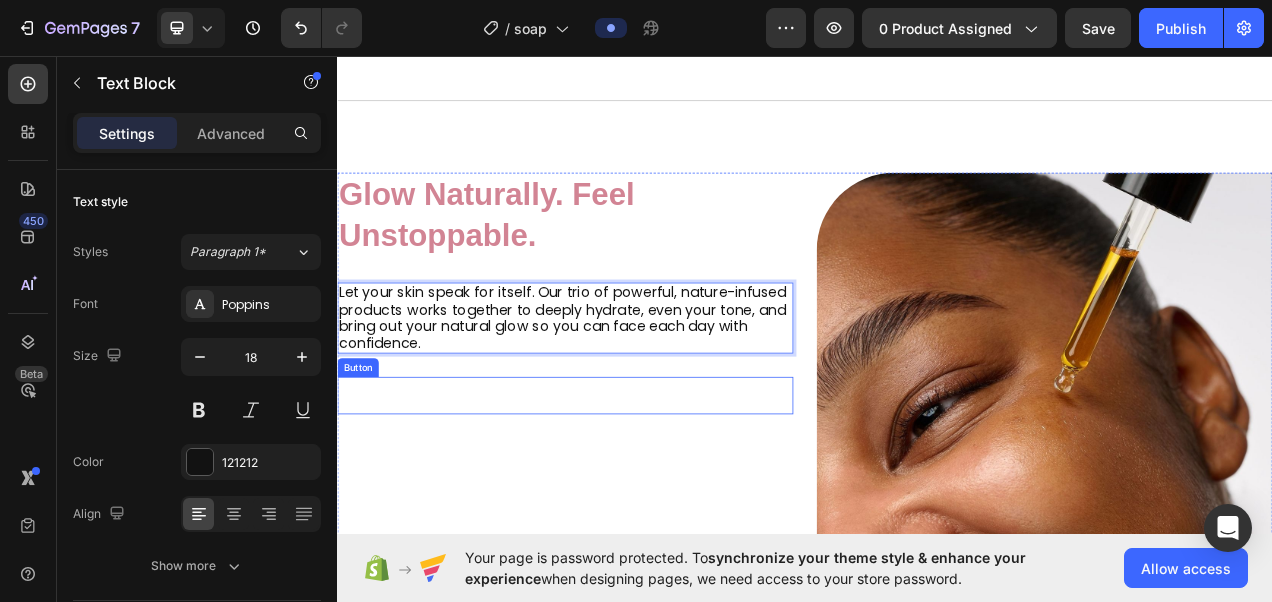 drag, startPoint x: 591, startPoint y: 413, endPoint x: 619, endPoint y: 523, distance: 113.507706 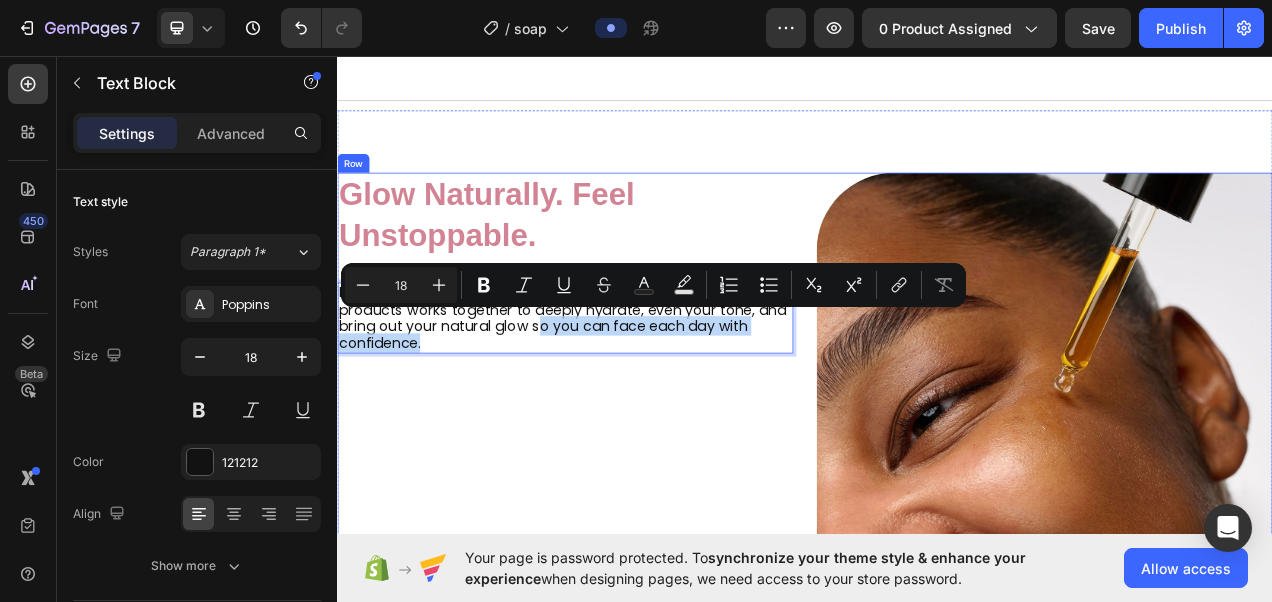drag, startPoint x: 599, startPoint y: 405, endPoint x: 624, endPoint y: 514, distance: 111.83023 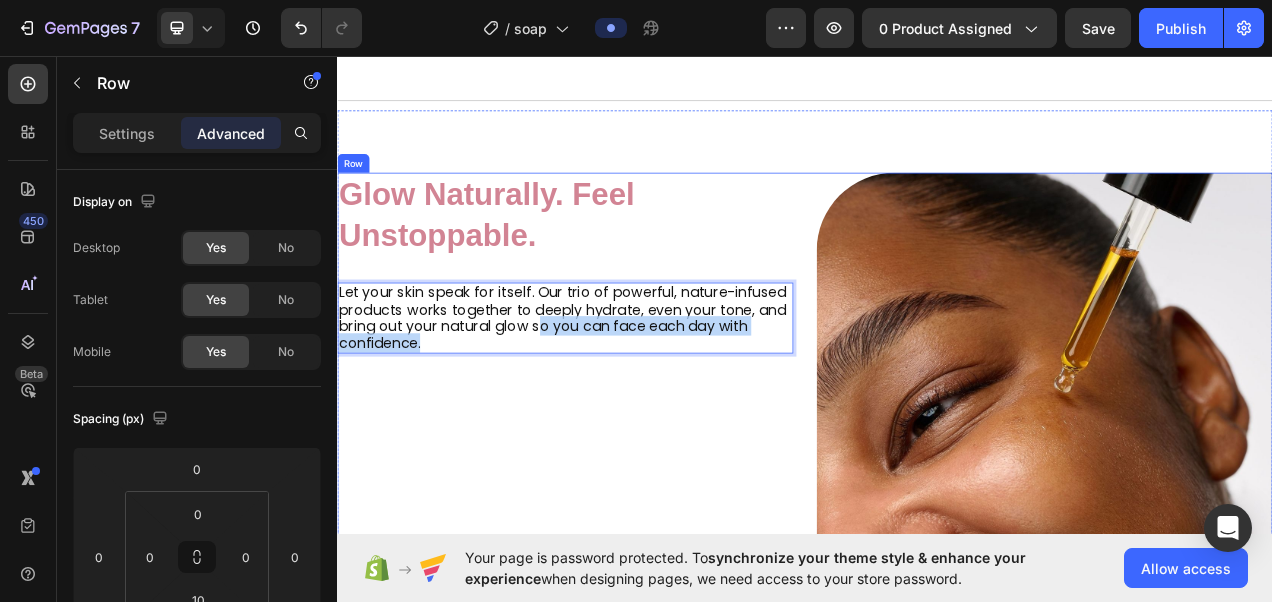 click on "Image Glow Naturally. Feel Unstoppable. Heading Let your skin speak for itself. Our trio of powerful, nature-infused products works together to deeply hydrate, even your tone, and bring out your natural glow so you can face each day with confidence. Text Block   30 shop now Button" at bounding box center (629, 572) 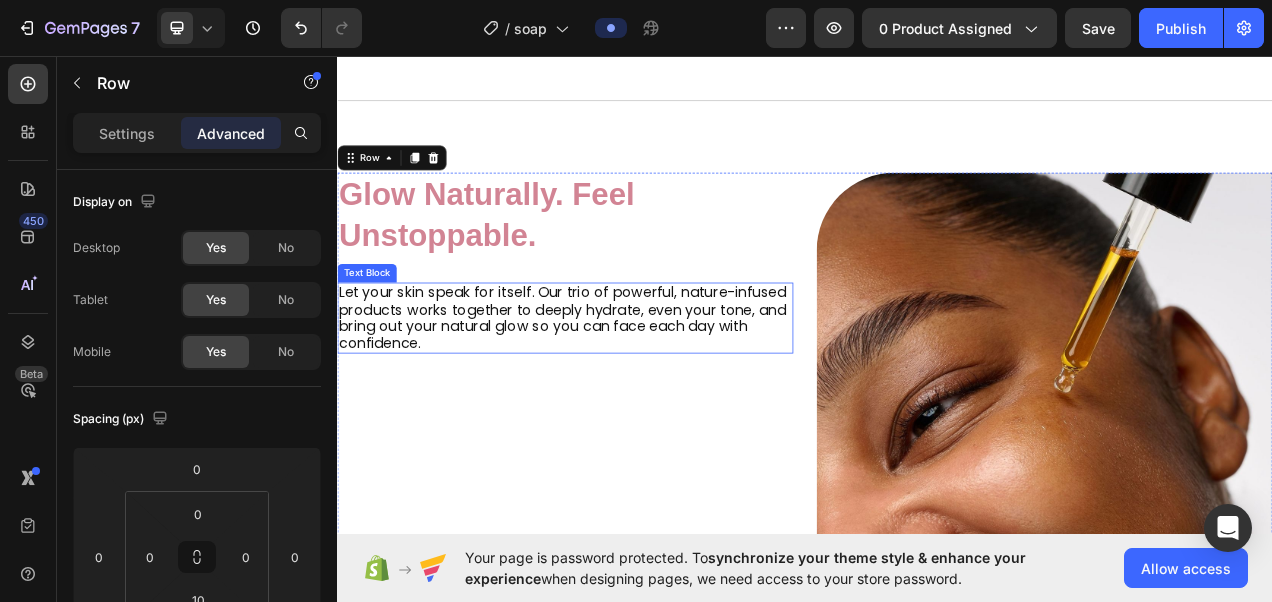 click on "Let your skin speak for itself. Our trio of powerful, nature-infused products works together to deeply hydrate, even your tone, and bring out your natural glow so you can face each day with confidence." at bounding box center [629, 393] 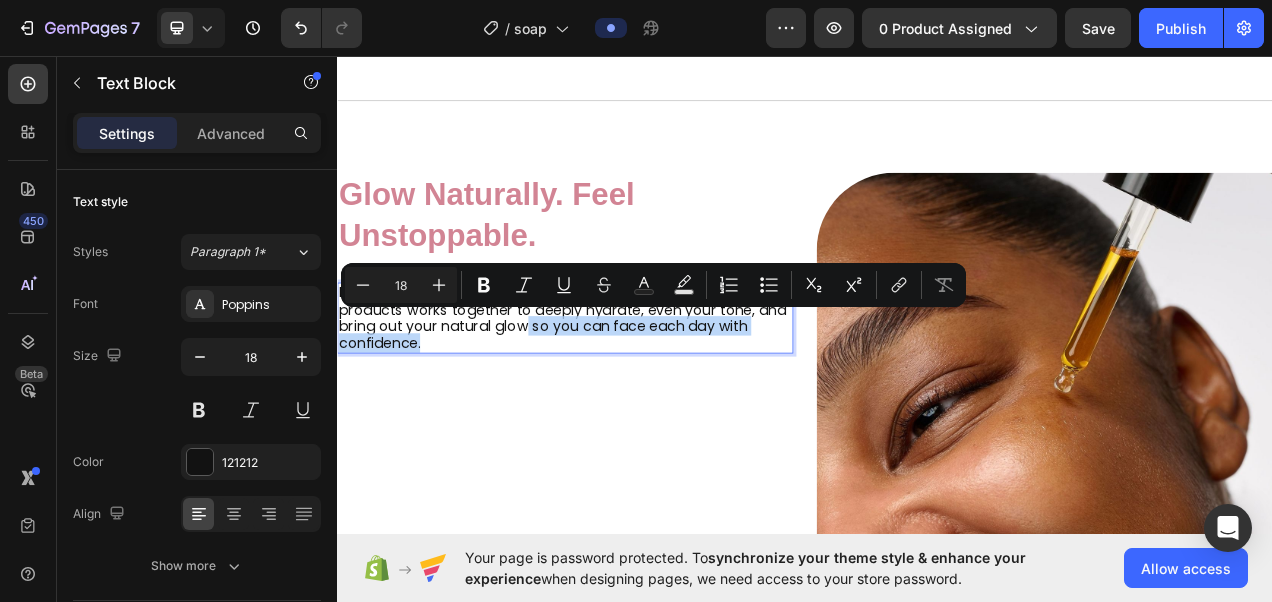 click on "Minus 18 Plus Bold Italic Underline       Strikethrough
Text Color
Text Background Color Numbered List Bulleted List Subscript Superscript       link Remove Format" at bounding box center (653, 285) 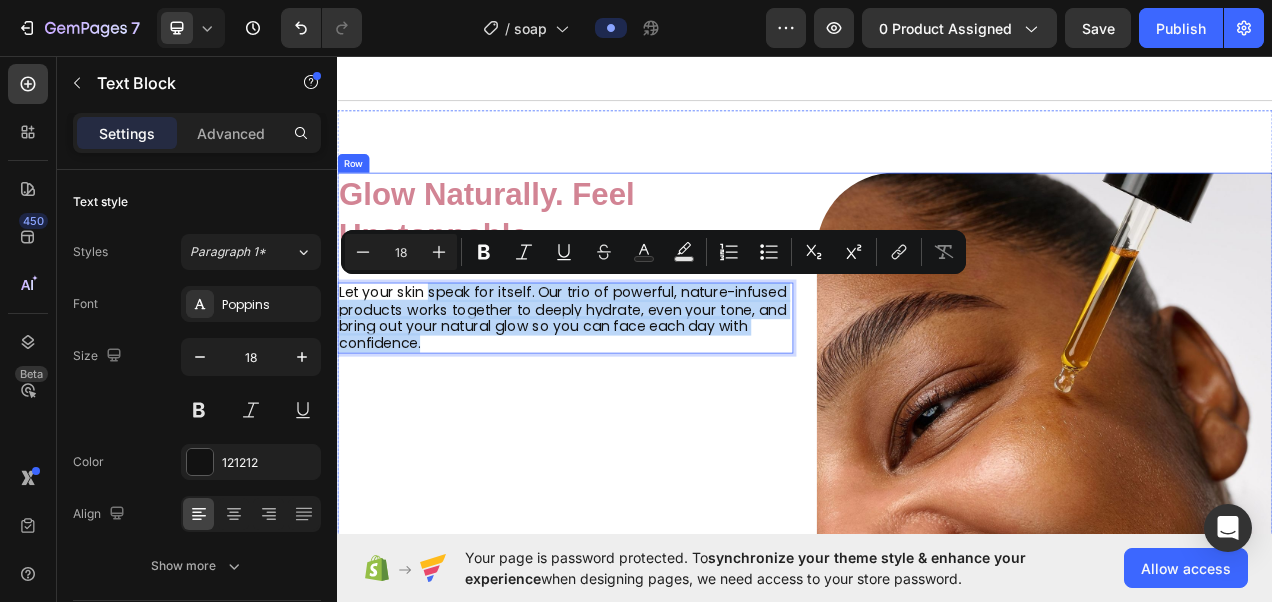 drag, startPoint x: 457, startPoint y: 359, endPoint x: 500, endPoint y: 573, distance: 218.27734 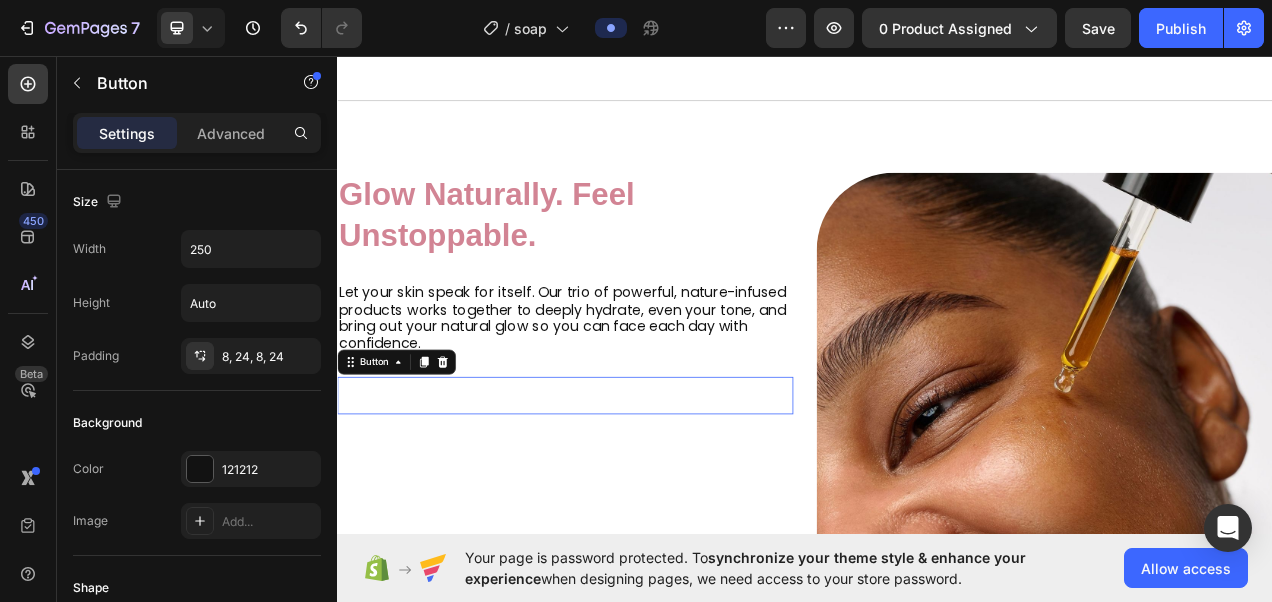 click on "shop now" at bounding box center [462, 493] 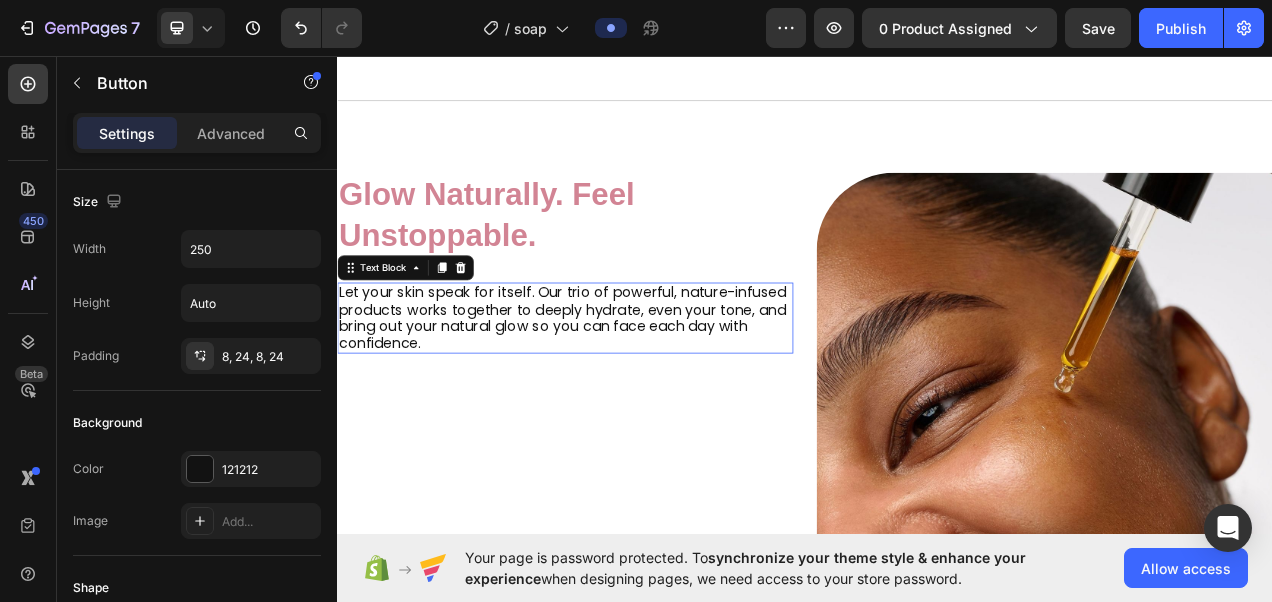 click on "Let your skin speak for itself. Our trio of powerful, nature-infused products works together to deeply hydrate, even your tone, and bring out your natural glow so you can face each day with confidence." at bounding box center [629, 393] 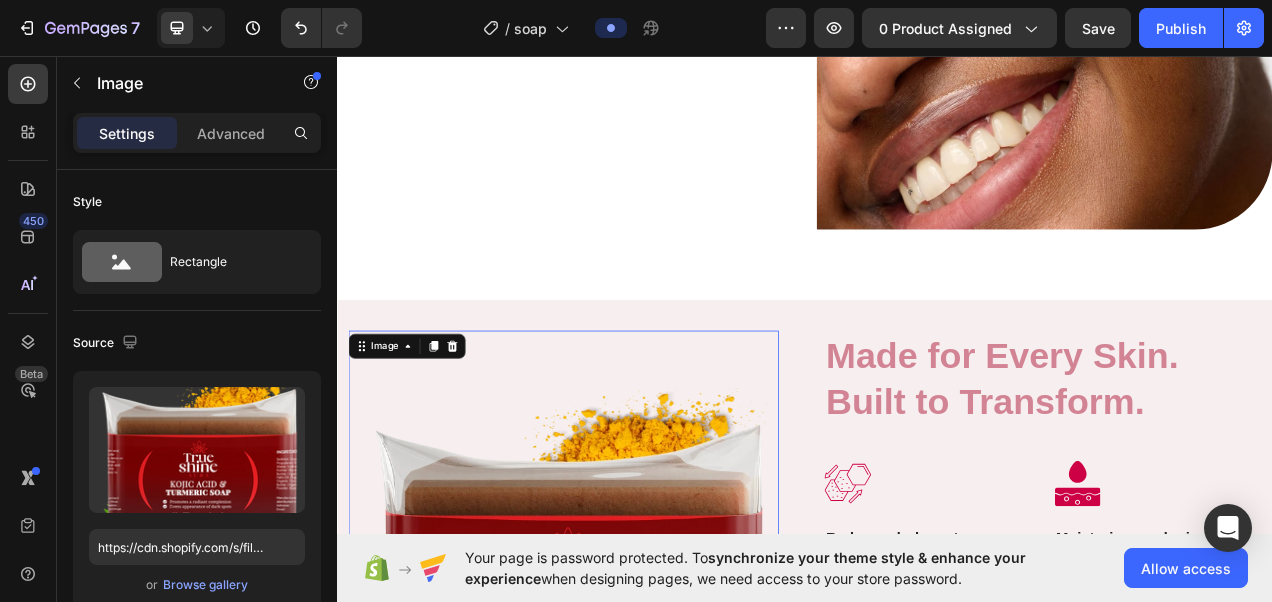 scroll, scrollTop: 1556, scrollLeft: 0, axis: vertical 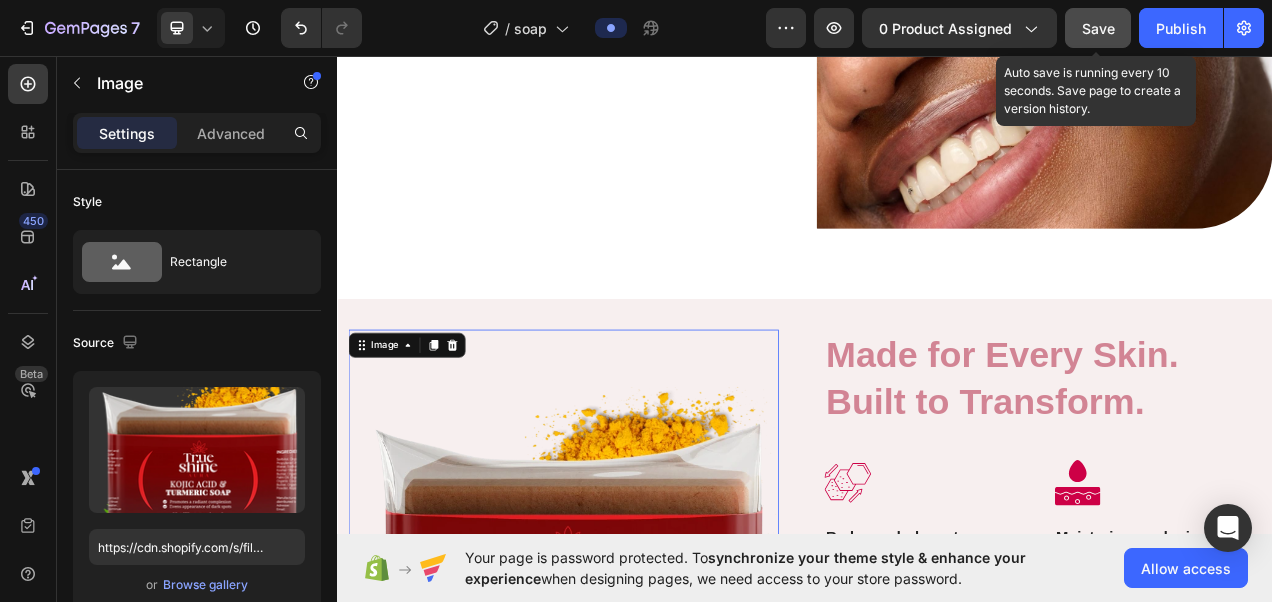 click on "Save" 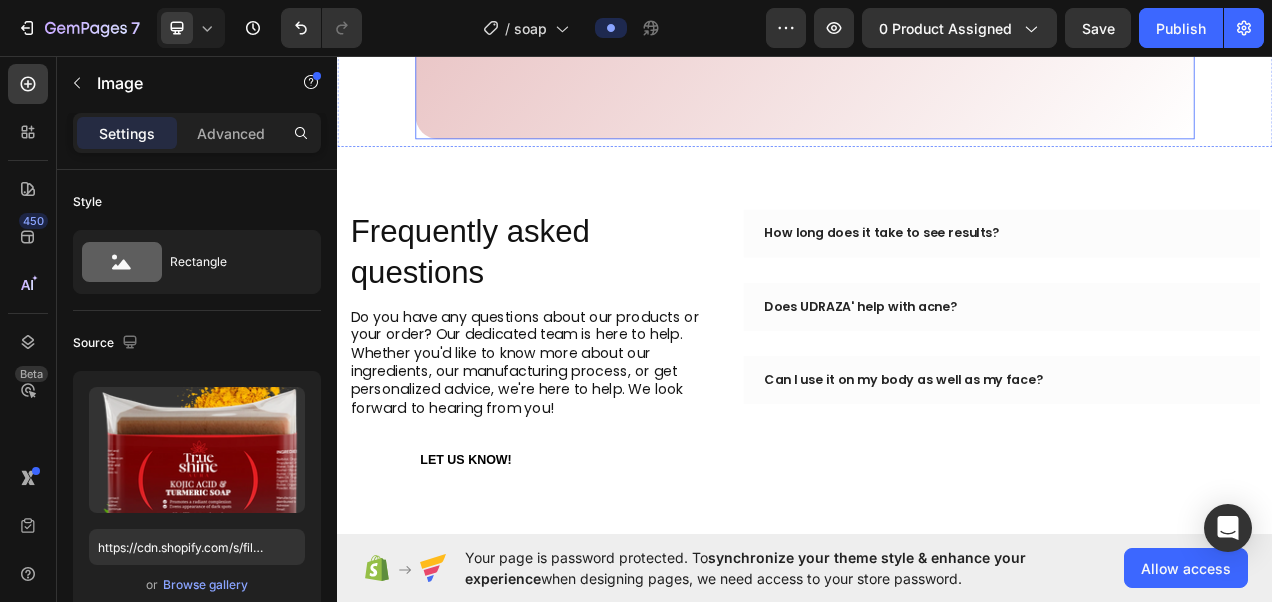 scroll, scrollTop: 5558, scrollLeft: 0, axis: vertical 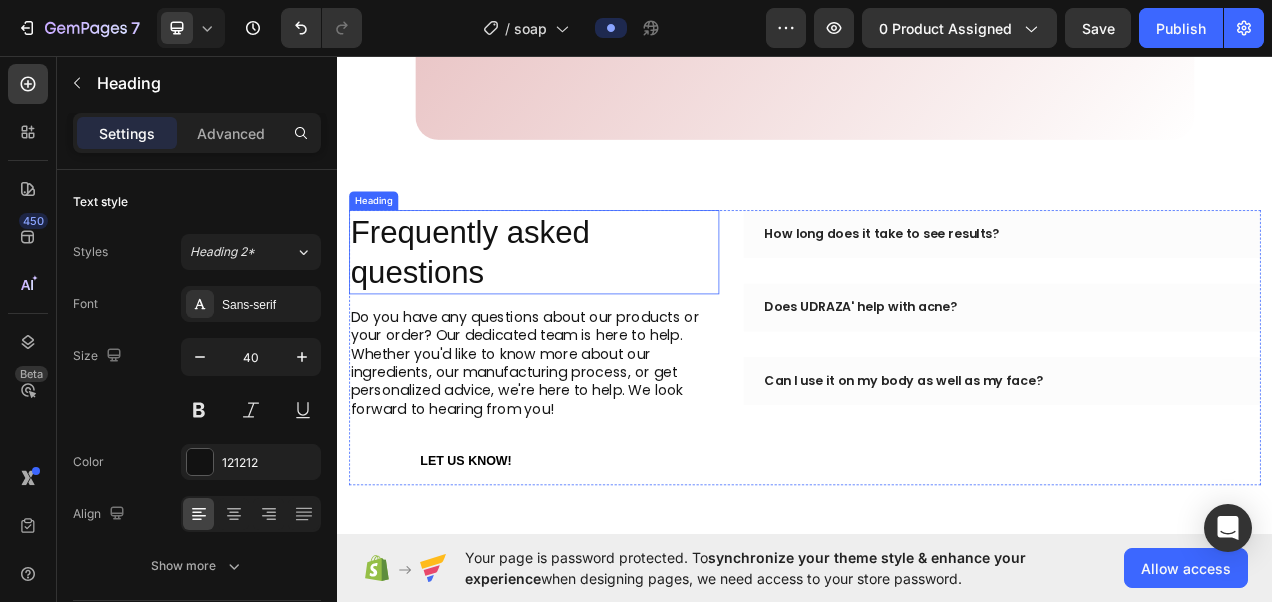 click on "Frequently asked questions" at bounding box center [589, 309] 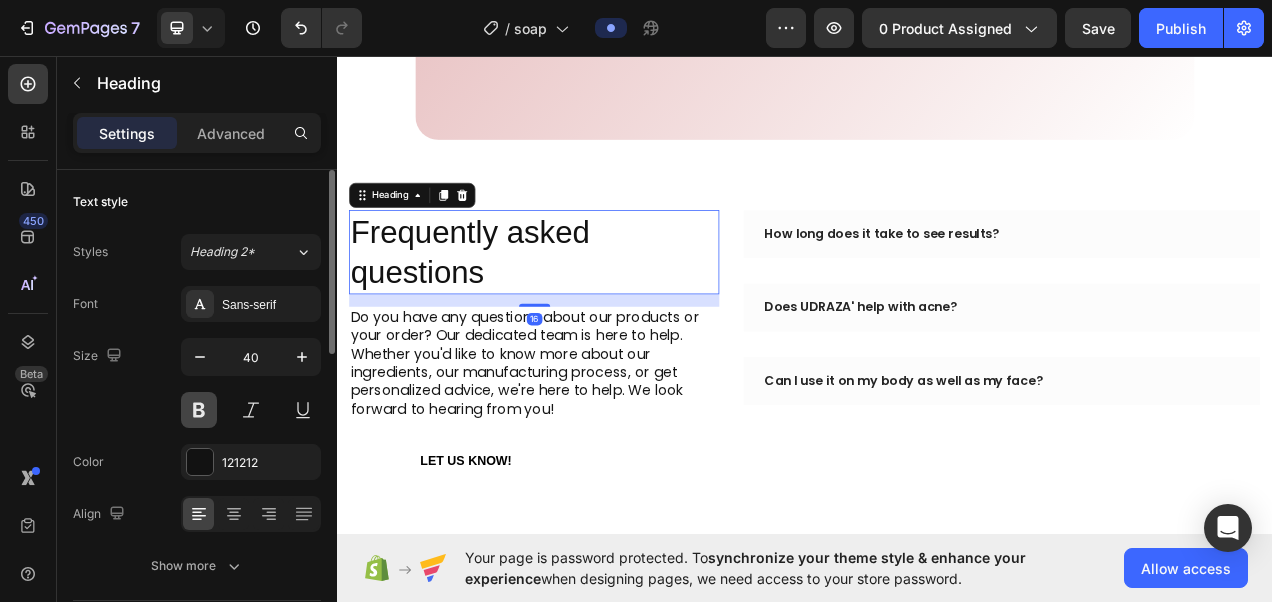 click at bounding box center [199, 410] 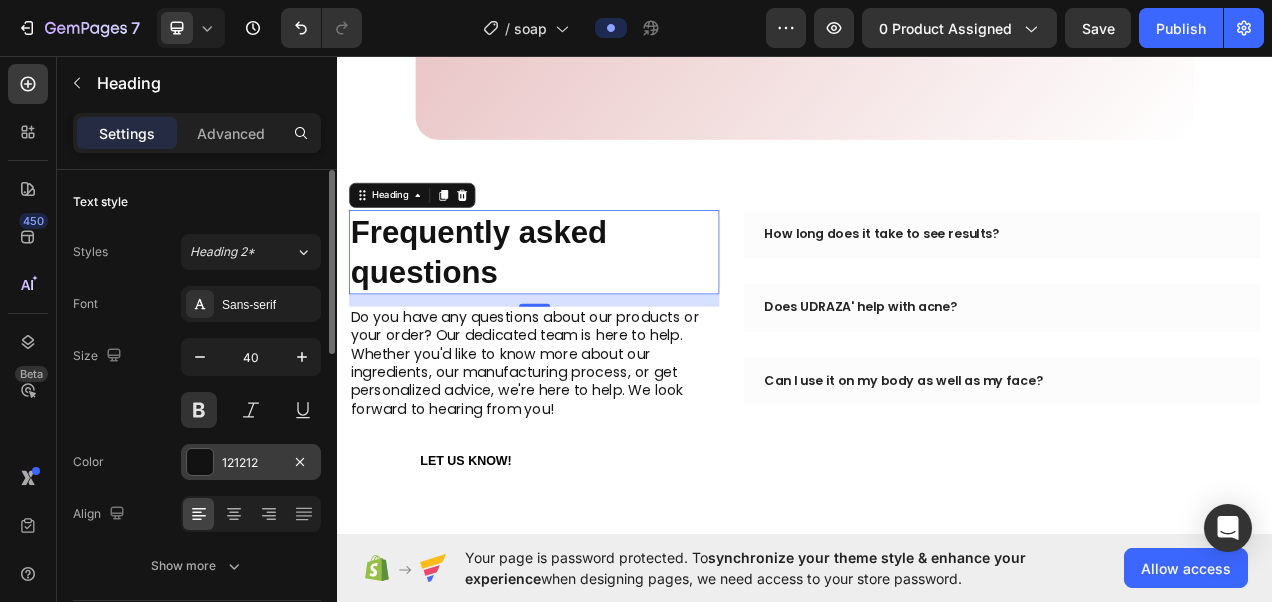 click on "121212" at bounding box center [251, 462] 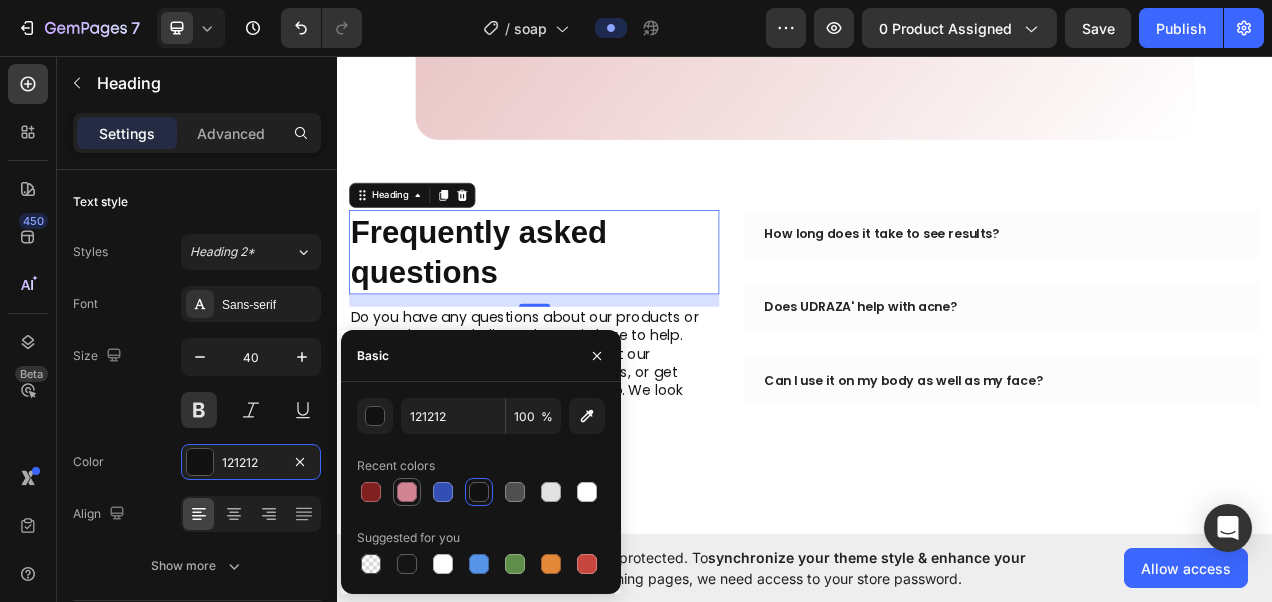 click at bounding box center (407, 492) 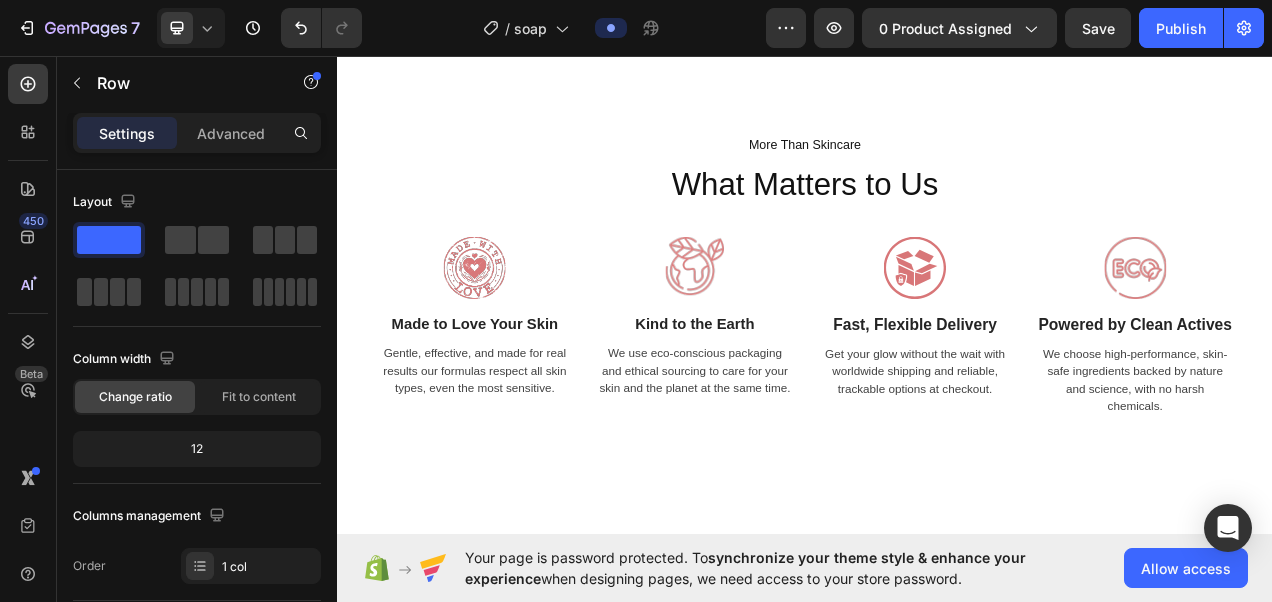 scroll, scrollTop: 4395, scrollLeft: 0, axis: vertical 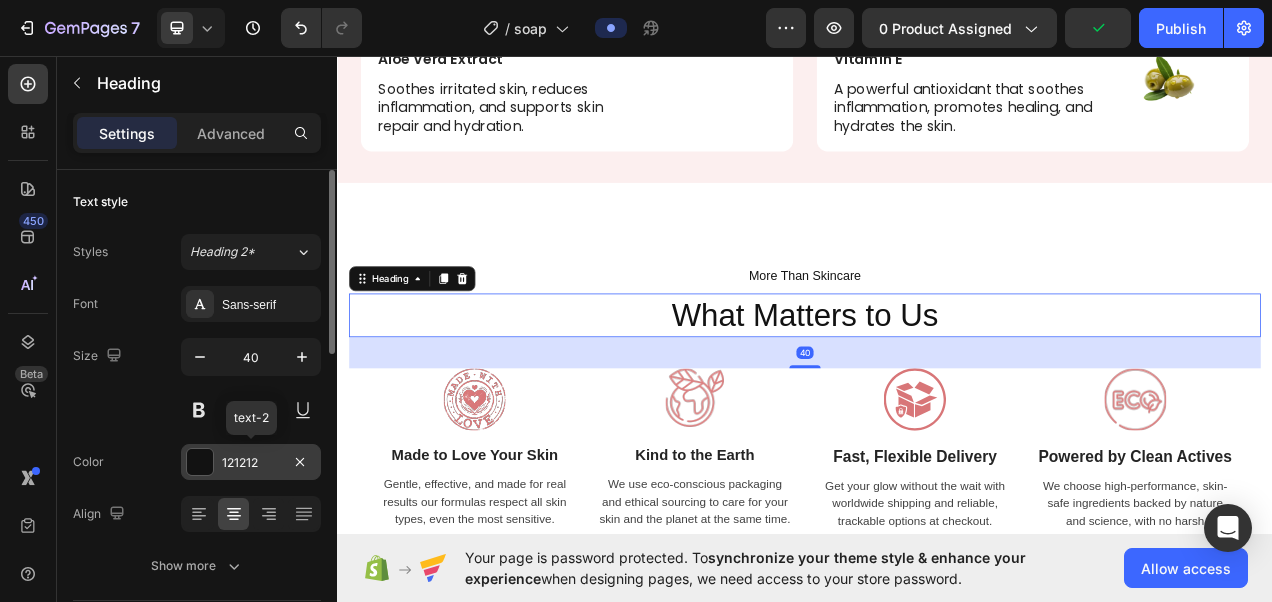 click on "121212" at bounding box center [251, 463] 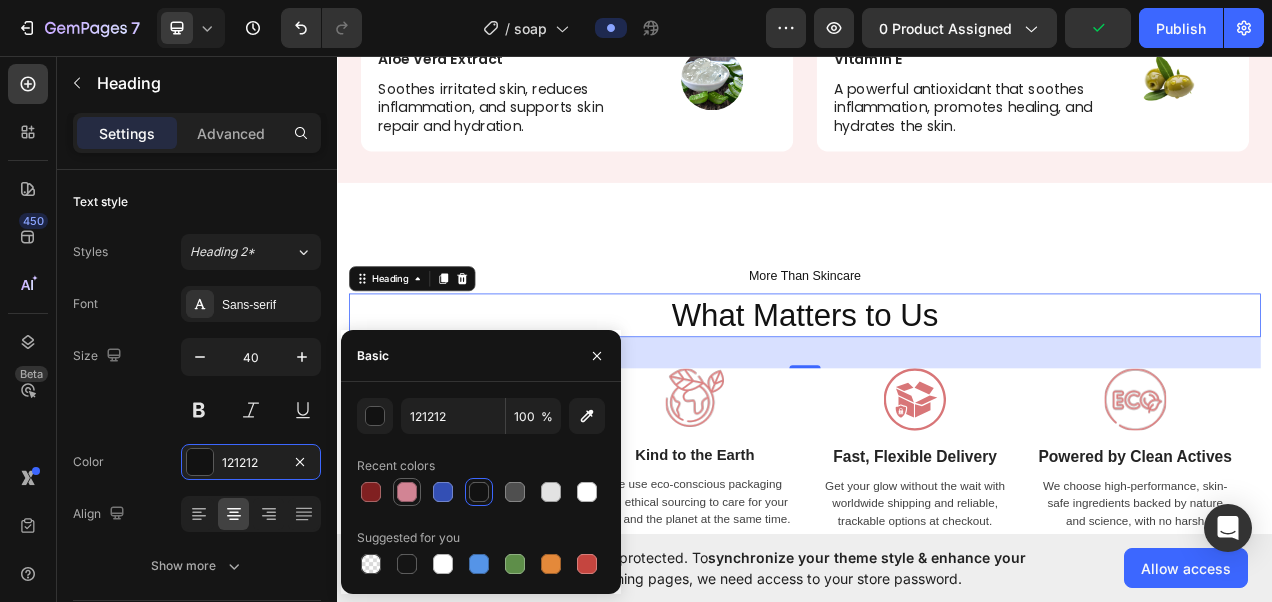 click at bounding box center (407, 492) 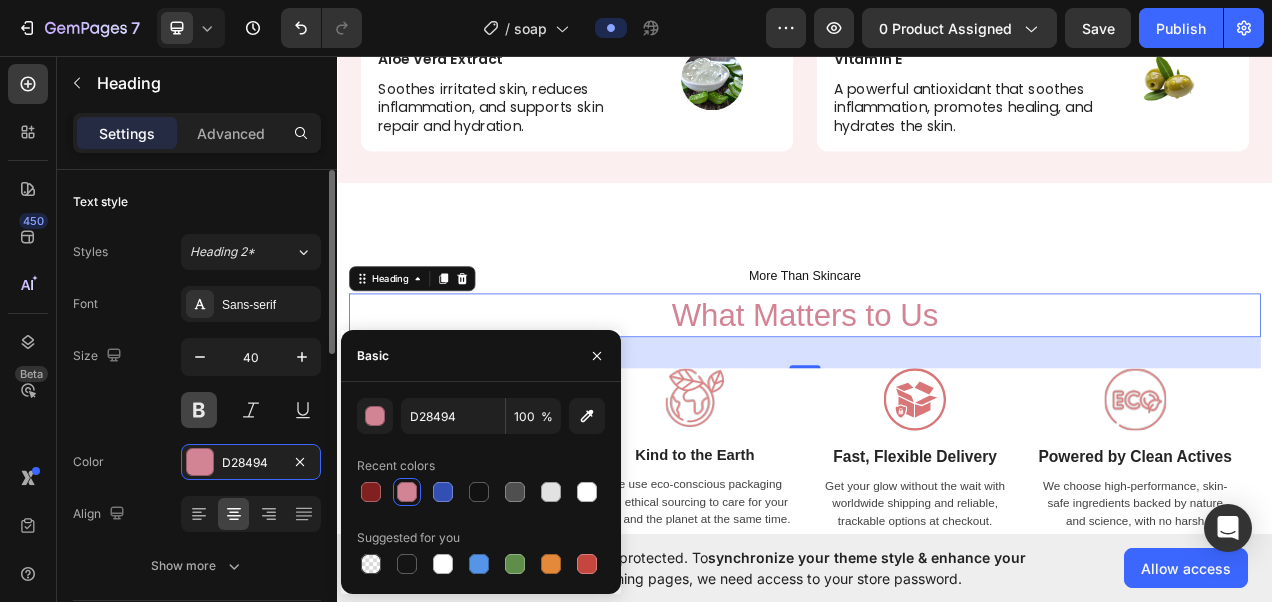 click at bounding box center (199, 410) 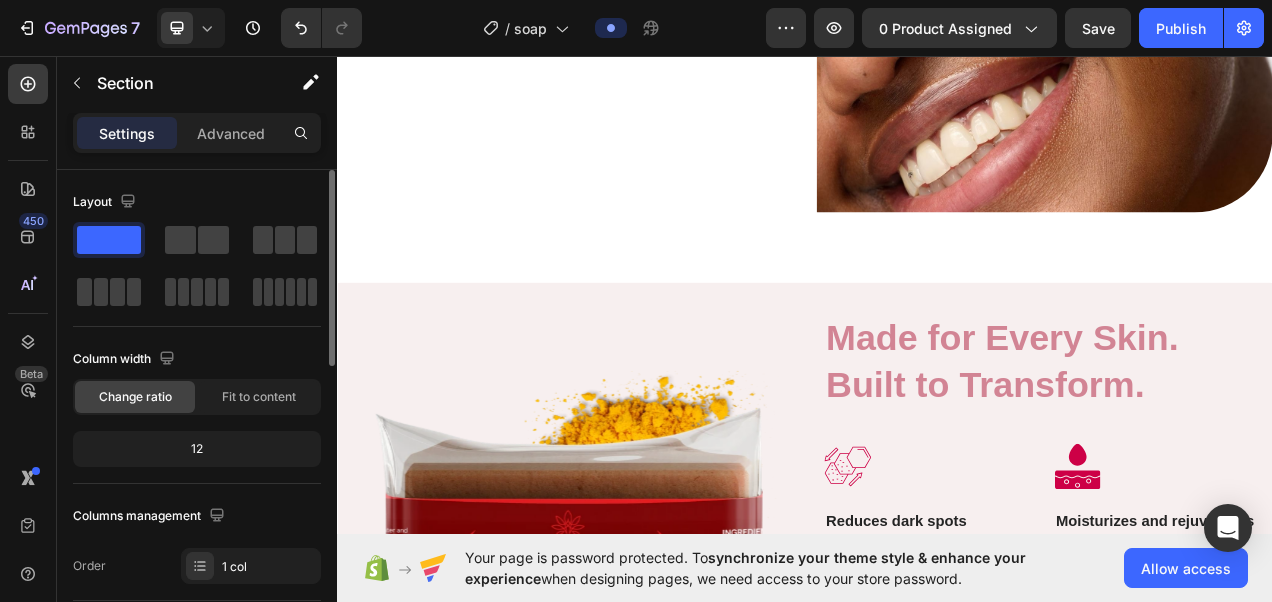 scroll, scrollTop: 1550, scrollLeft: 0, axis: vertical 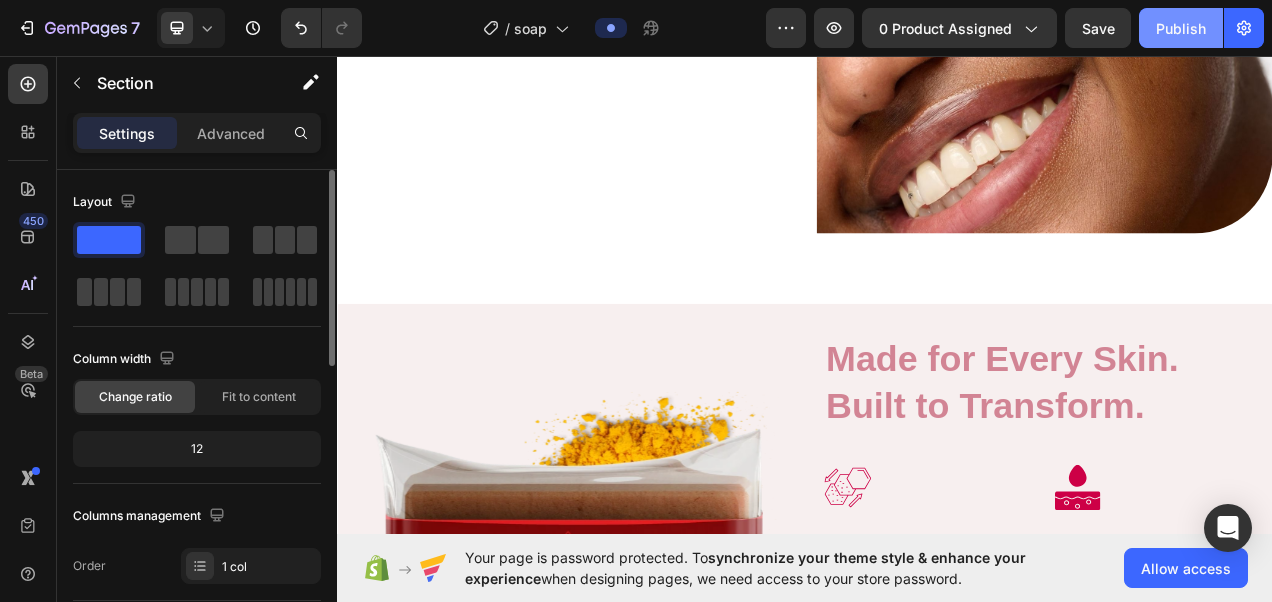 click on "Publish" at bounding box center [1181, 28] 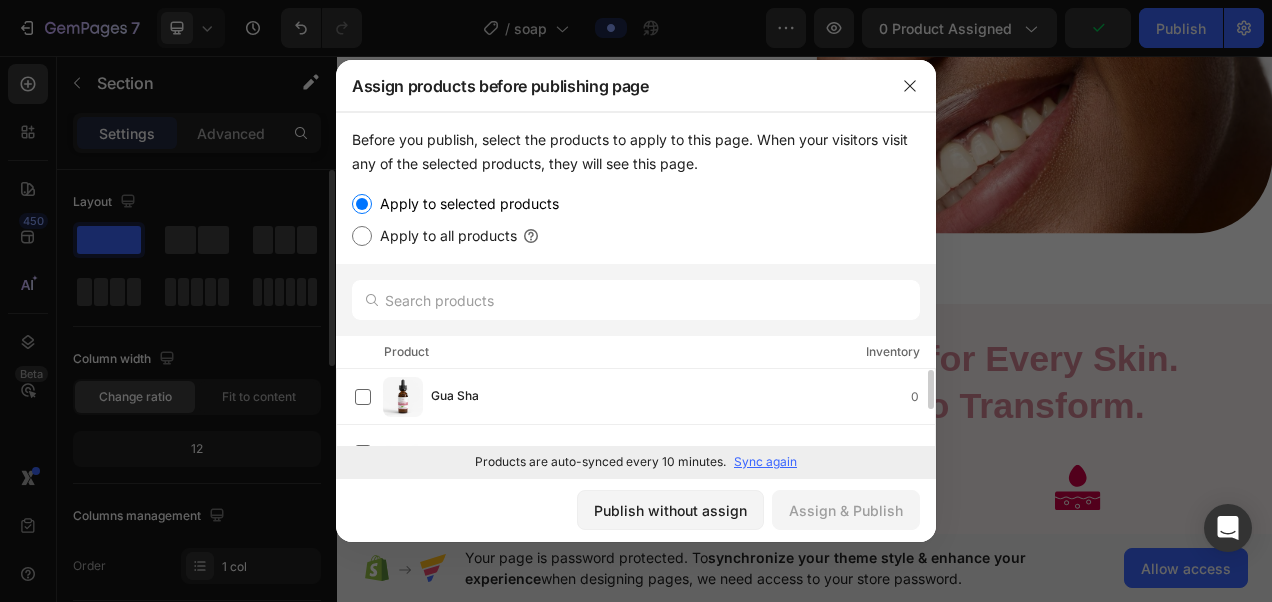 scroll, scrollTop: 1, scrollLeft: 0, axis: vertical 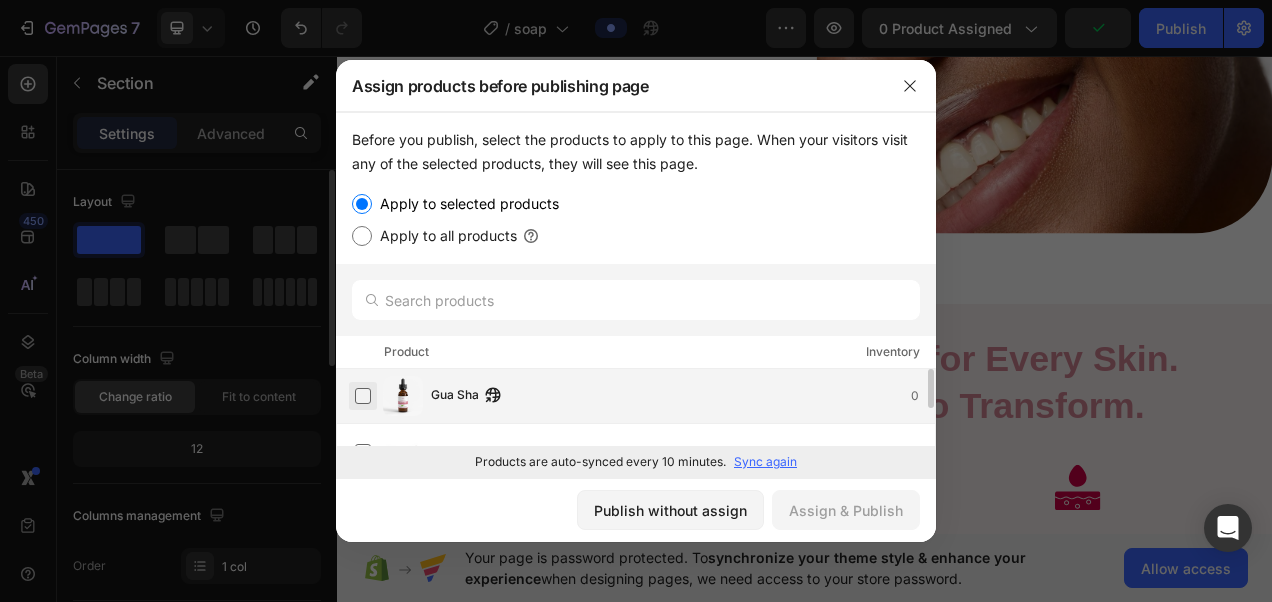 click at bounding box center [363, 396] 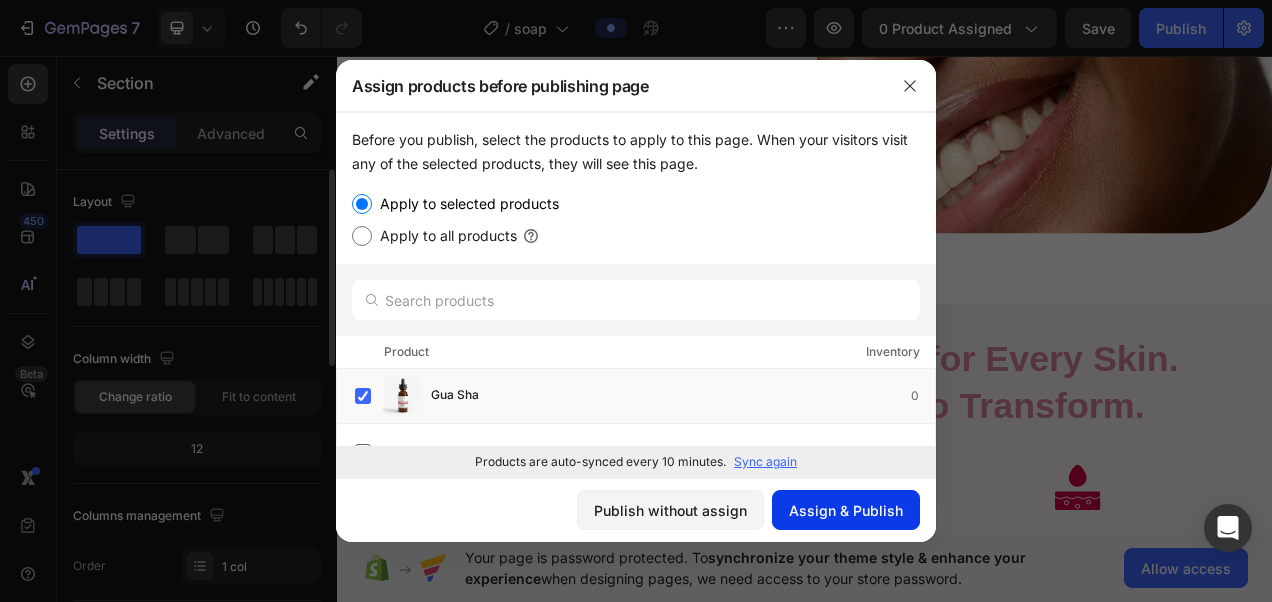 click on "Assign & Publish" at bounding box center [846, 510] 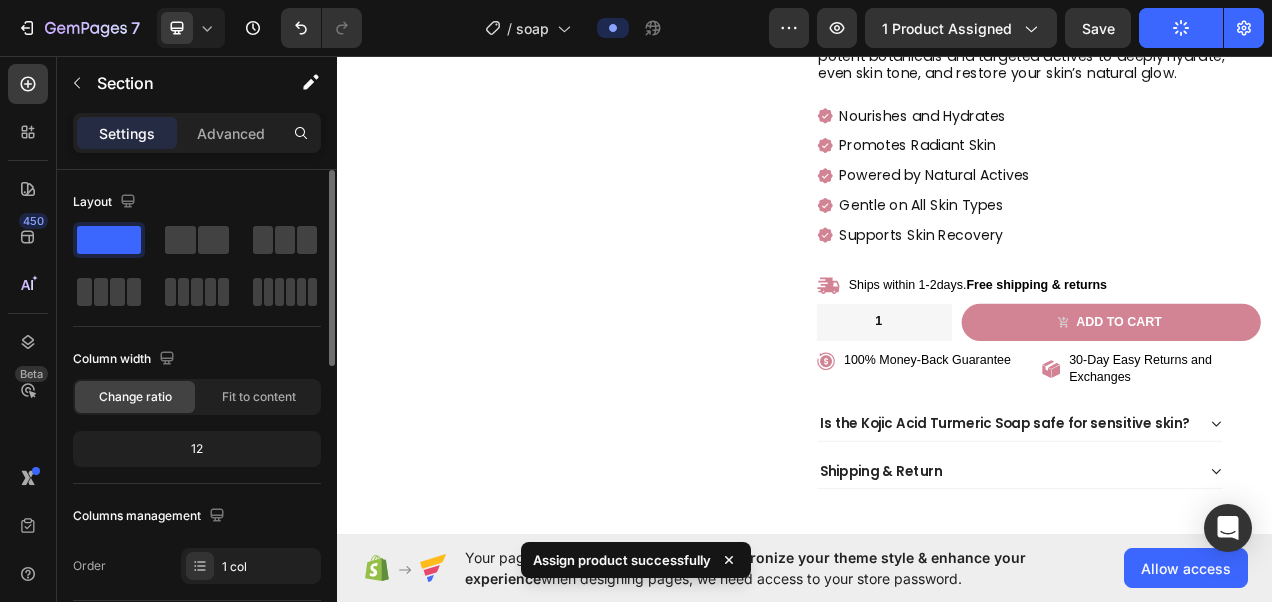 scroll, scrollTop: 0, scrollLeft: 0, axis: both 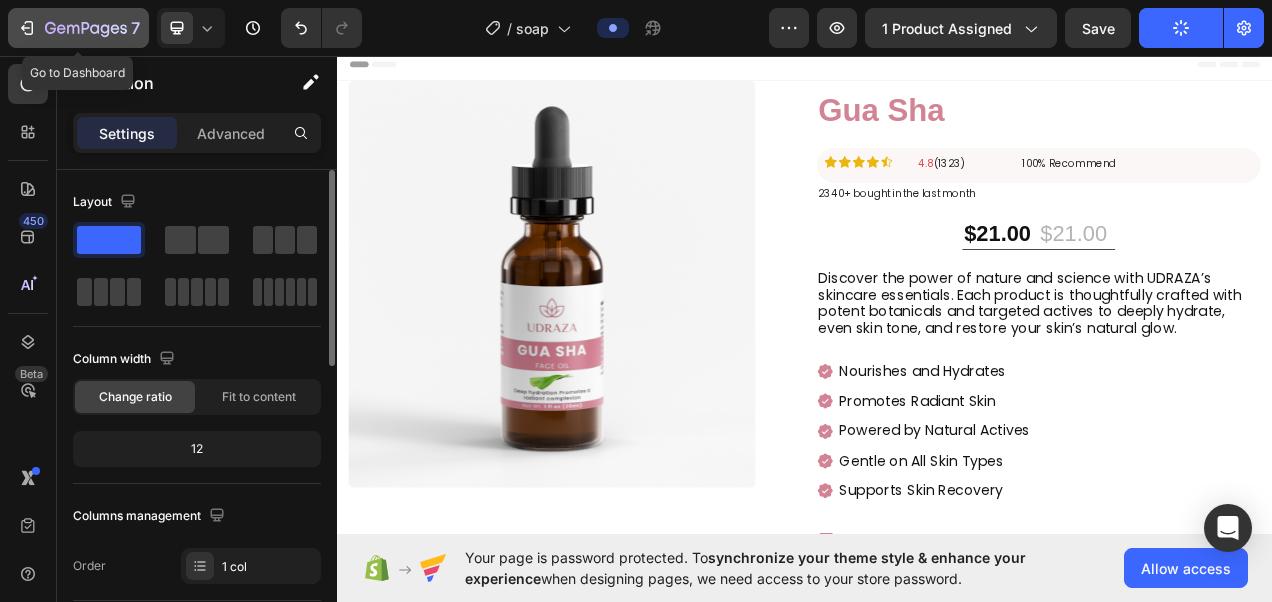 click 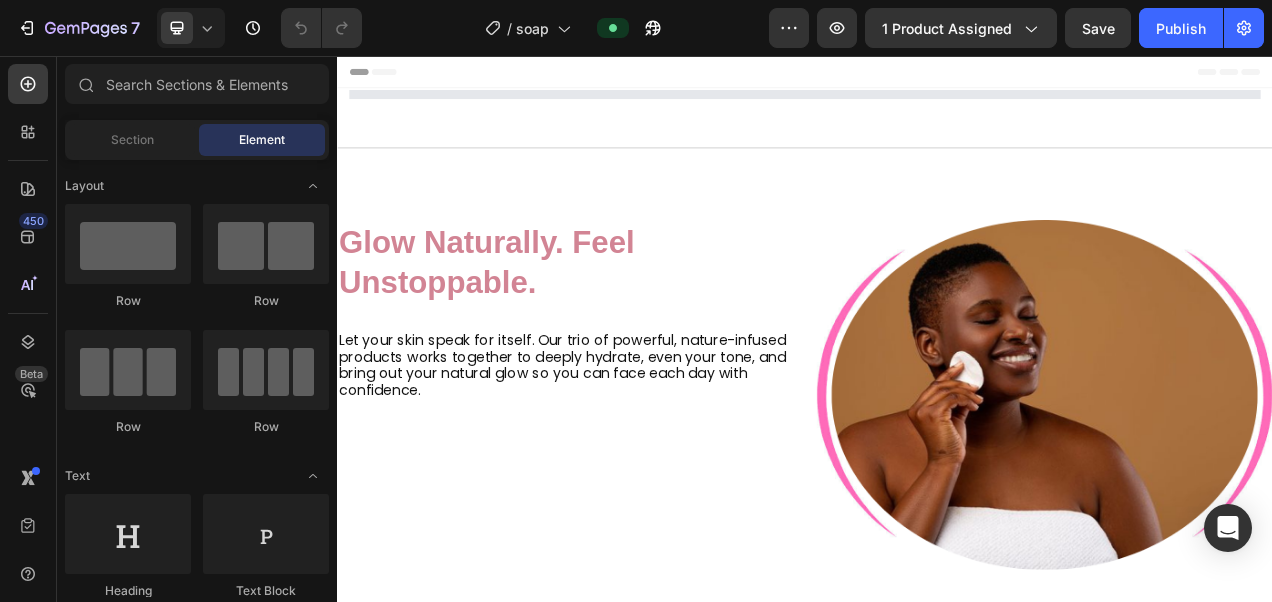 scroll, scrollTop: 0, scrollLeft: 0, axis: both 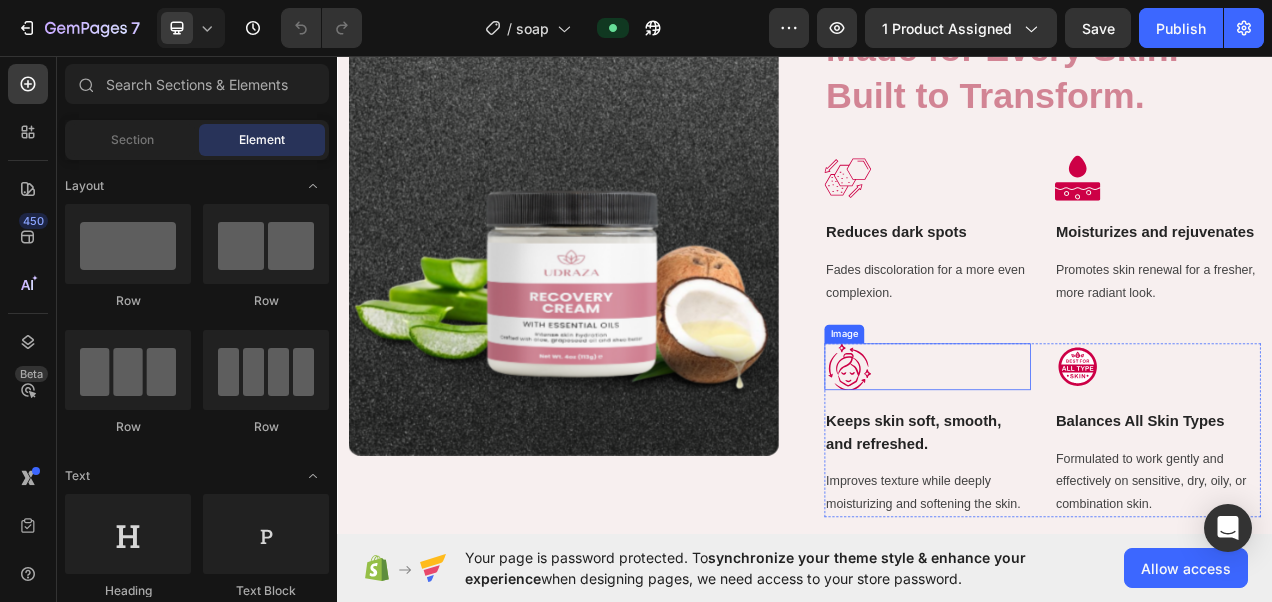 click at bounding box center (992, 456) 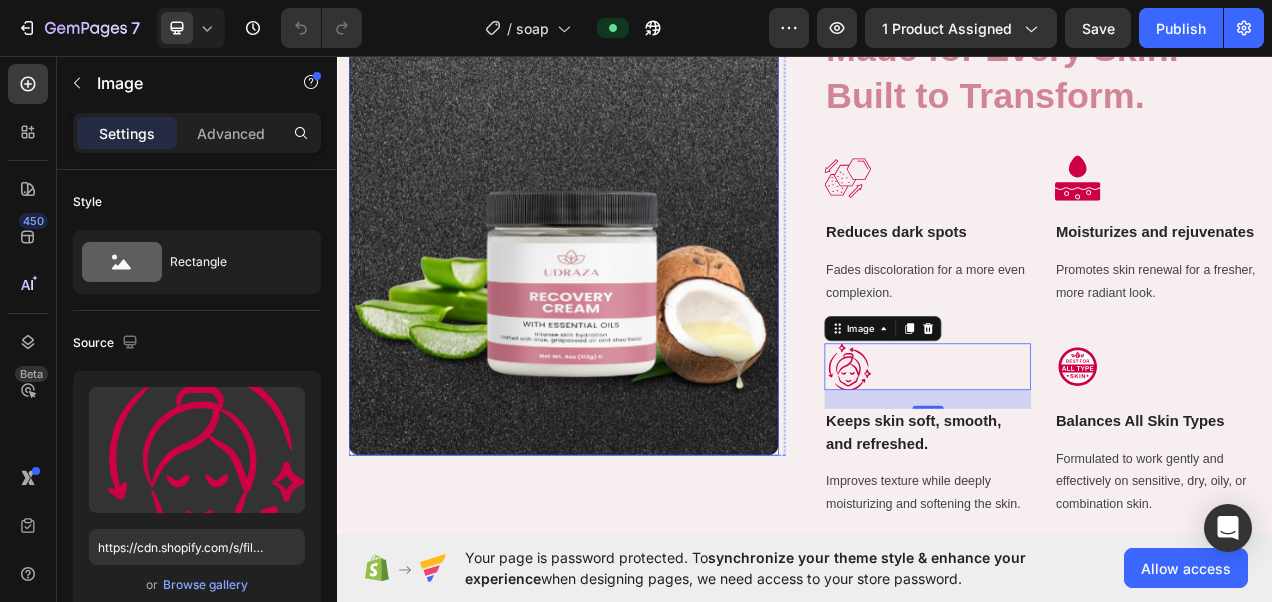 click at bounding box center (628, 293) 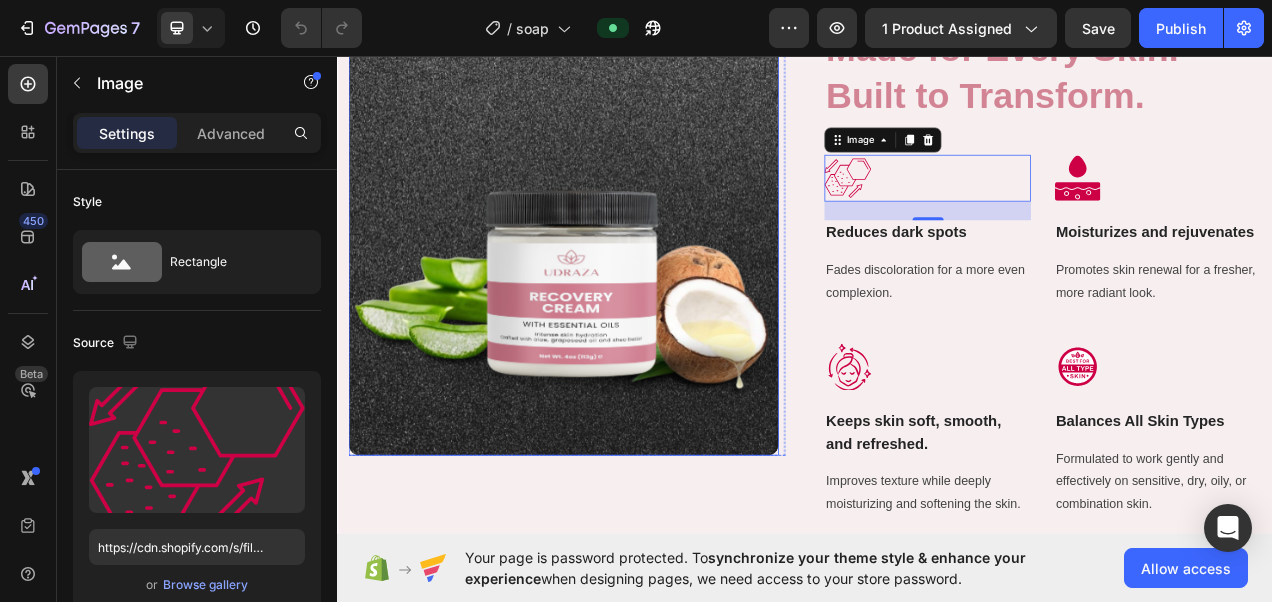 click at bounding box center [628, 293] 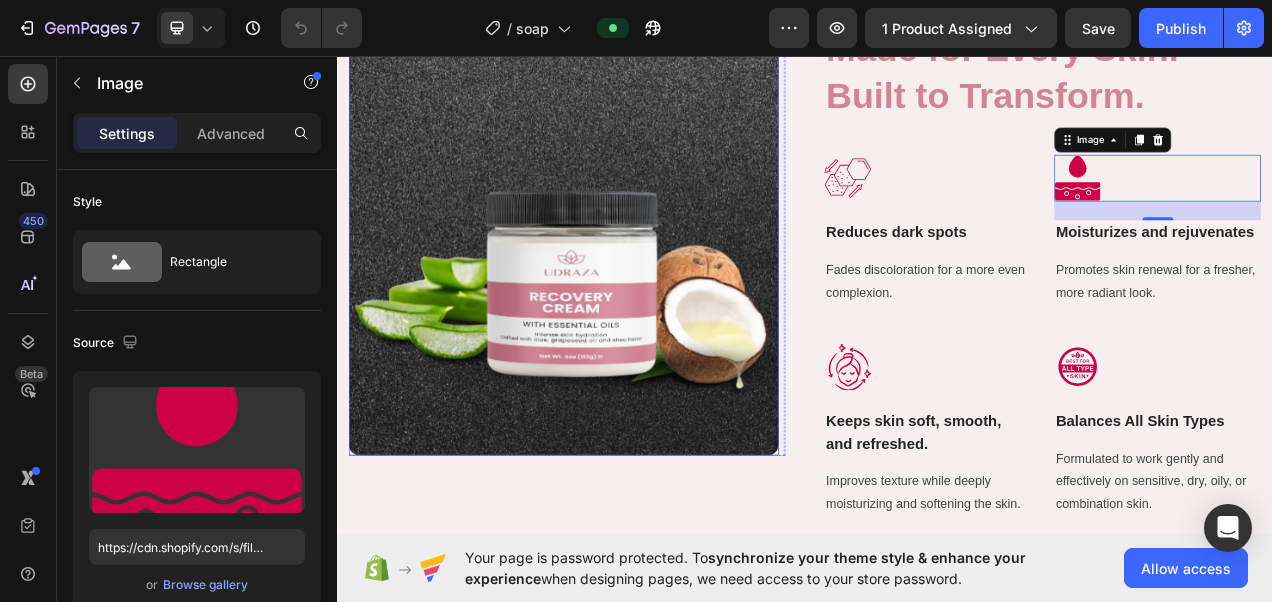 click at bounding box center (628, 293) 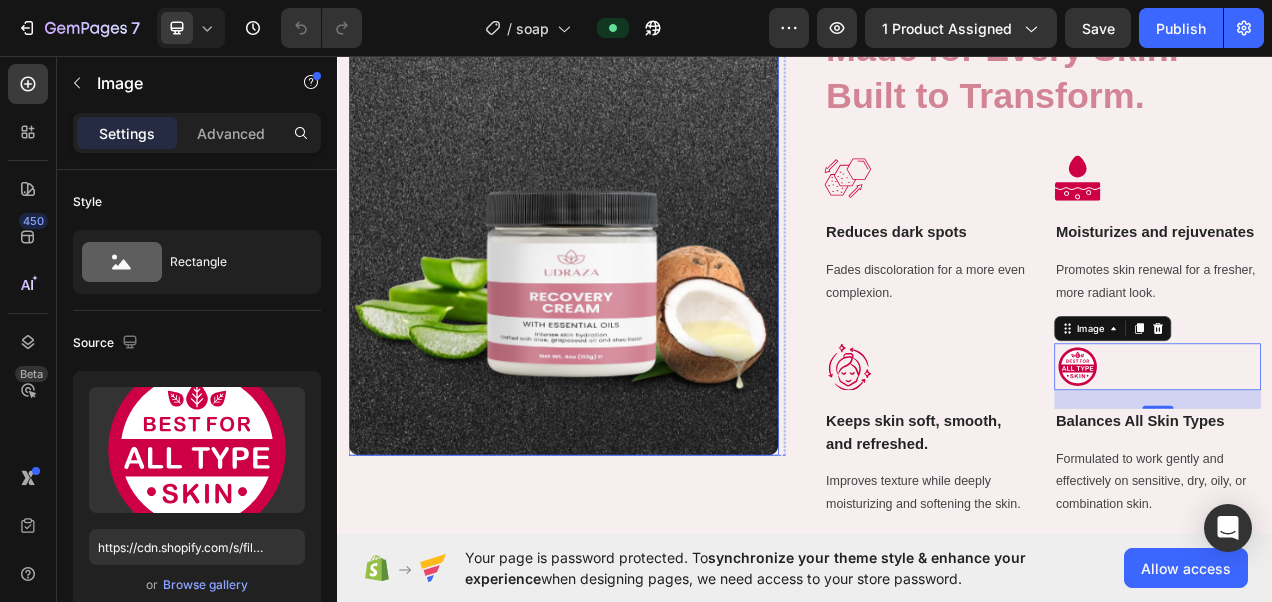 click at bounding box center [628, 293] 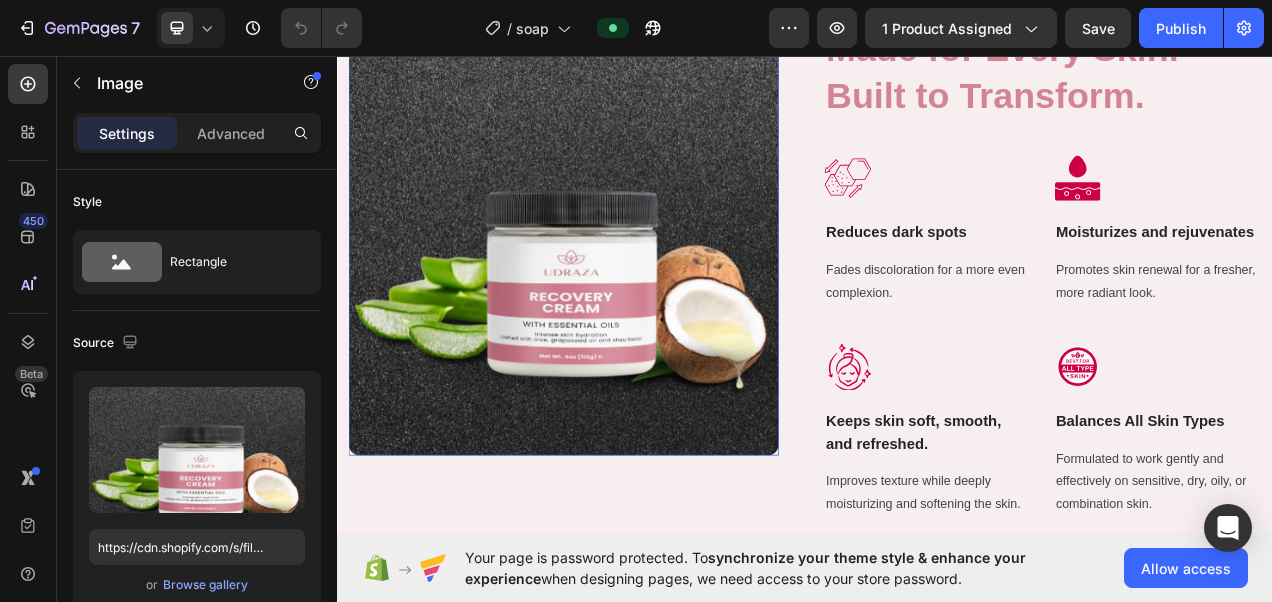 drag, startPoint x: 544, startPoint y: 149, endPoint x: 602, endPoint y: 649, distance: 503.35275 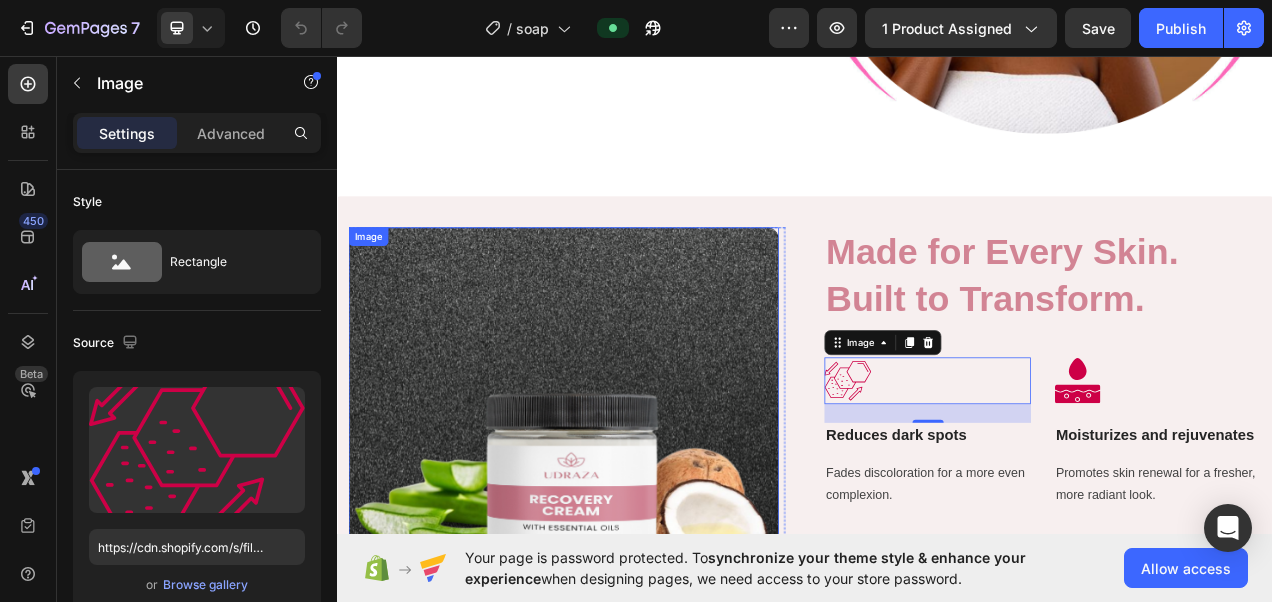 scroll, scrollTop: 1390, scrollLeft: 0, axis: vertical 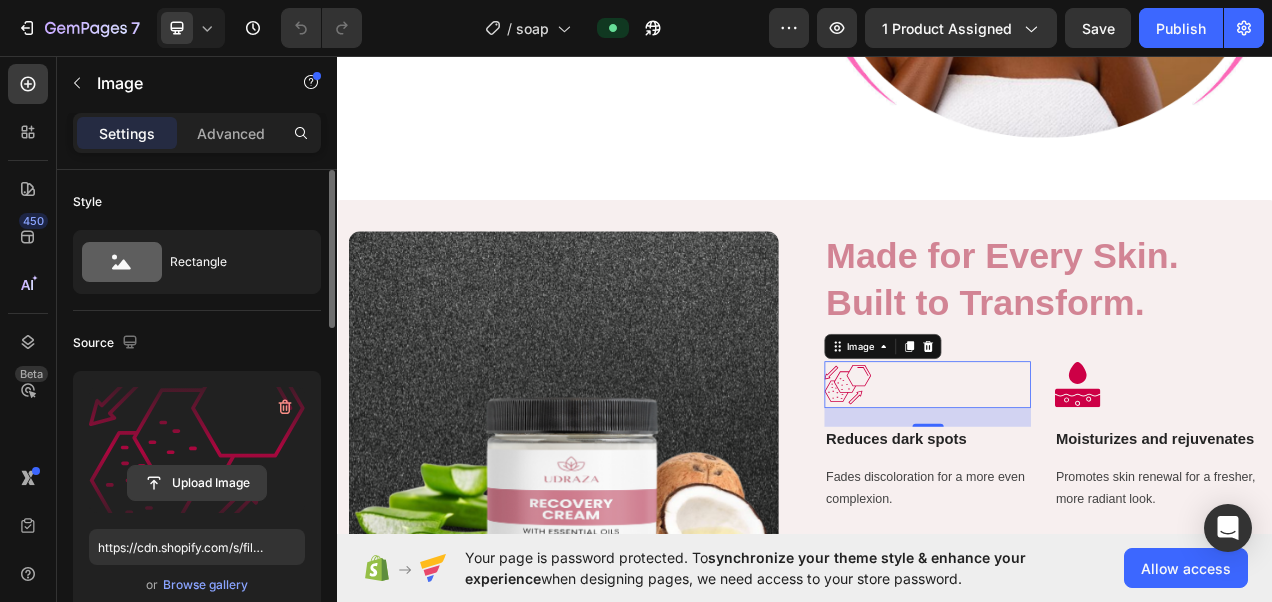 click 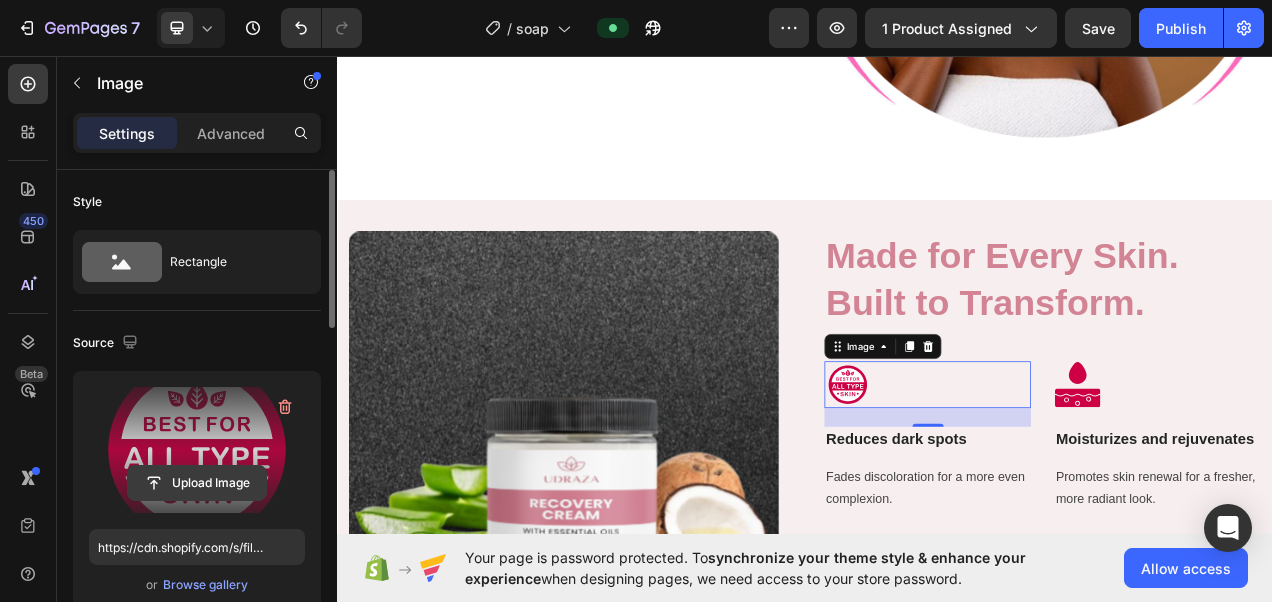 click 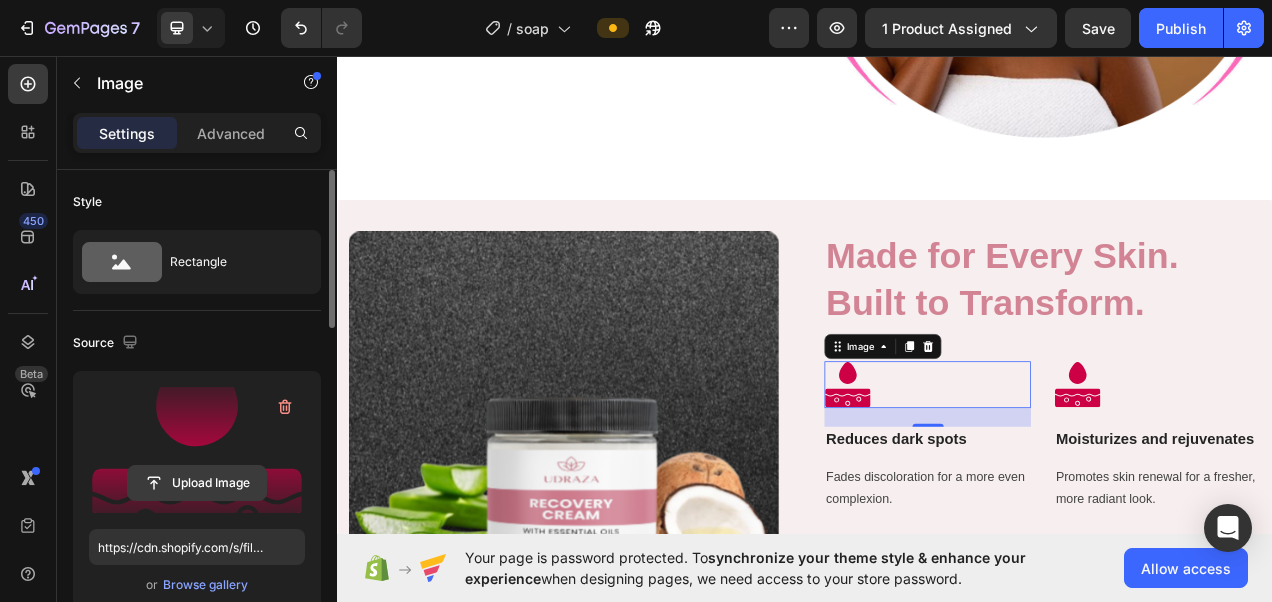 click 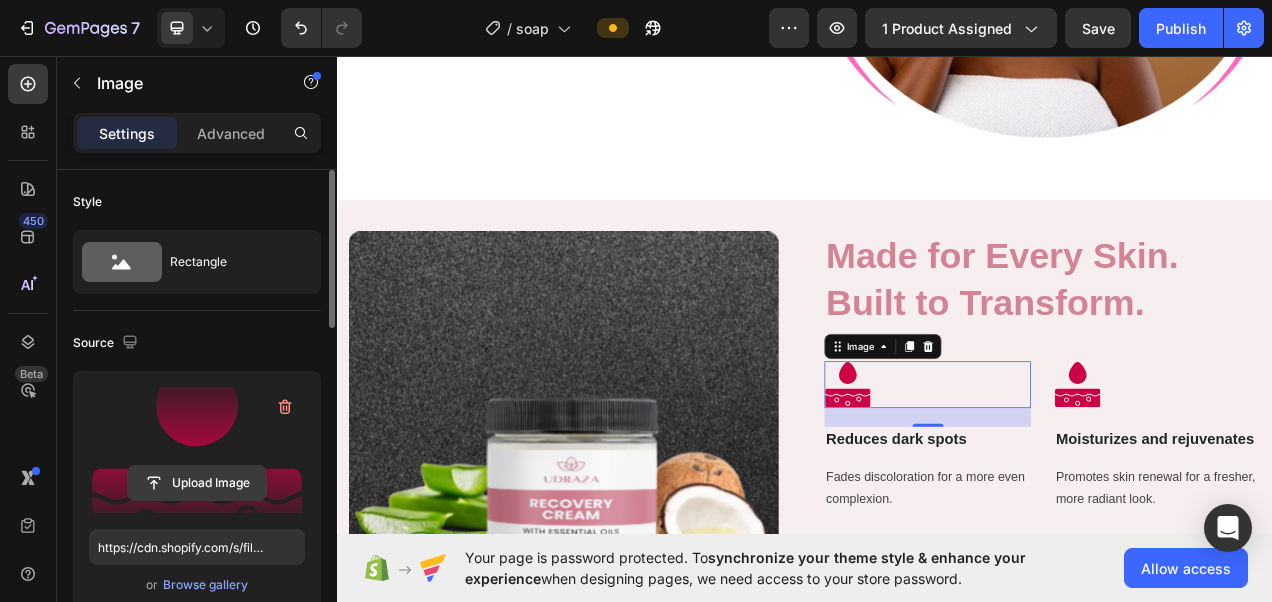 click 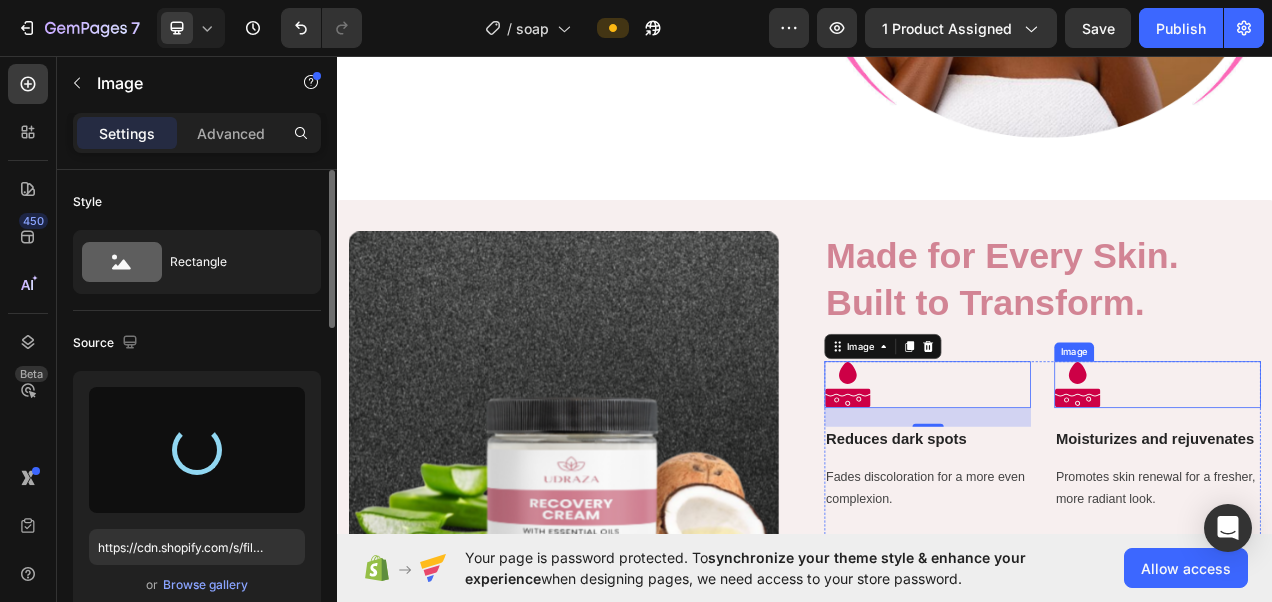 type on "https://cdn.shopify.com/s/files/1/0947/8199/7354/files/gempages_578038881815888572-d7f49b05-cb63-4d23-9921-80a2bbf502ad.svg" 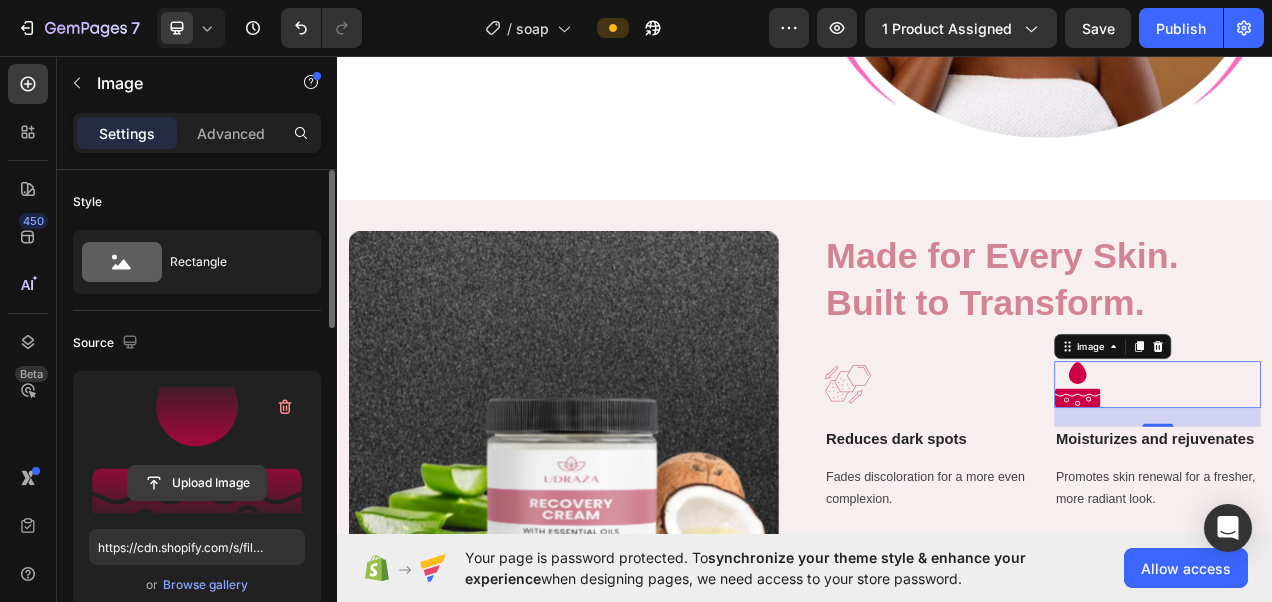 click 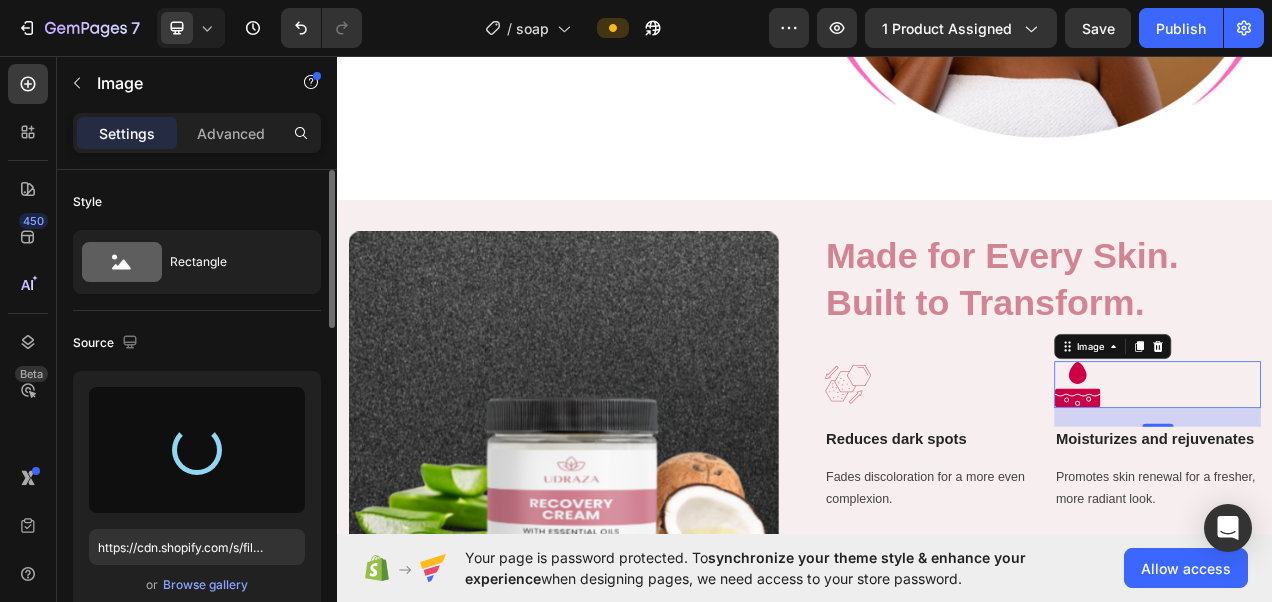 type on "https://cdn.shopify.com/s/files/1/0947/8199/7354/files/gempages_578038881815888572-5e30ad36-25de-4a1f-aab8-bf8ee6786e9b.svg" 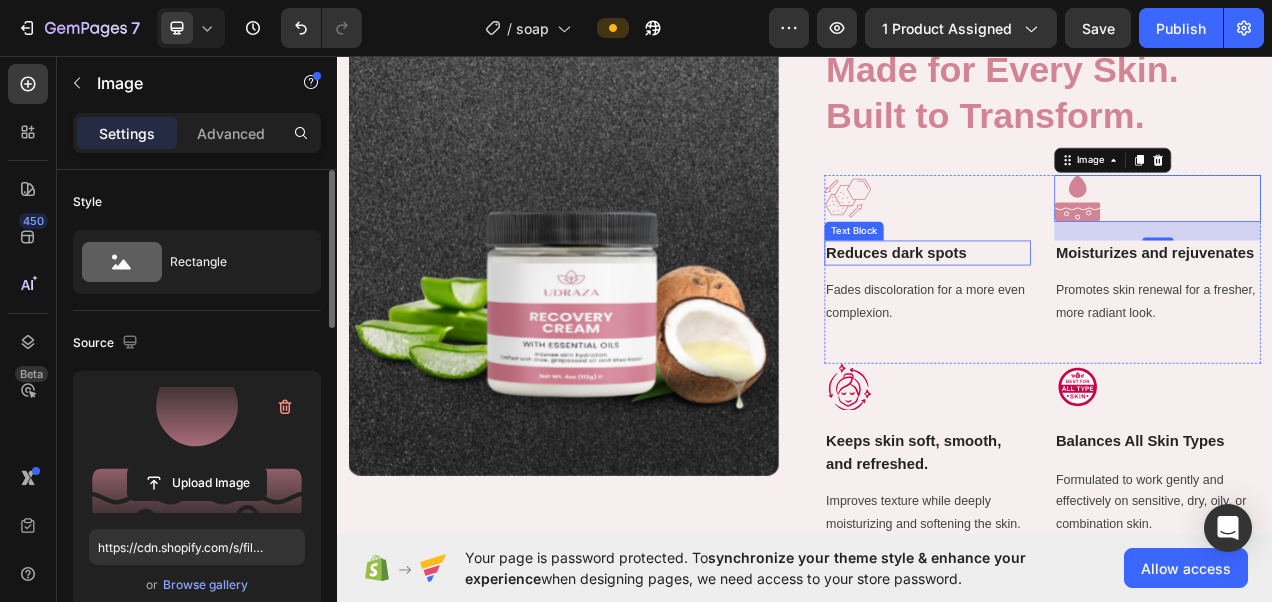 scroll, scrollTop: 1680, scrollLeft: 0, axis: vertical 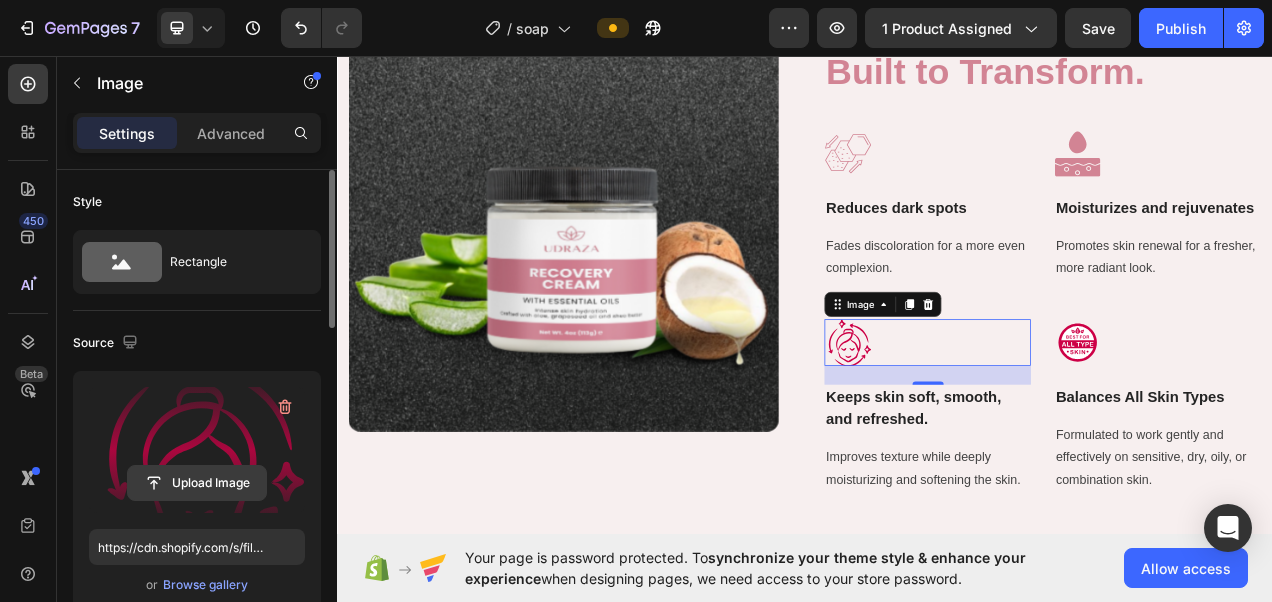 click 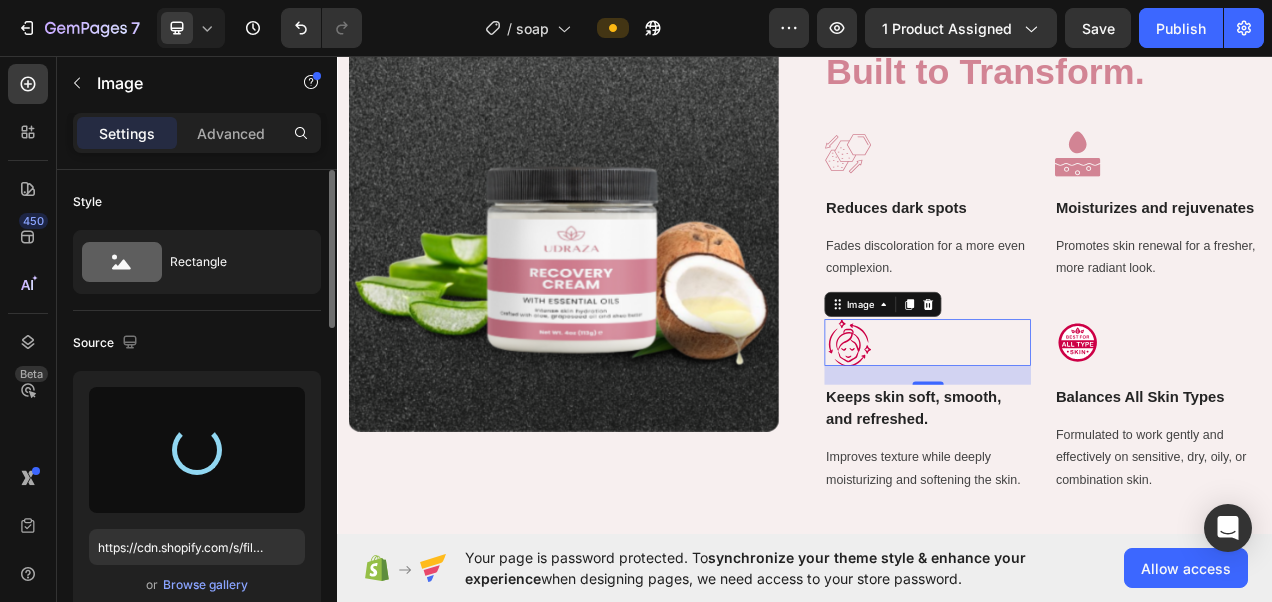 type on "https://cdn.shopify.com/s/files/1/0947/8199/7354/files/gempages_578038881815888572-c10f8c73-eac0-421d-b9a1-adf312ef0571.svg" 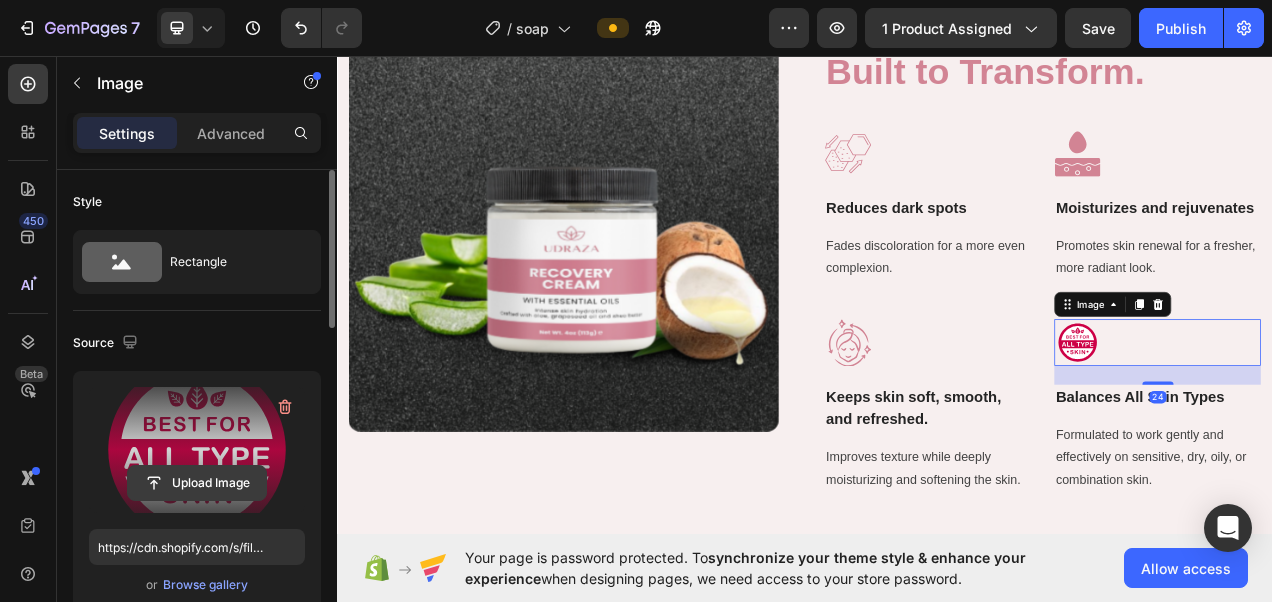 click 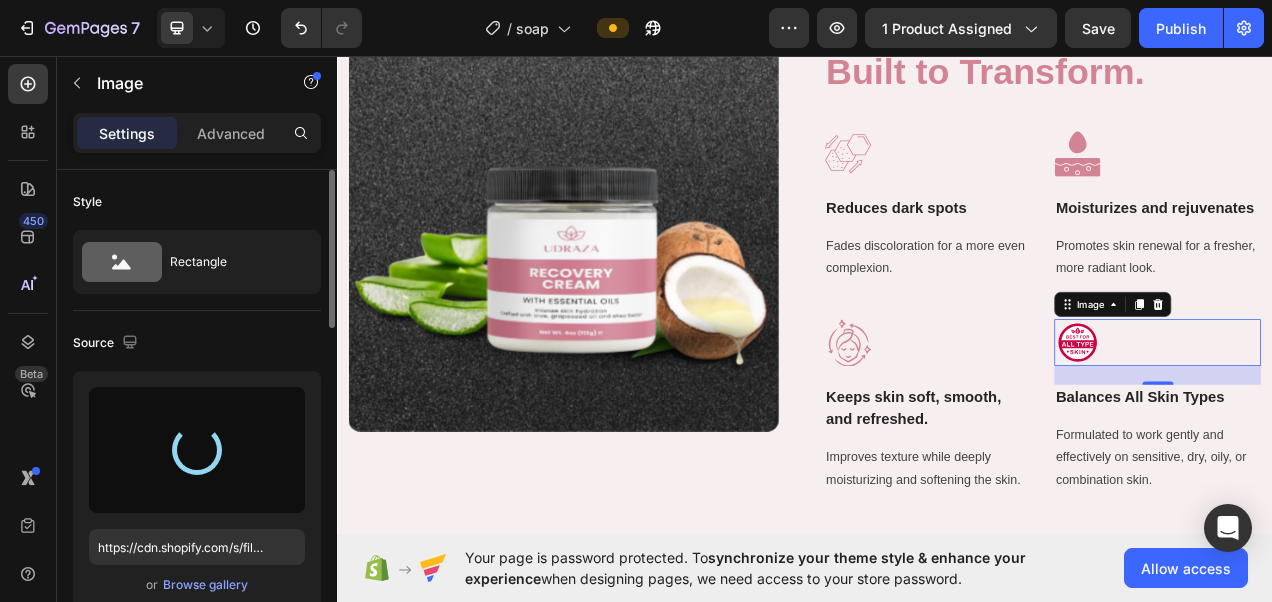 type on "https://cdn.shopify.com/s/files/1/0947/8199/7354/files/gempages_578038881815888572-3286002e-5cf2-4bca-8833-9ee31bd6479e.svg" 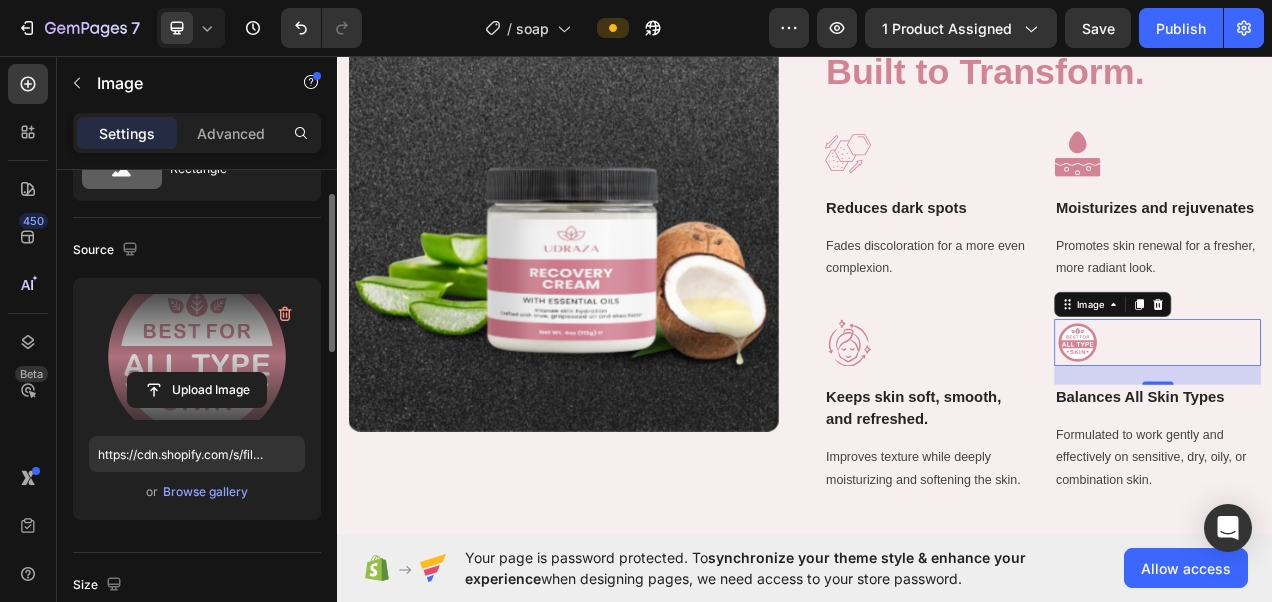 scroll, scrollTop: 88, scrollLeft: 0, axis: vertical 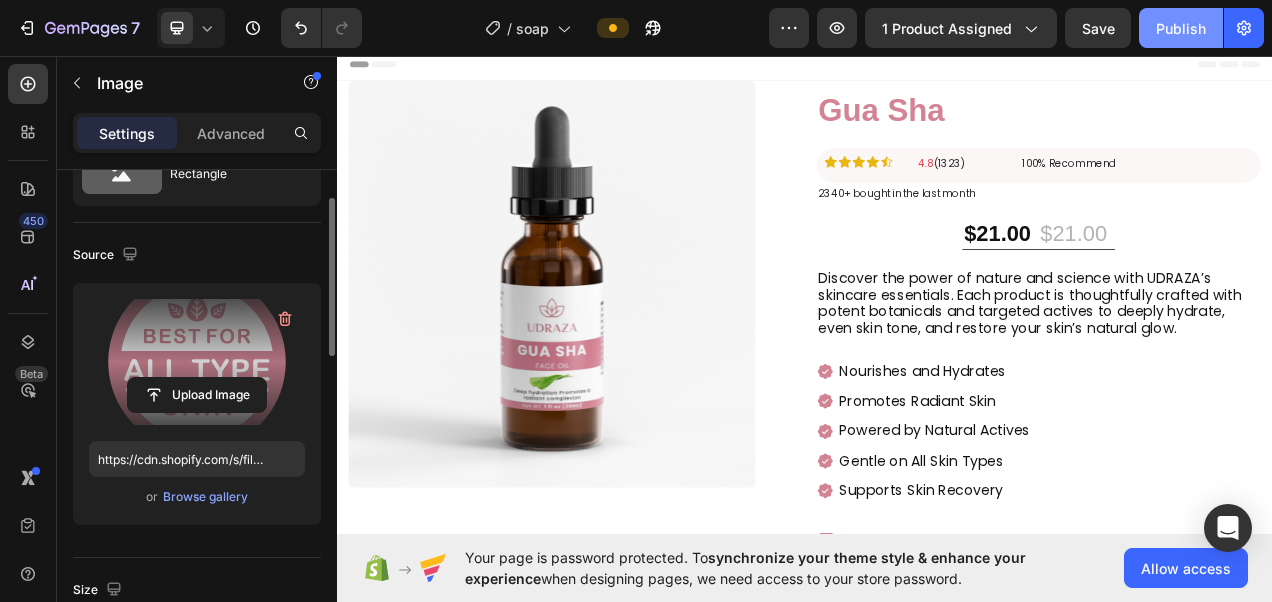 click on "Publish" at bounding box center (1181, 28) 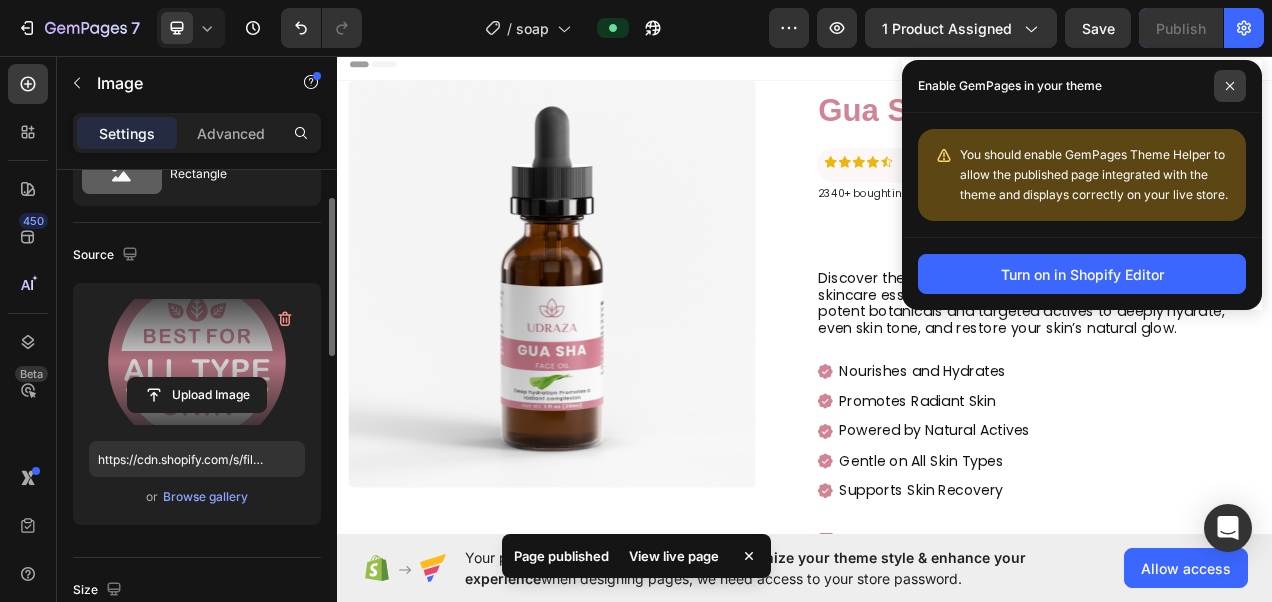 click 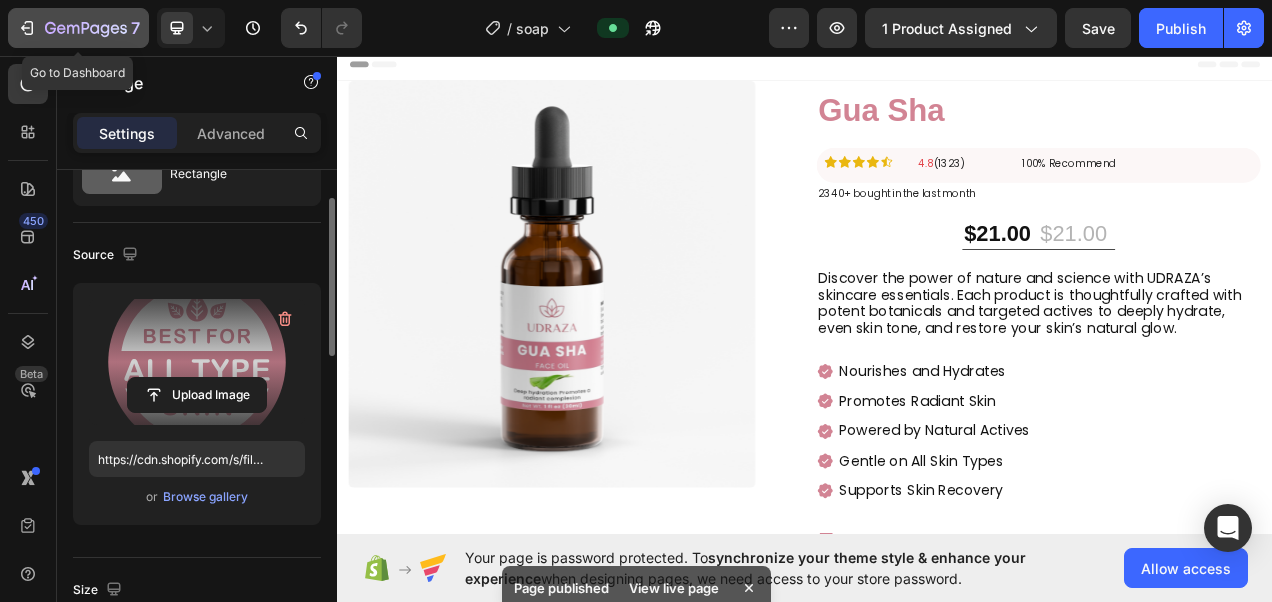 click 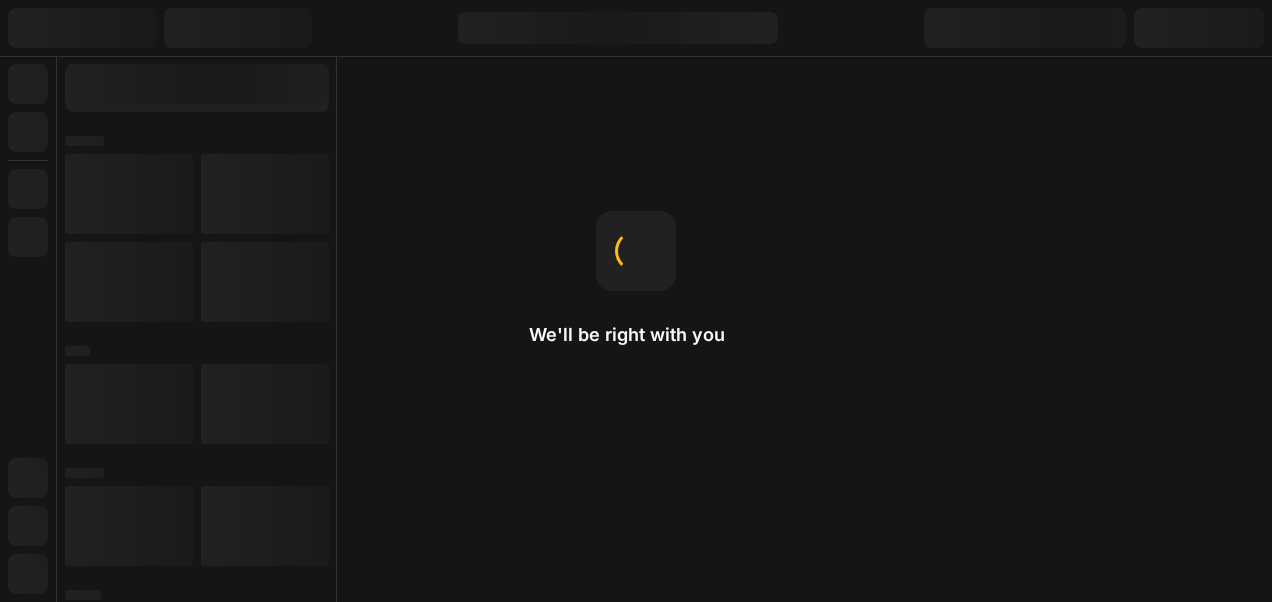 scroll, scrollTop: 0, scrollLeft: 0, axis: both 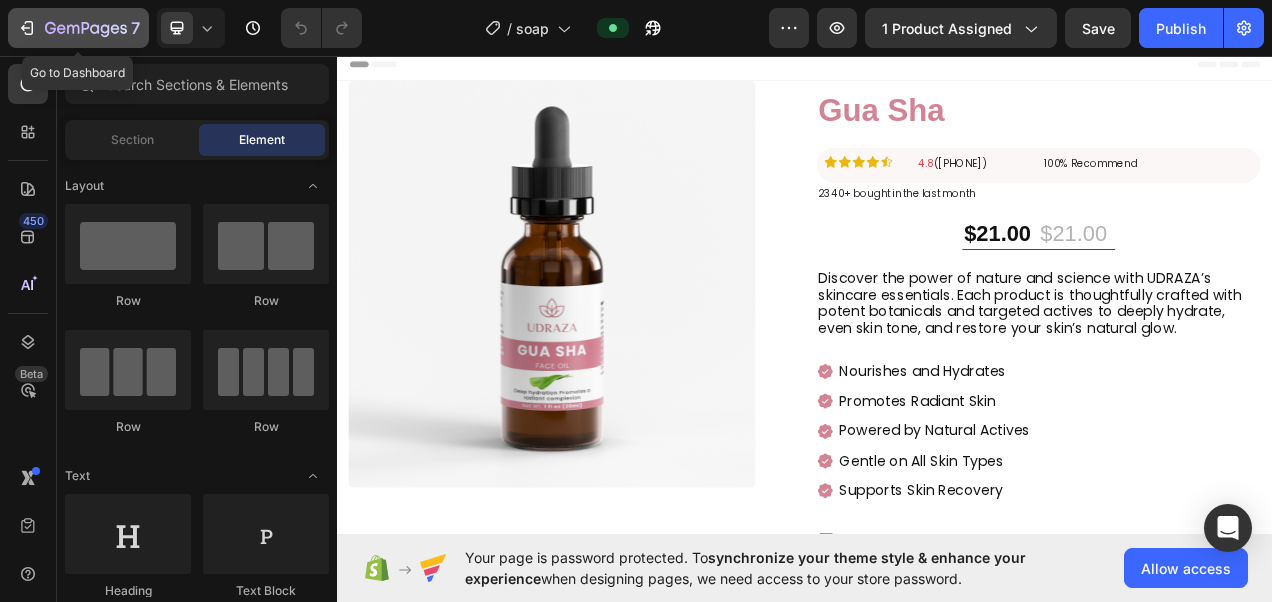 click 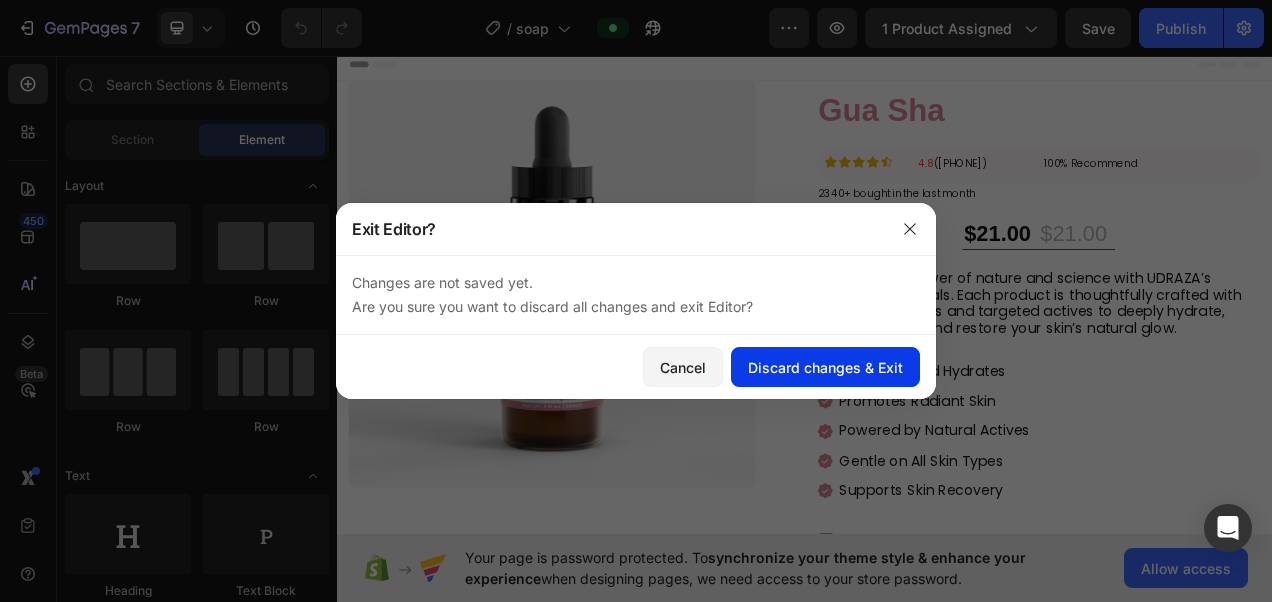 click on "Discard changes & Exit" at bounding box center [825, 367] 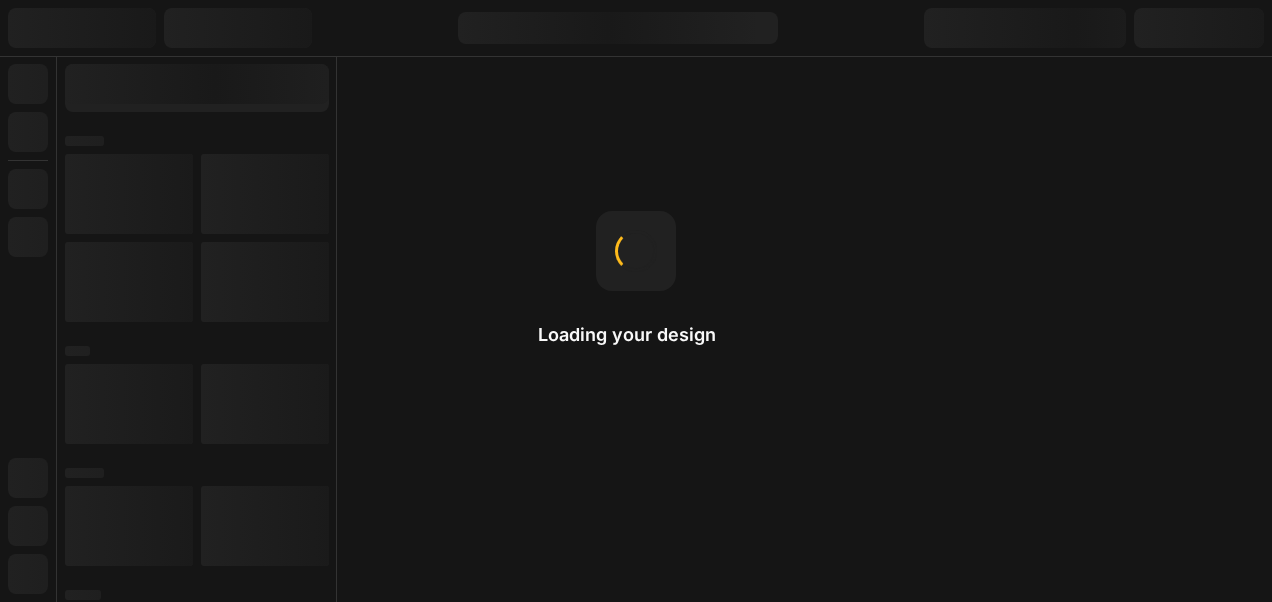 scroll, scrollTop: 0, scrollLeft: 0, axis: both 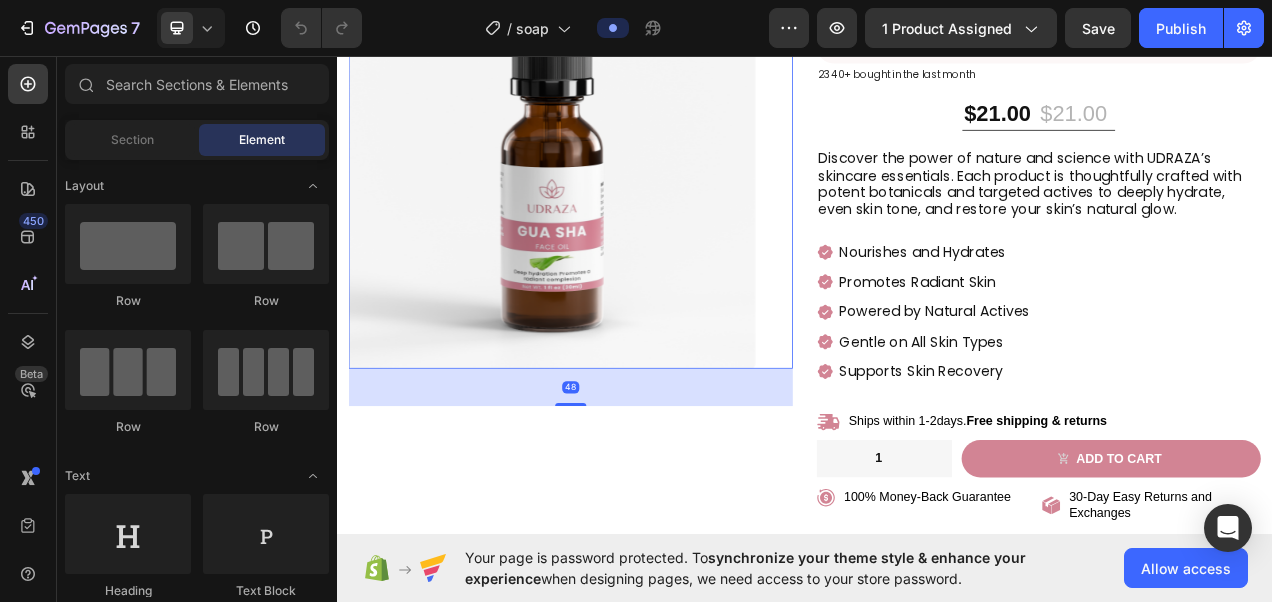 click at bounding box center [613, 197] 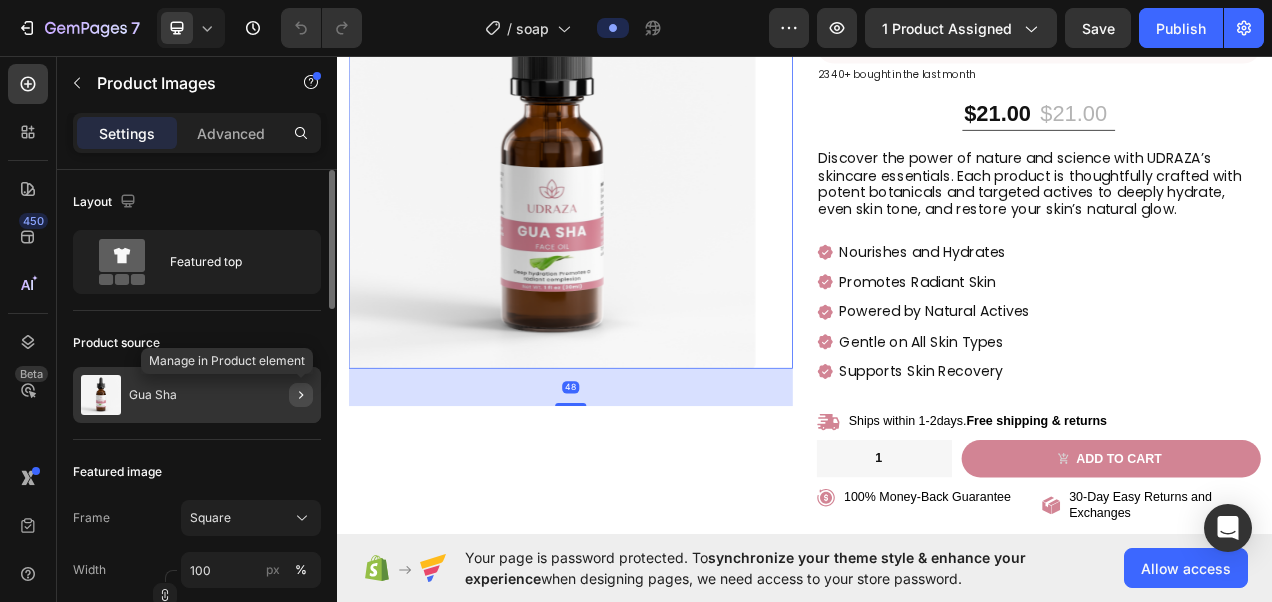 click 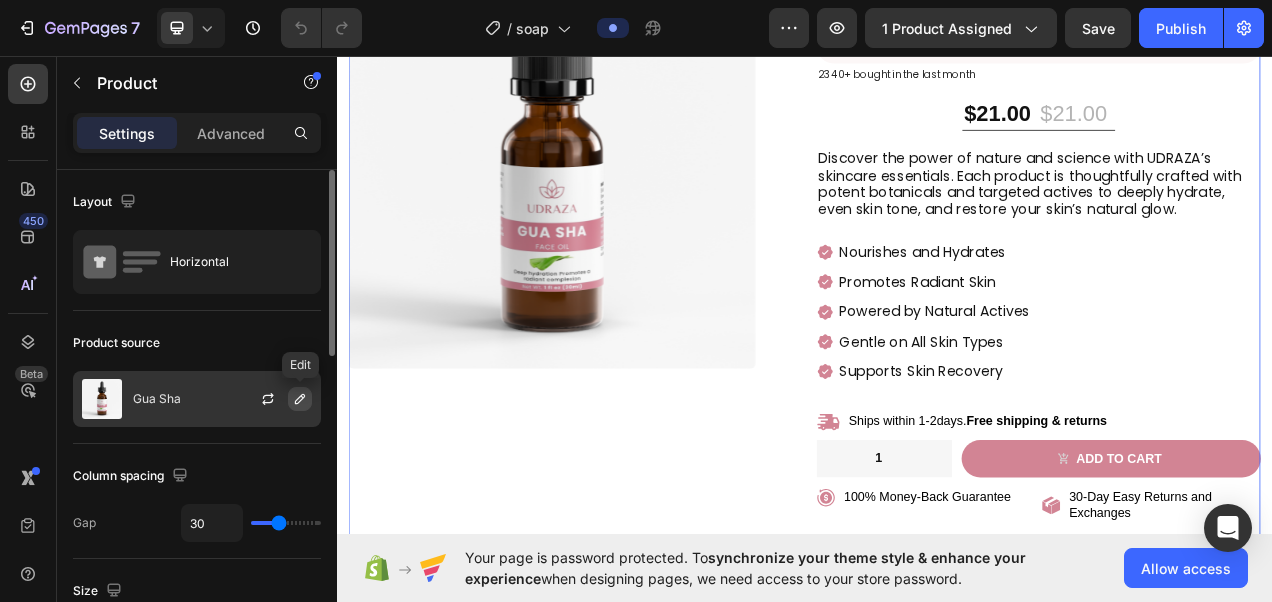 click 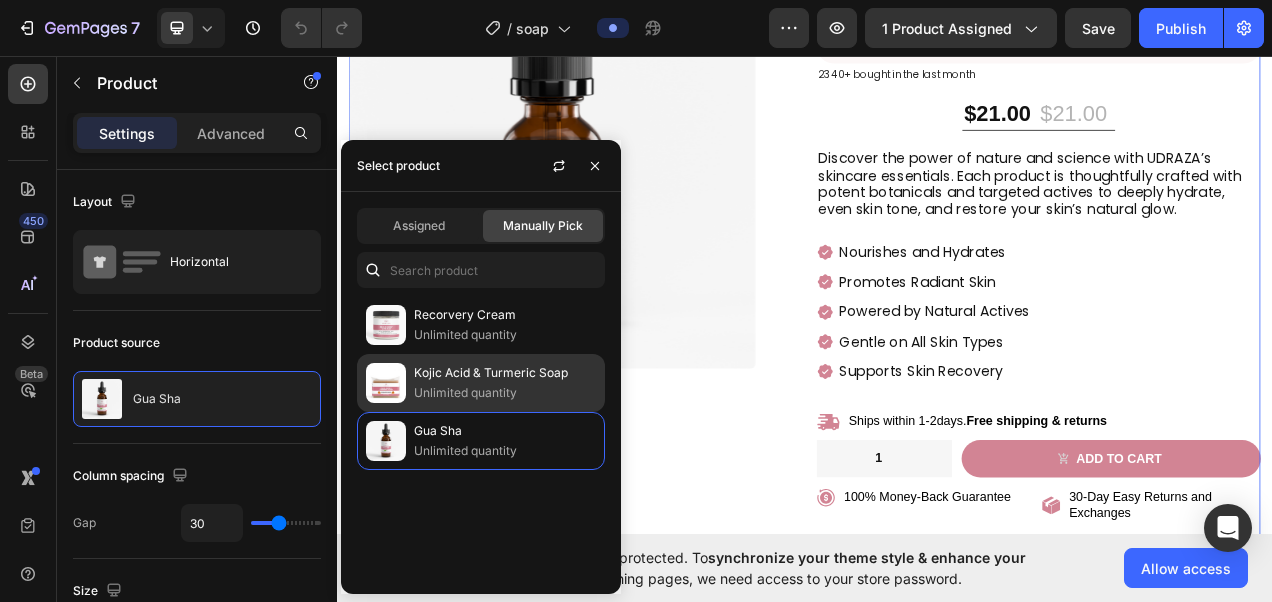 click at bounding box center [386, 383] 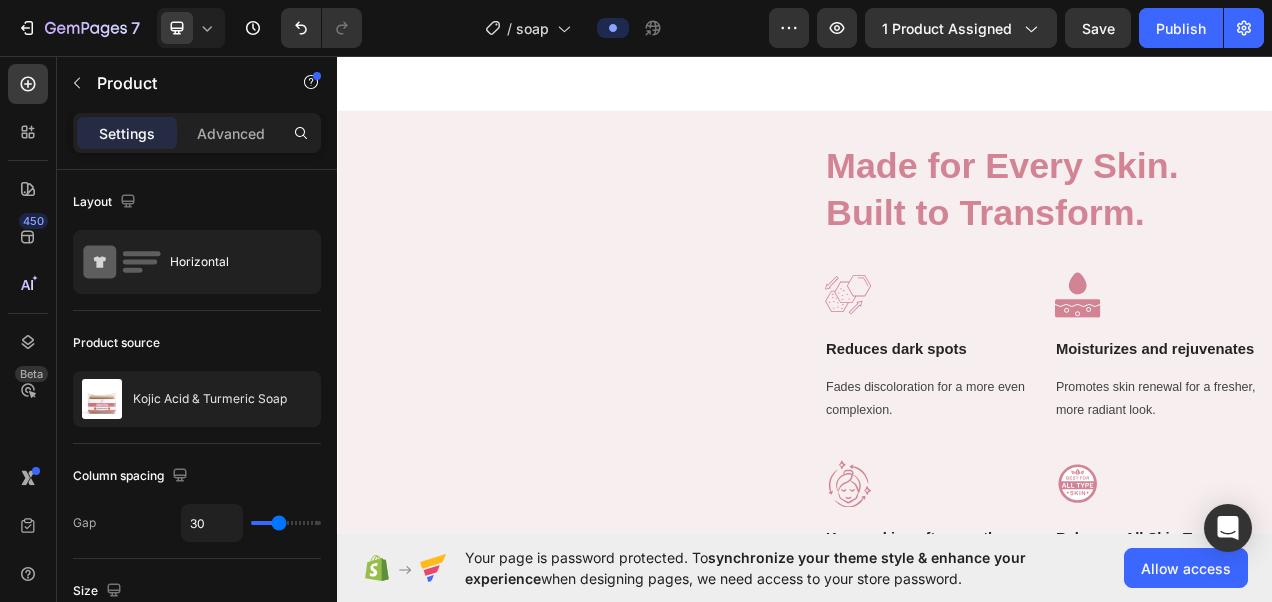 scroll, scrollTop: 1367, scrollLeft: 0, axis: vertical 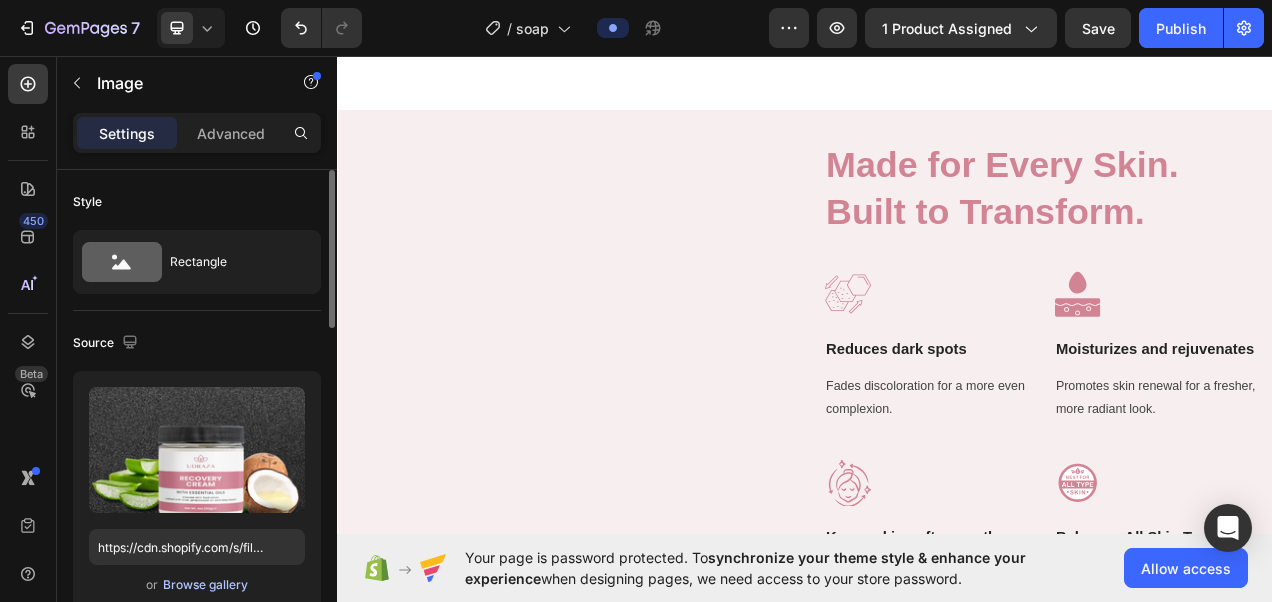 click on "Browse gallery" at bounding box center (205, 585) 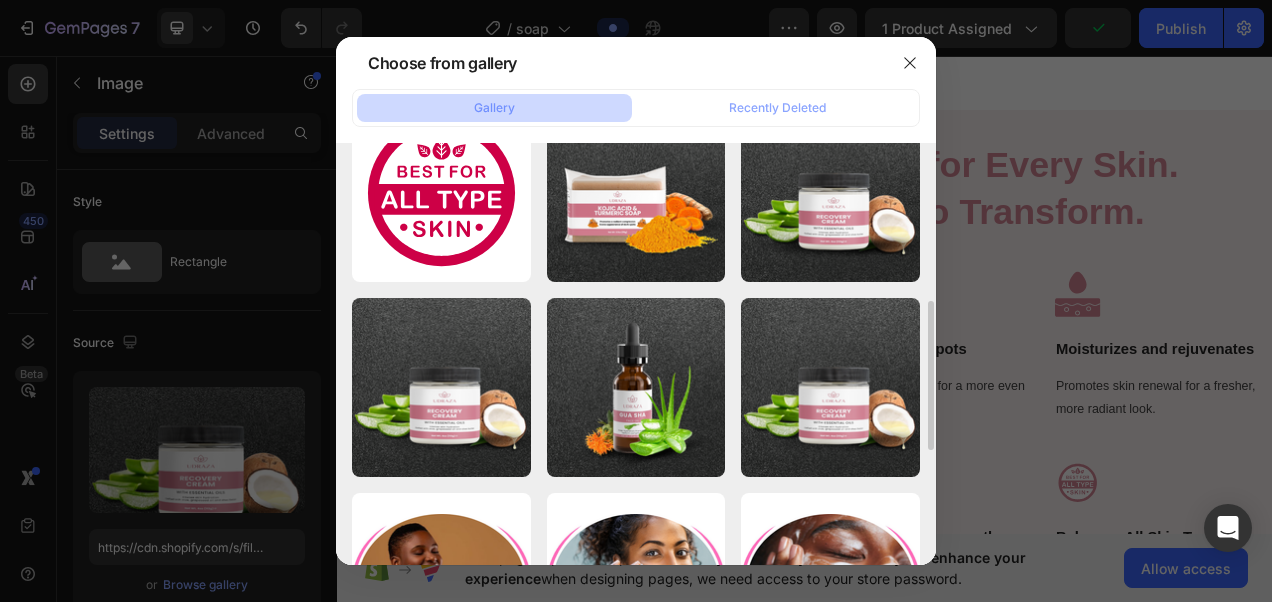 scroll, scrollTop: 444, scrollLeft: 0, axis: vertical 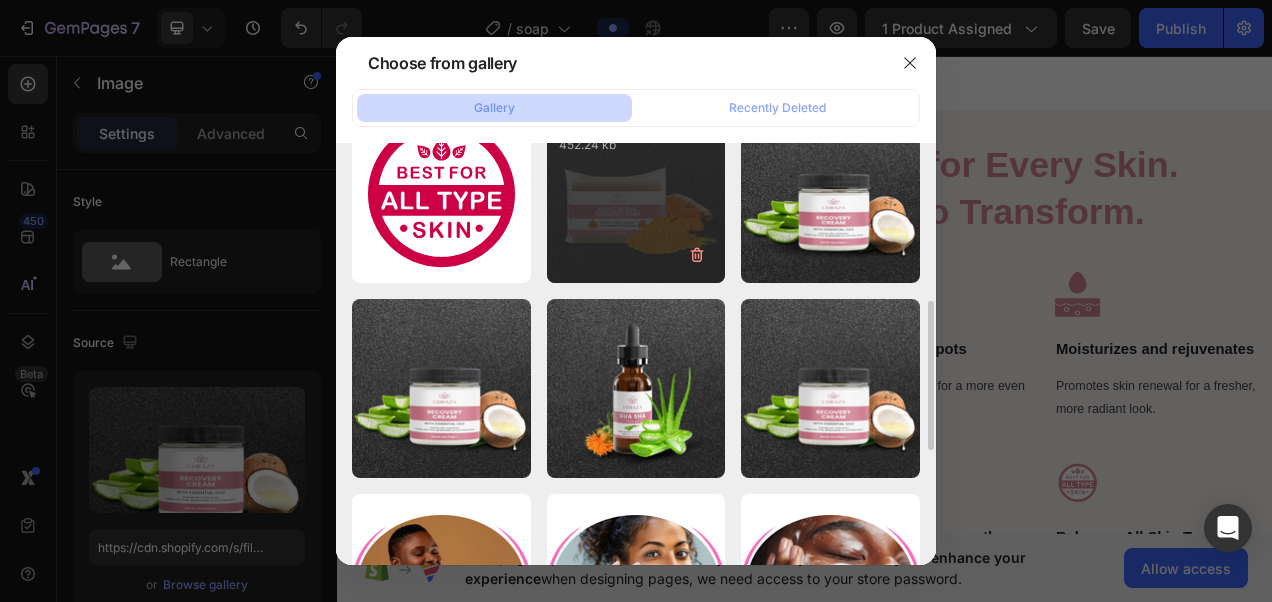 click on "Ajouter un titre (21).png 452.24 kb" at bounding box center [636, 194] 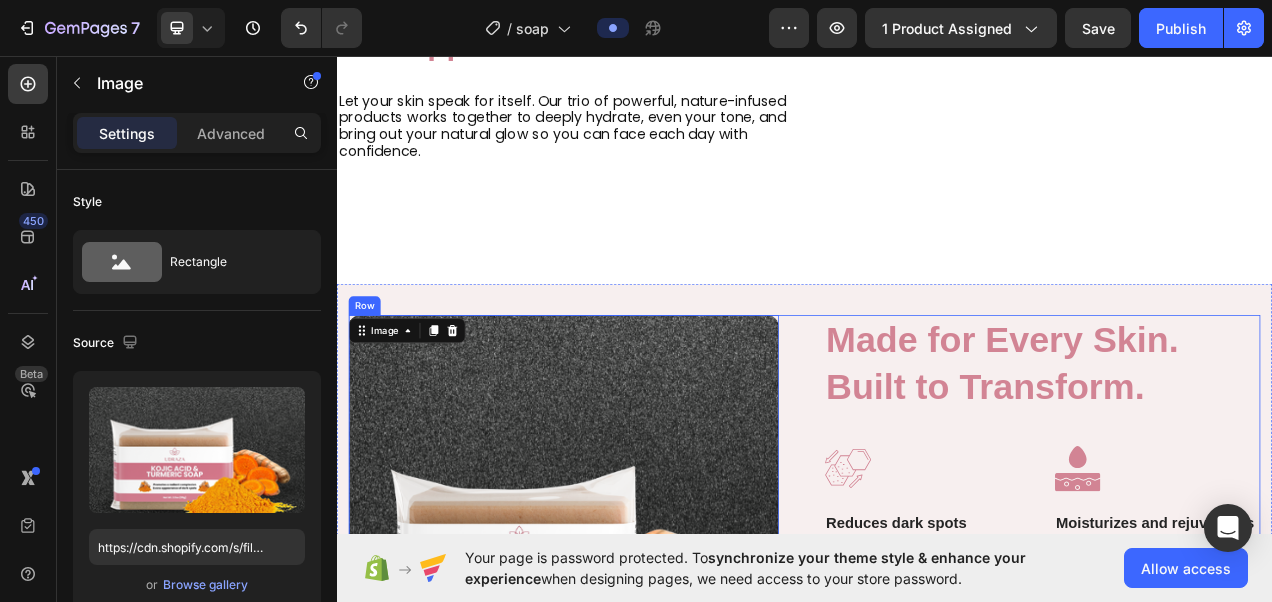 scroll, scrollTop: 1140, scrollLeft: 0, axis: vertical 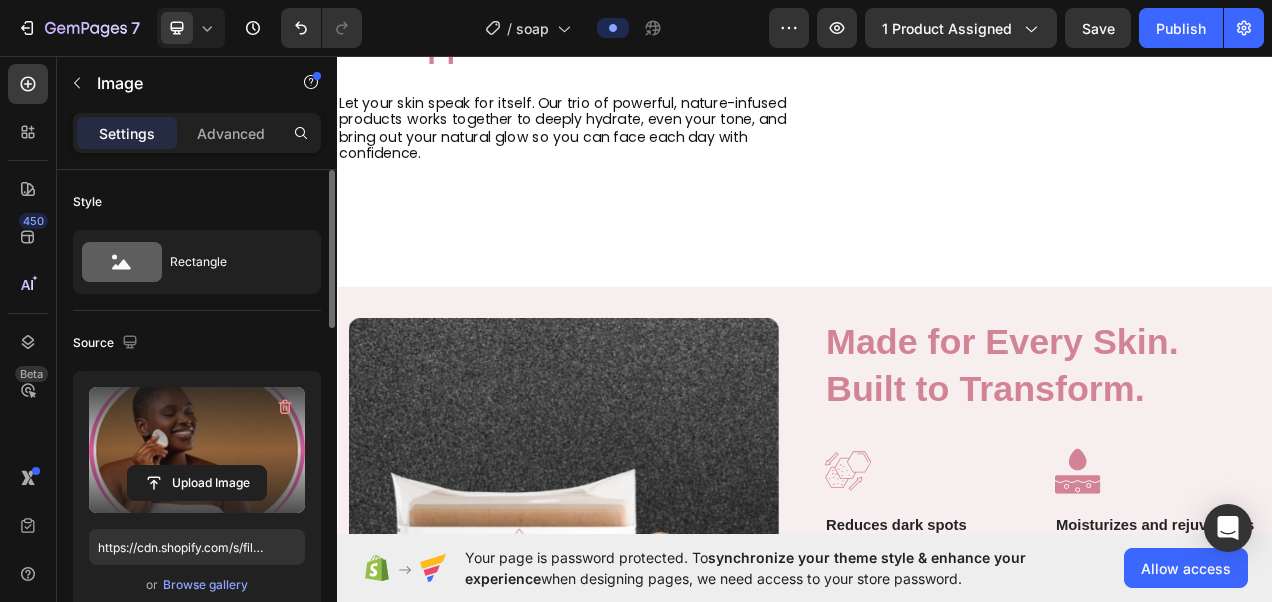 click at bounding box center [197, 450] 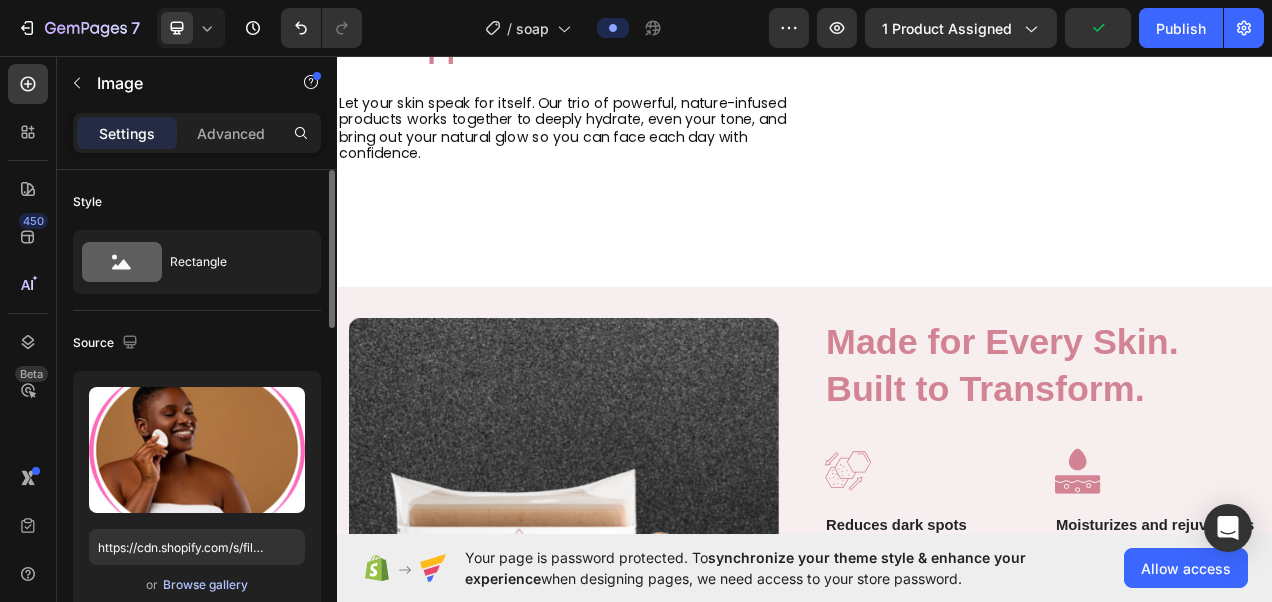 click on "Upload Image https://cdn.shopify.com/s/files/1/0947/8199/7354/files/gempages_578038881815888572-d80072c3-113c-48dd-bba6-1bbe9cdb9c04.png or  Browse gallery" at bounding box center (197, 492) 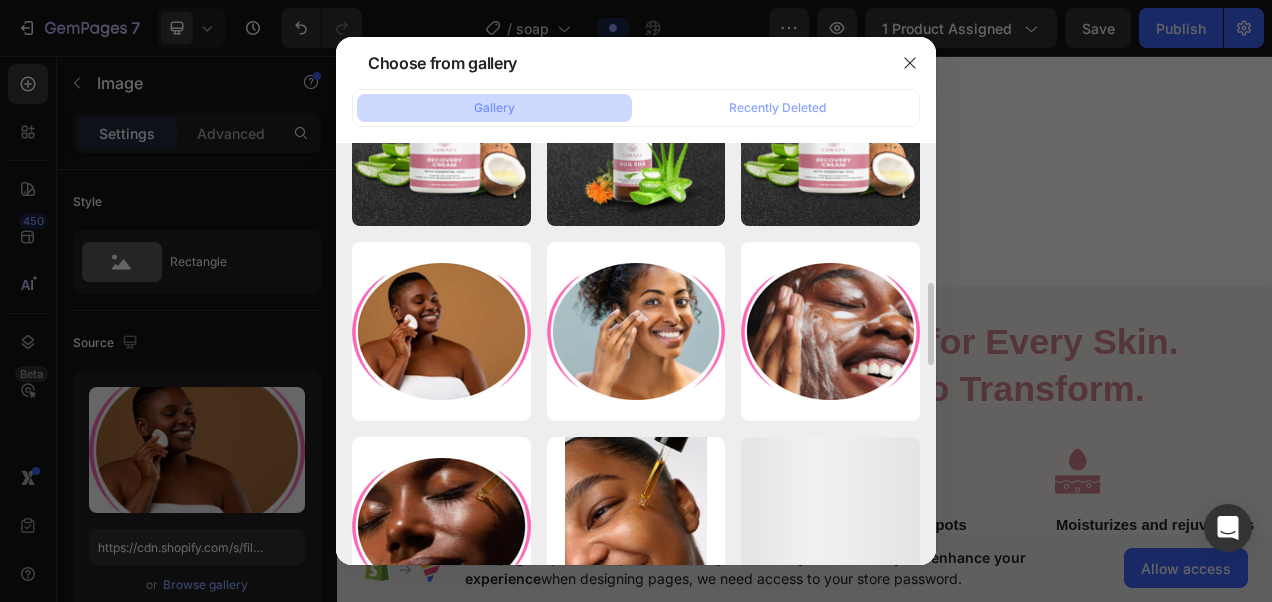 scroll, scrollTop: 710, scrollLeft: 0, axis: vertical 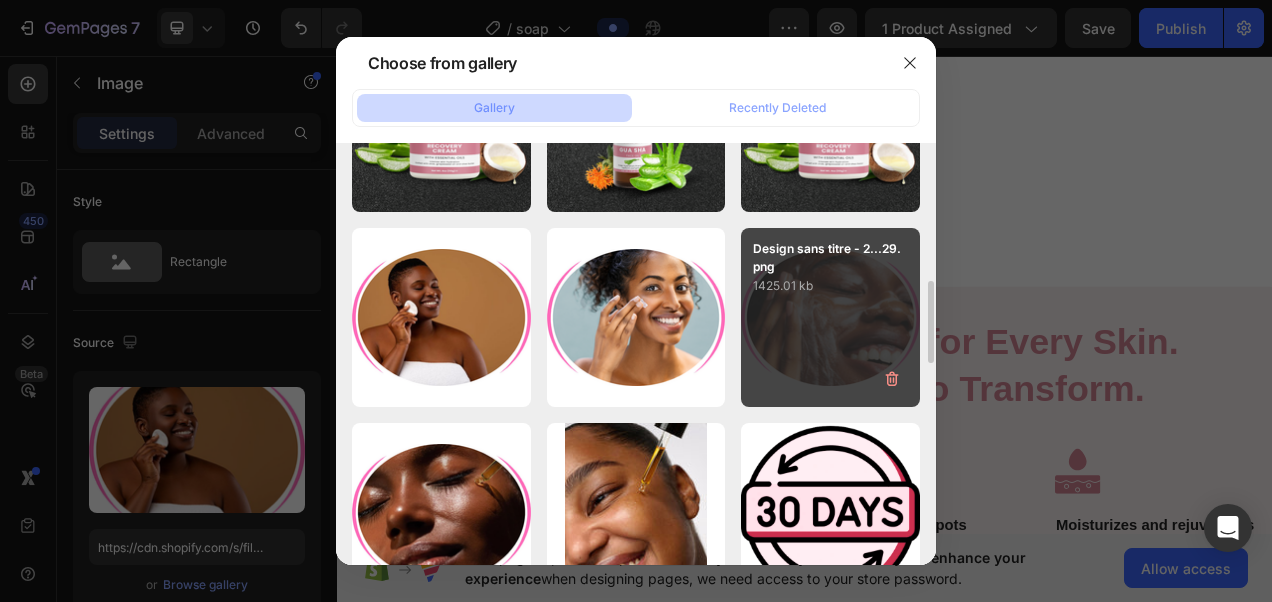 click on "Design sans titre - 2...29.png 1425.01 kb" at bounding box center [830, 317] 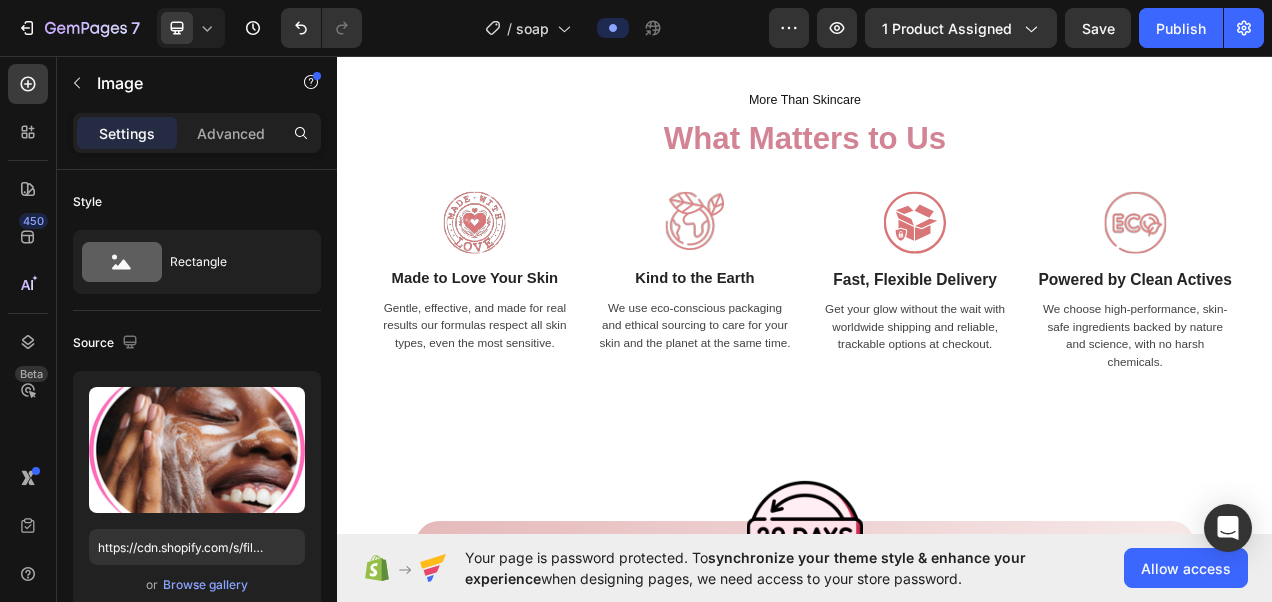 scroll, scrollTop: 4358, scrollLeft: 0, axis: vertical 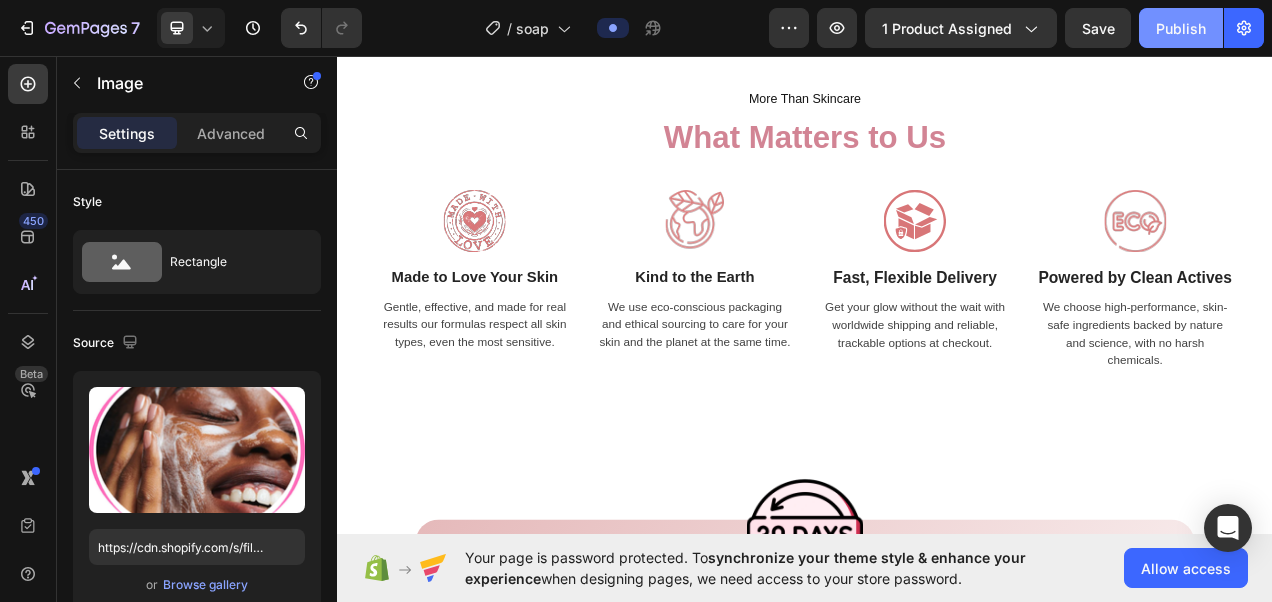 click on "Publish" 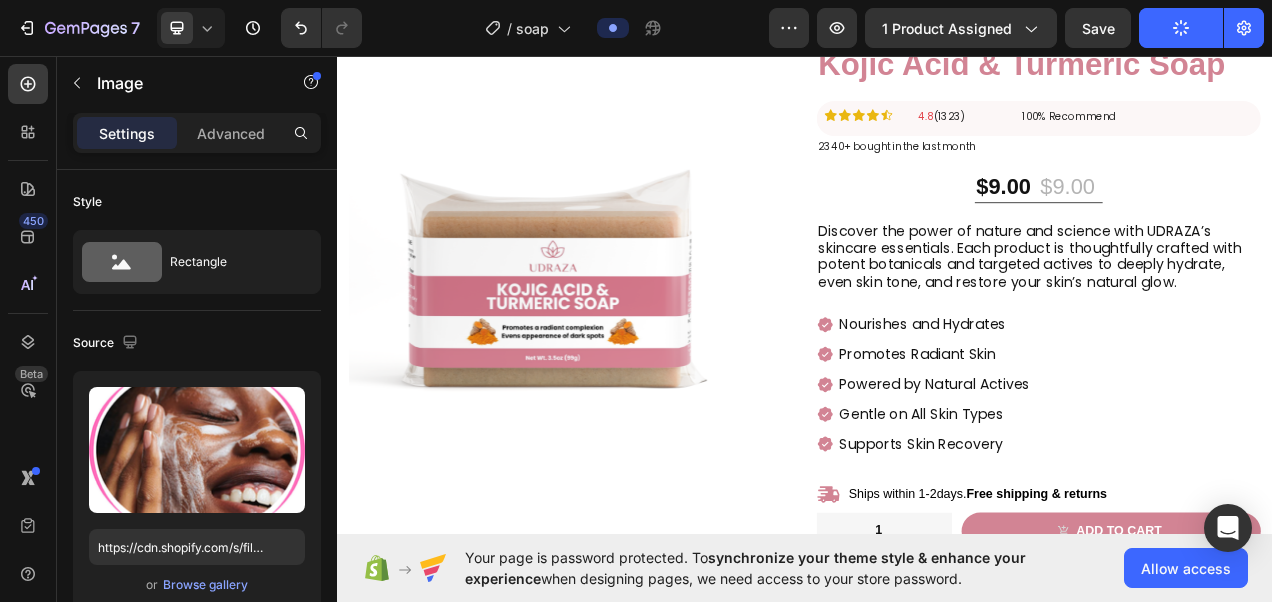 scroll, scrollTop: 0, scrollLeft: 0, axis: both 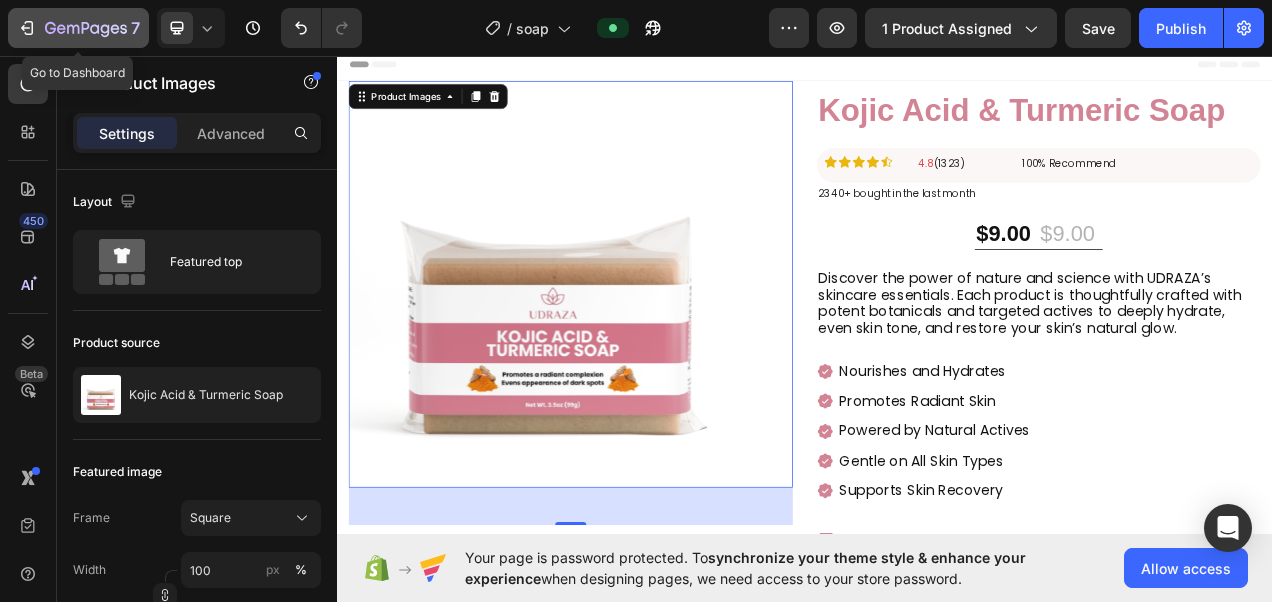 click 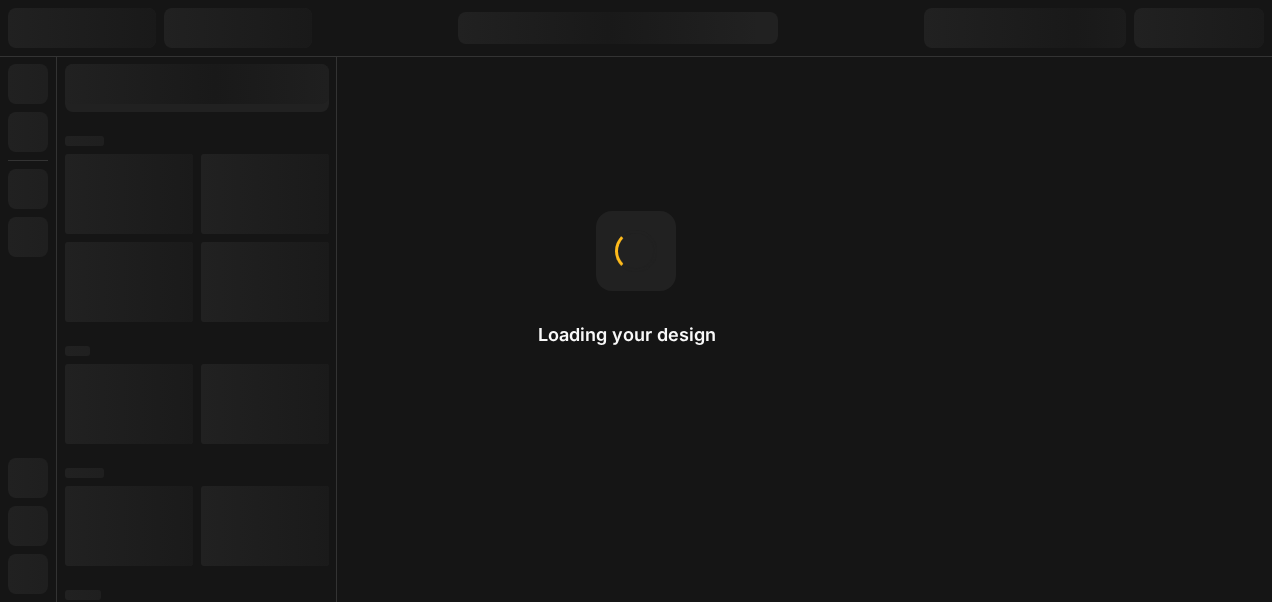 scroll, scrollTop: 0, scrollLeft: 0, axis: both 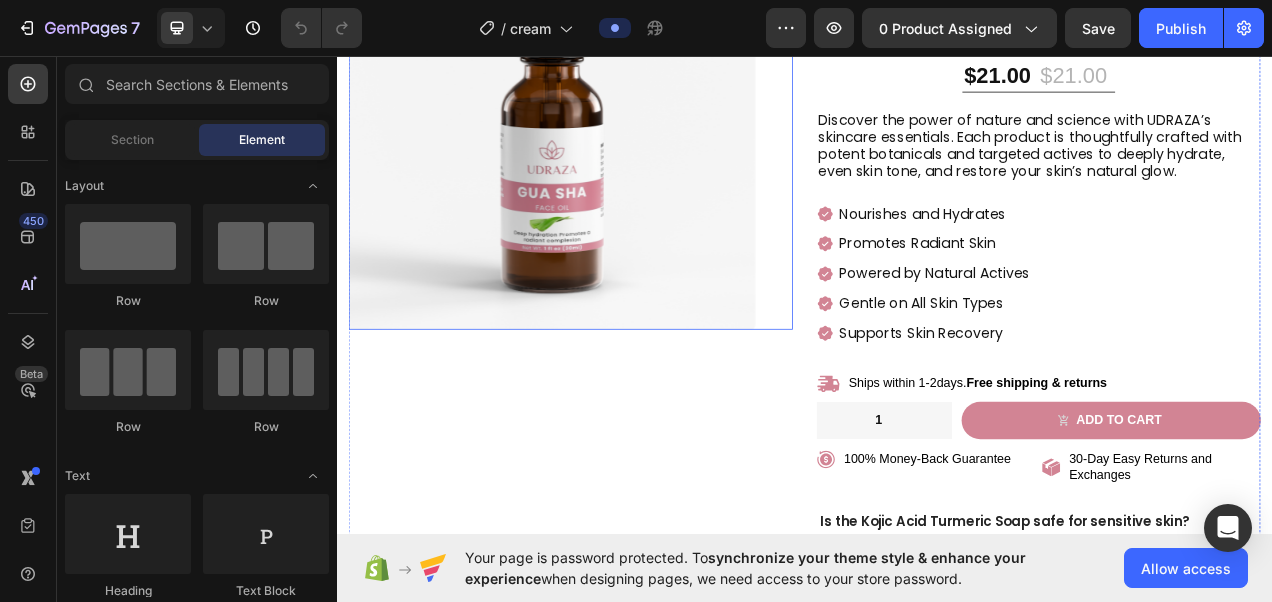 click at bounding box center (613, 148) 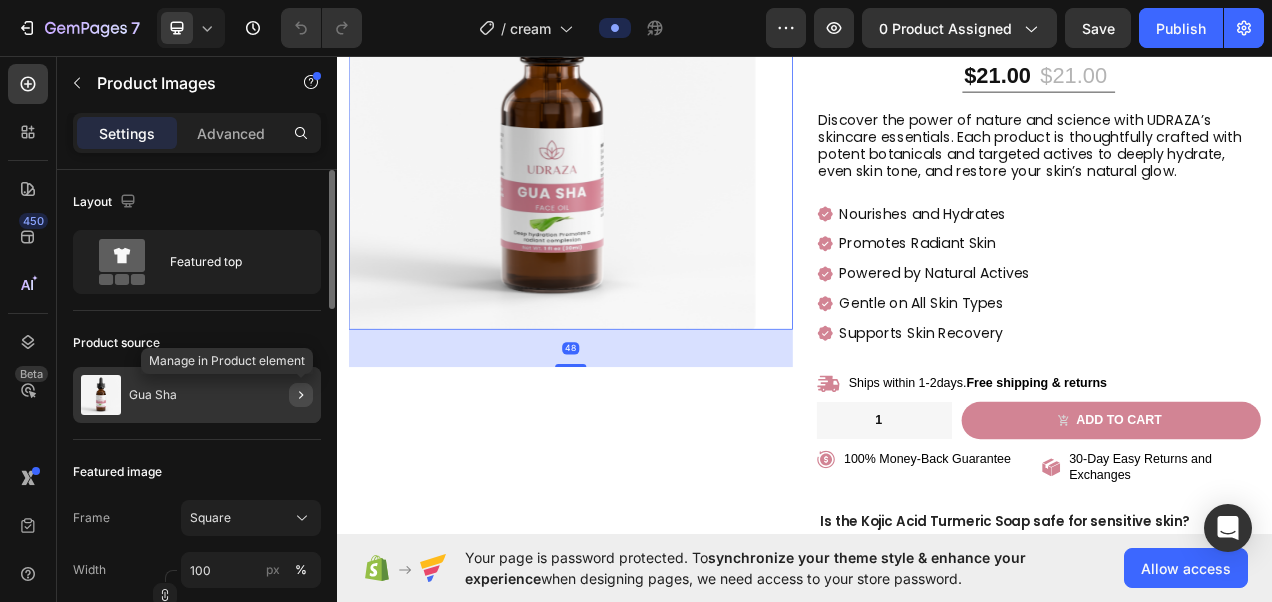 click 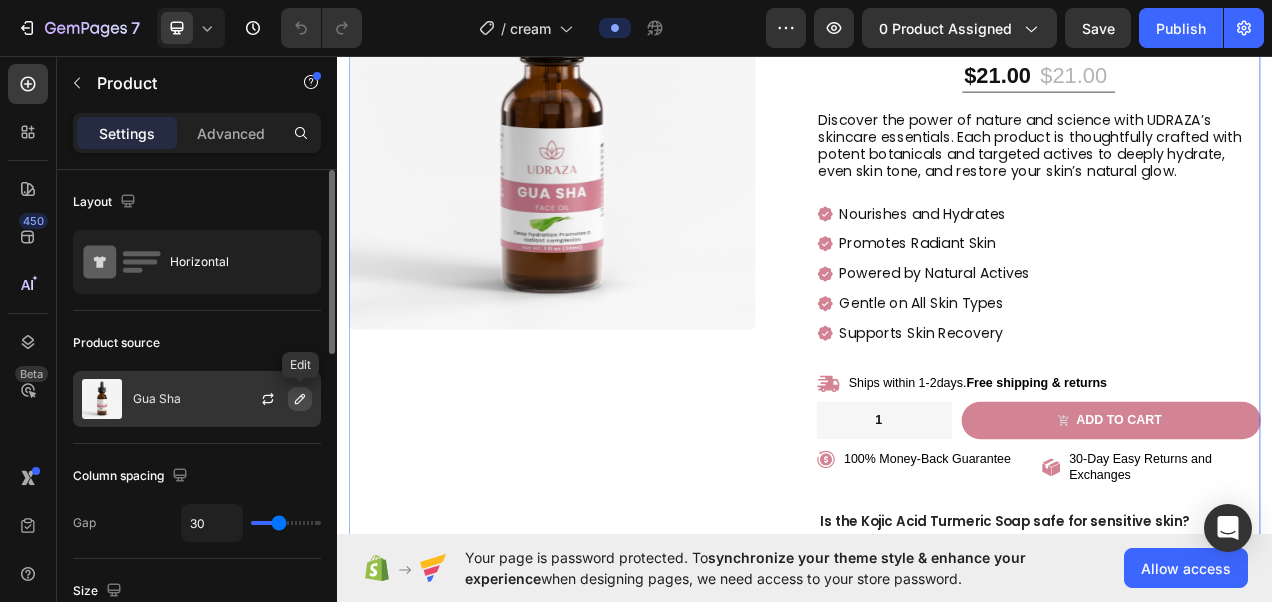 click 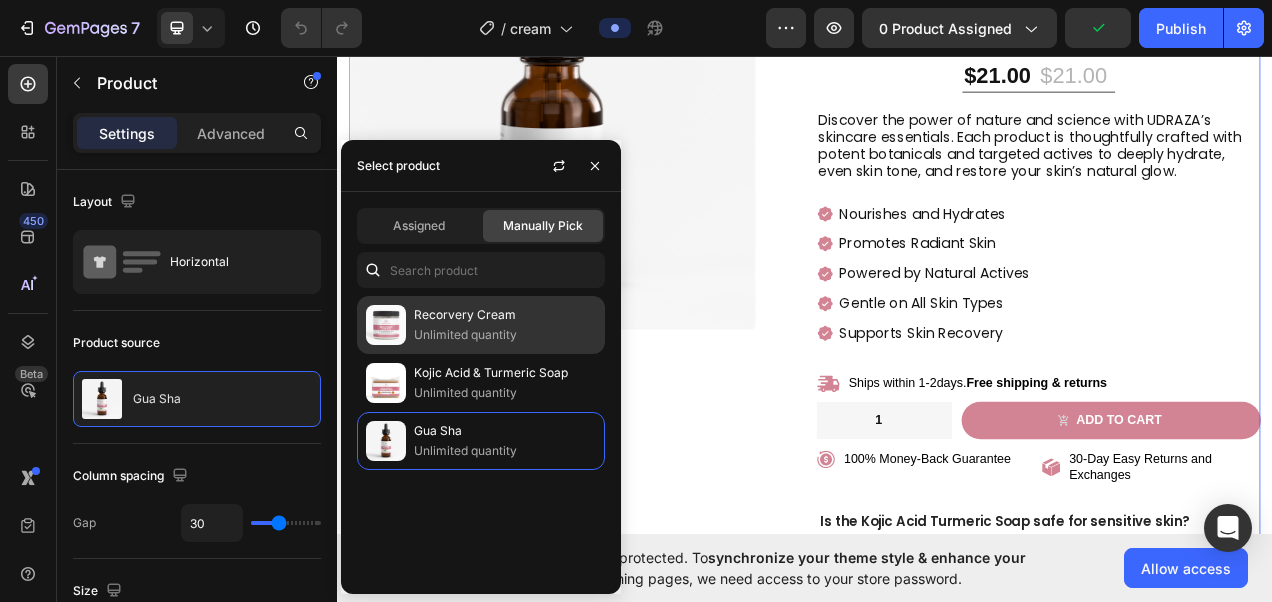 click on "Unlimited quantity" at bounding box center [505, 335] 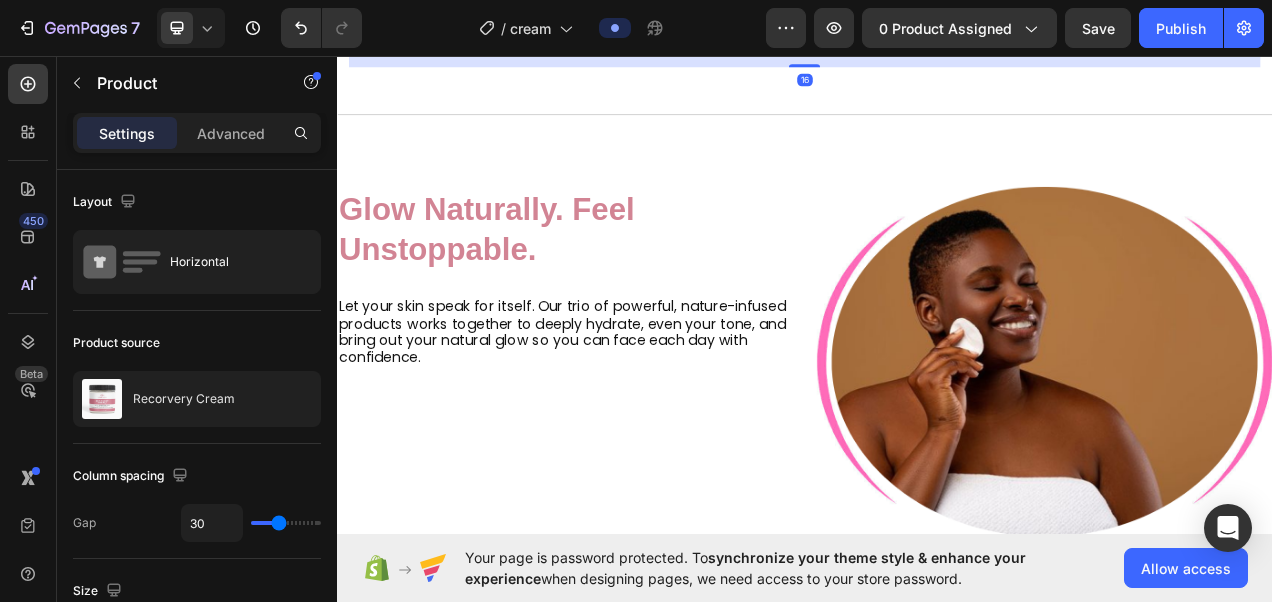 scroll, scrollTop: 890, scrollLeft: 0, axis: vertical 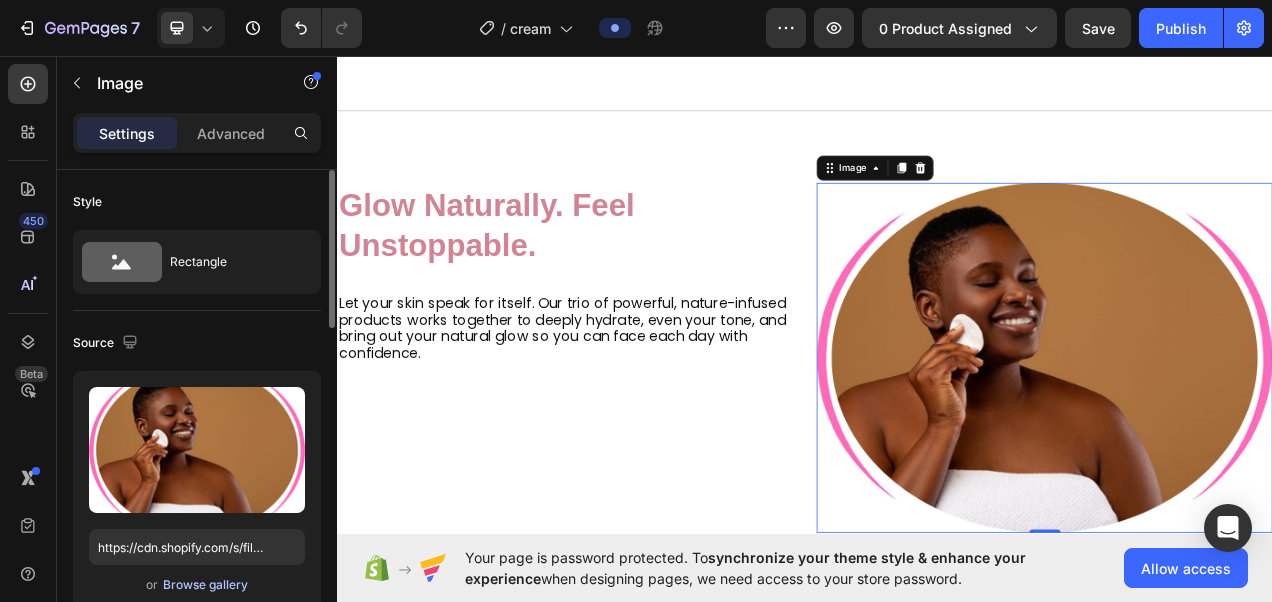 click on "Browse gallery" at bounding box center [205, 585] 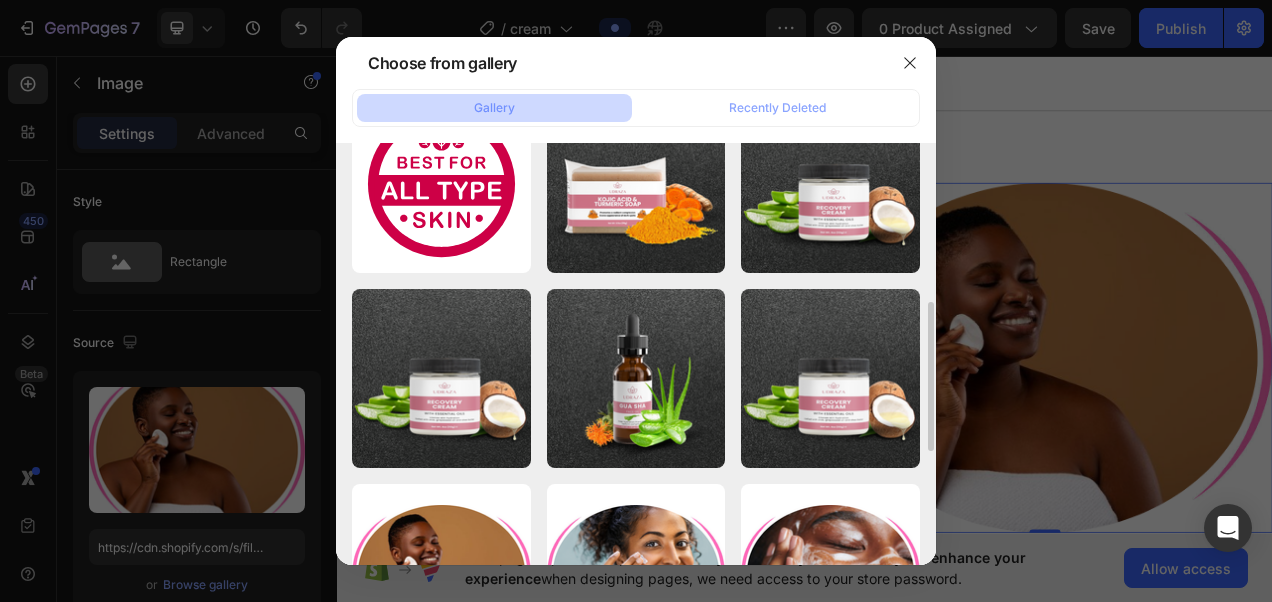 scroll, scrollTop: 452, scrollLeft: 0, axis: vertical 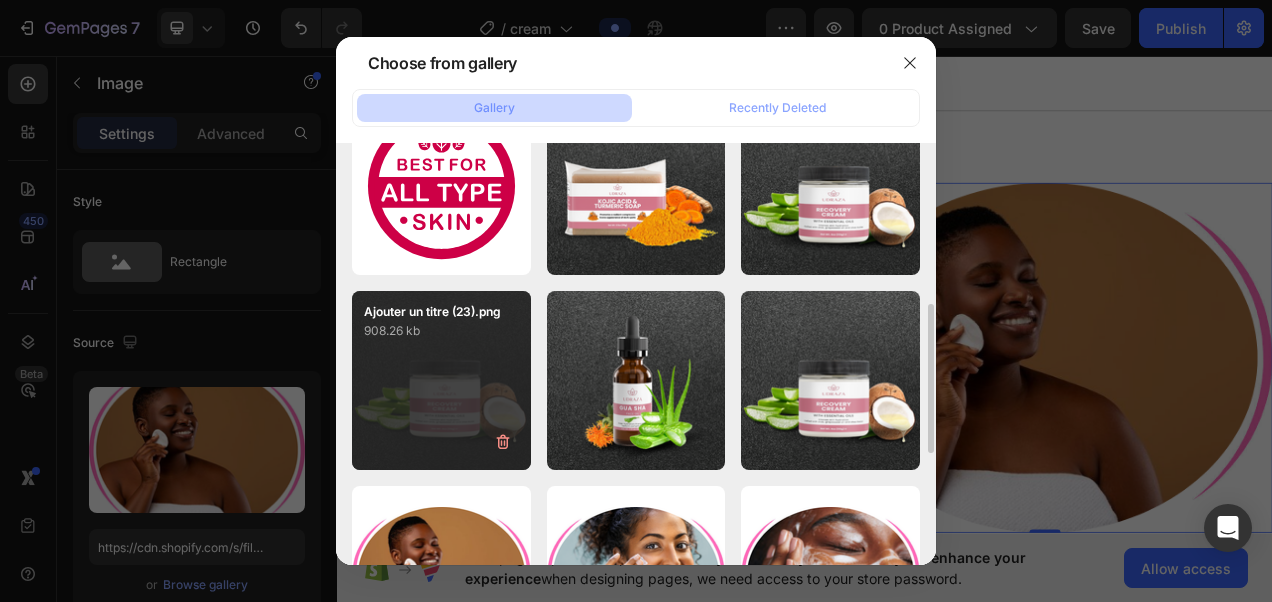 click on "Ajouter un titre (23).png 908.26 kb" at bounding box center [441, 380] 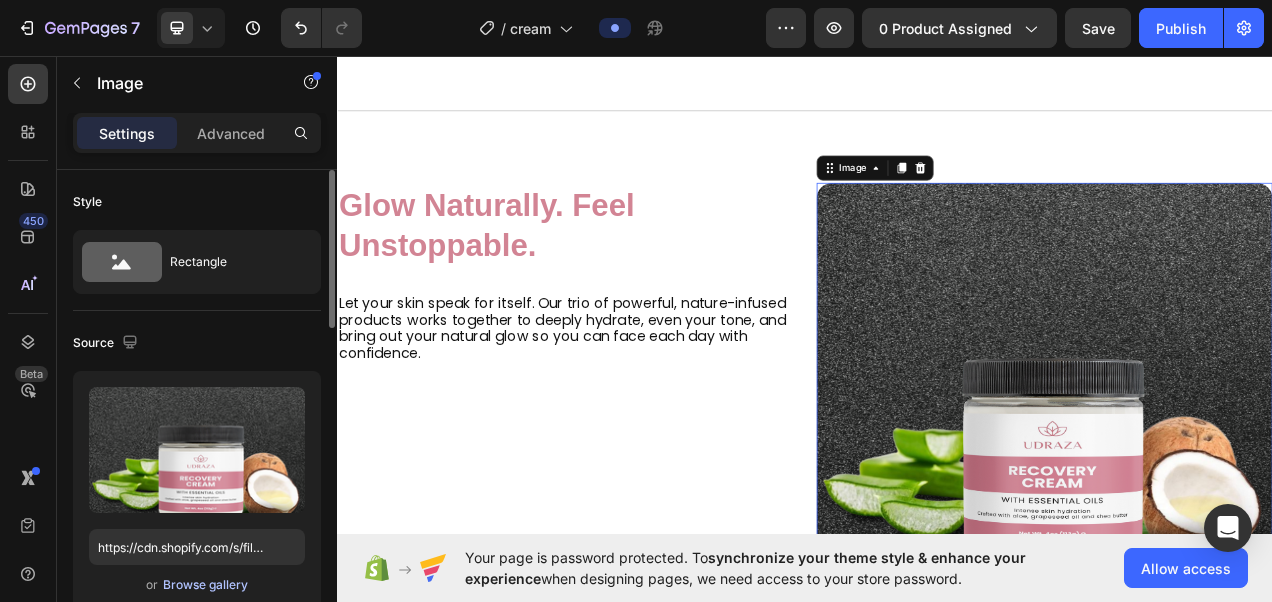 click on "Browse gallery" at bounding box center (205, 585) 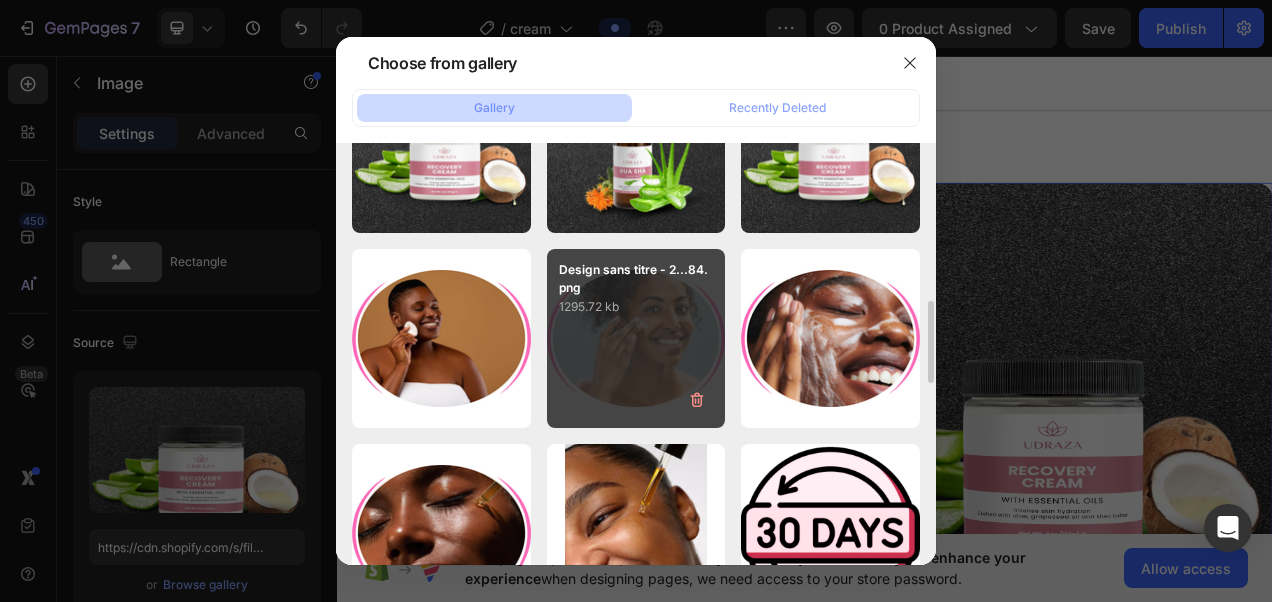 scroll, scrollTop: 709, scrollLeft: 0, axis: vertical 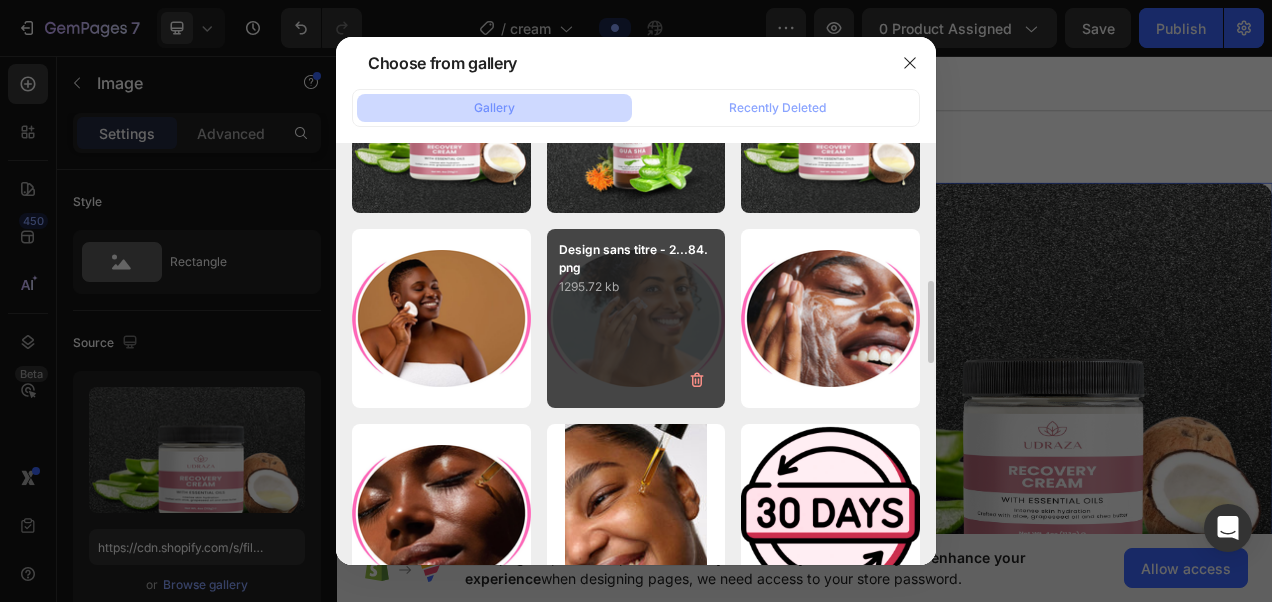 click on "Design sans titre - 2...84.png 1295.72 kb" at bounding box center [636, 318] 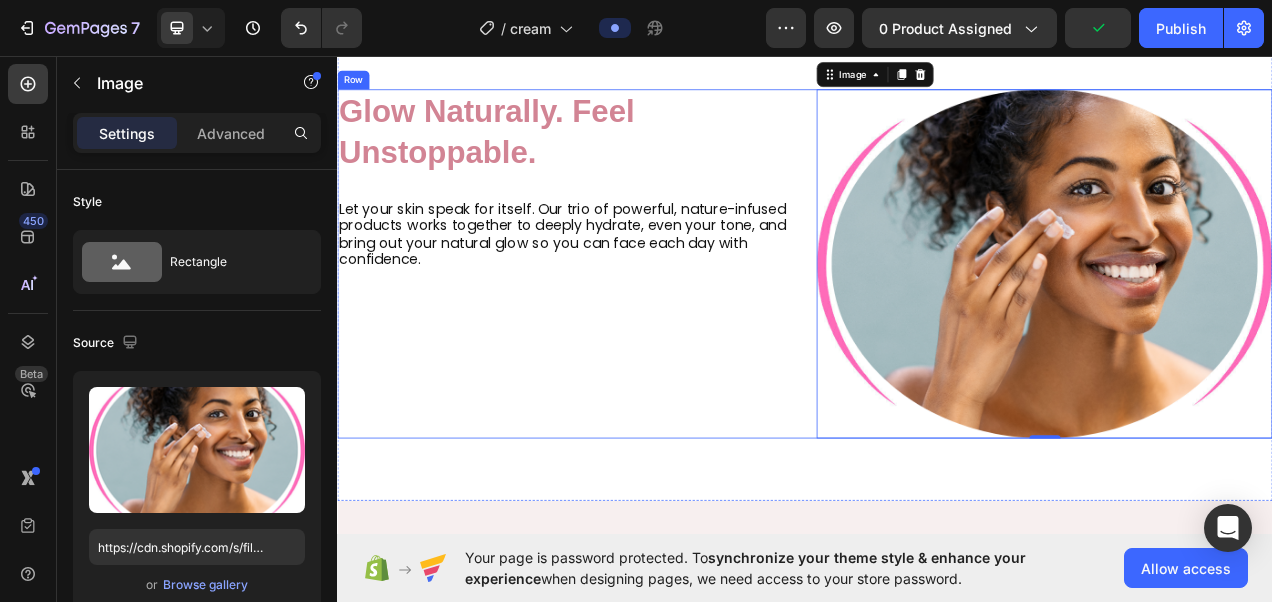 scroll, scrollTop: 1010, scrollLeft: 0, axis: vertical 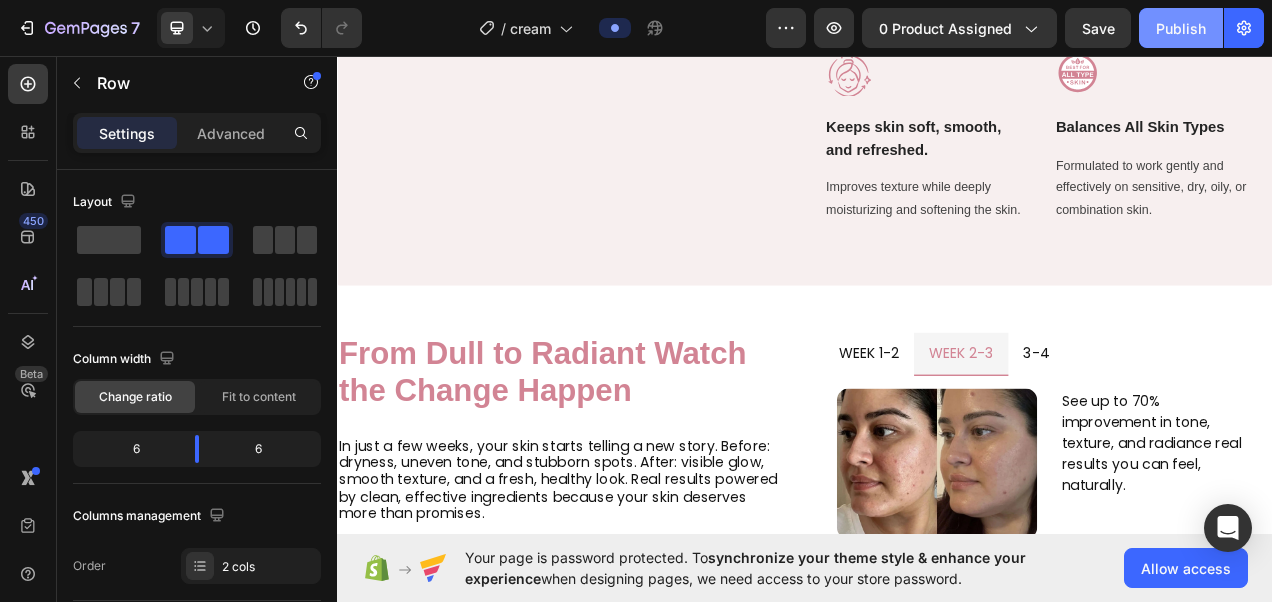click on "Publish" 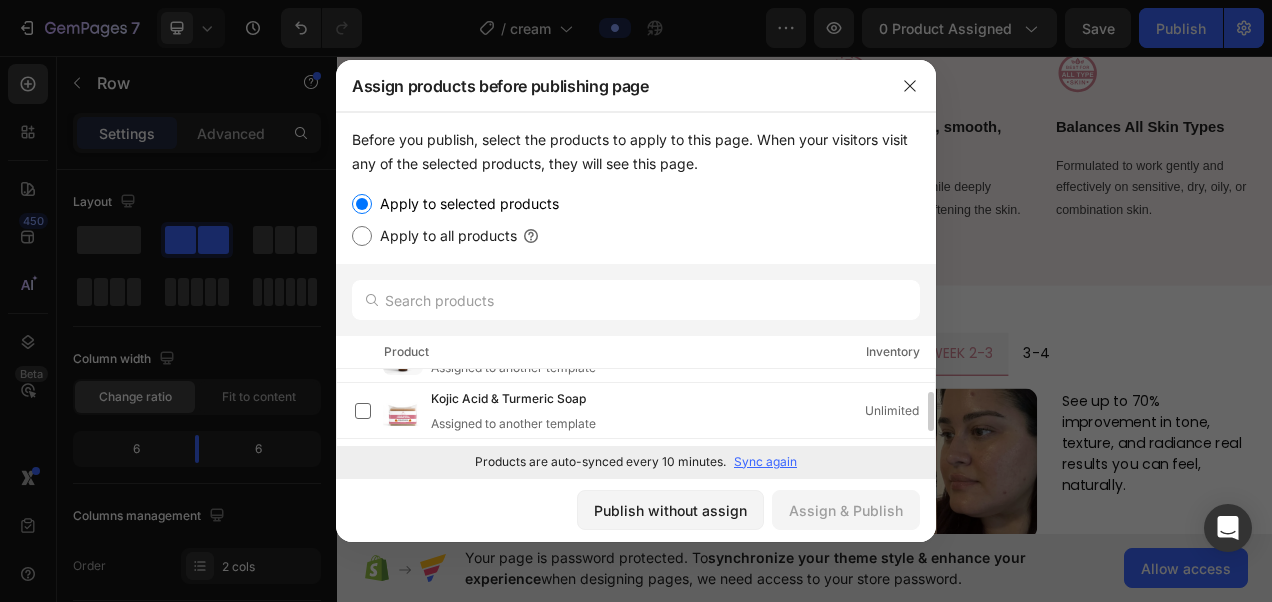 scroll, scrollTop: 44, scrollLeft: 0, axis: vertical 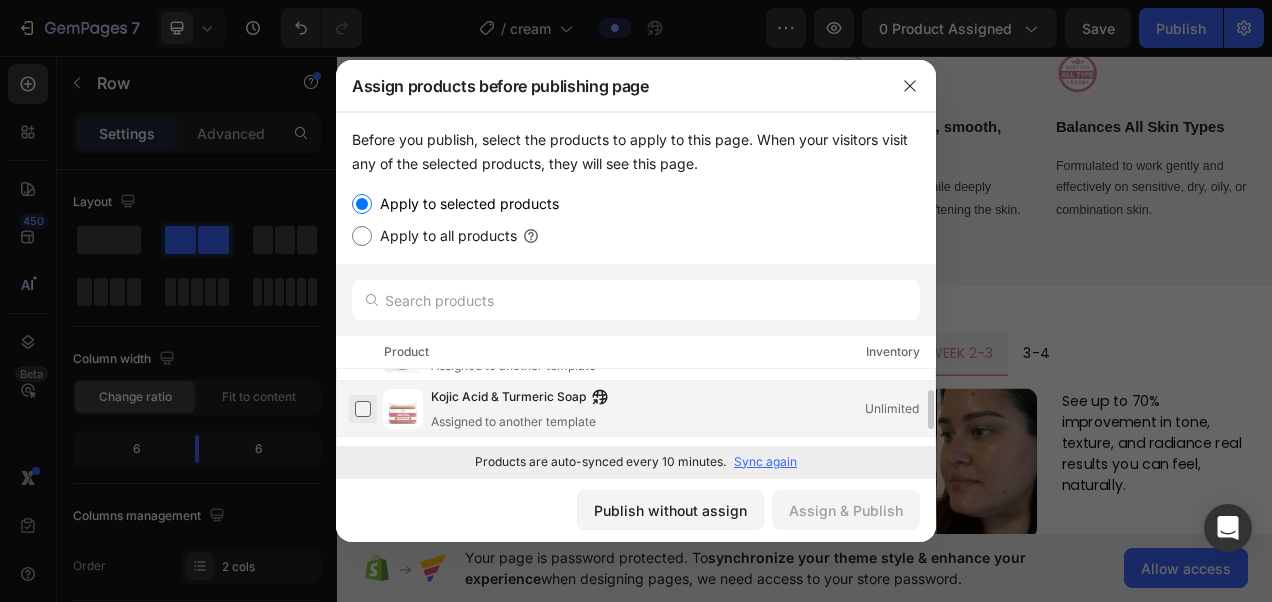click at bounding box center [363, 409] 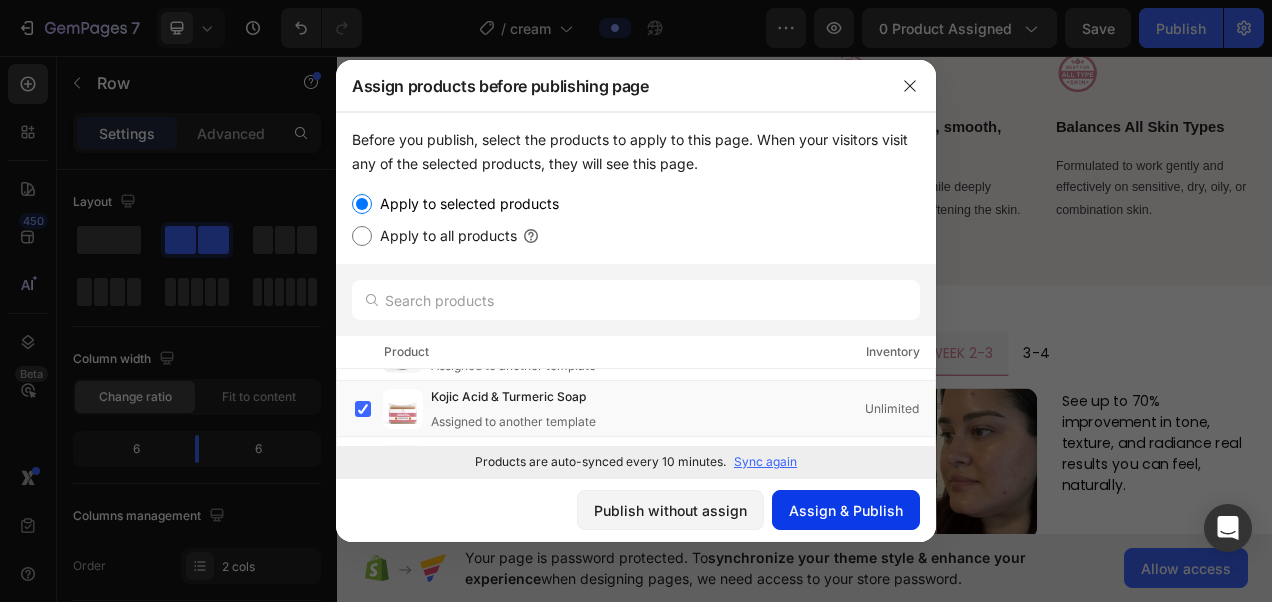 click on "Assign & Publish" at bounding box center [846, 510] 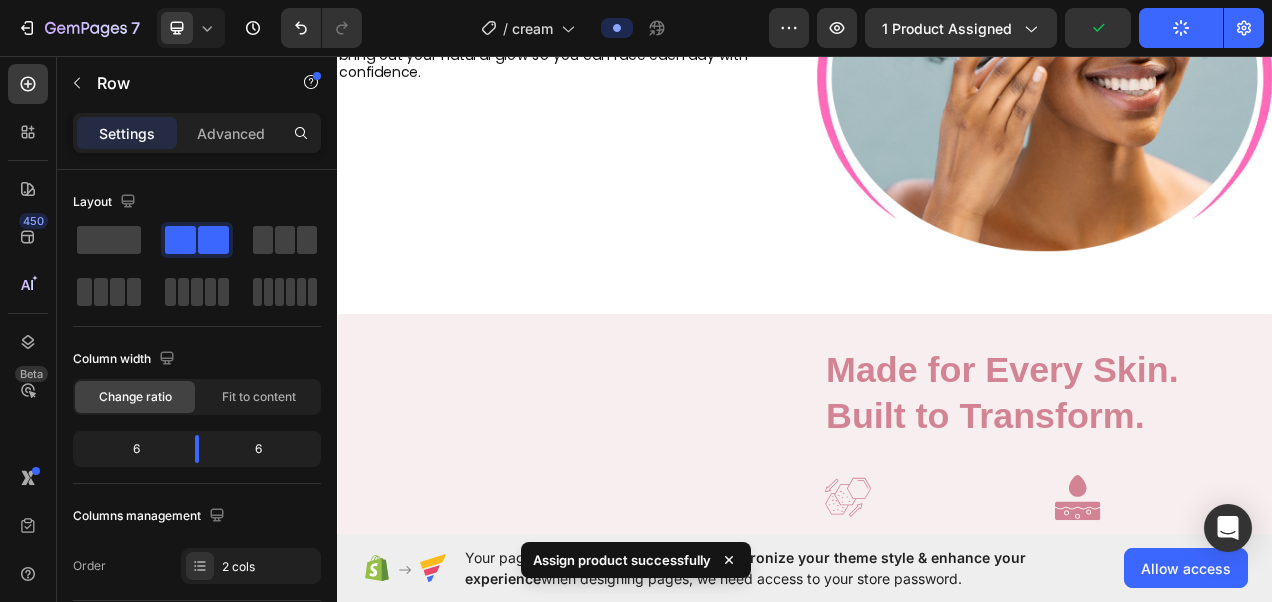 scroll, scrollTop: 0, scrollLeft: 0, axis: both 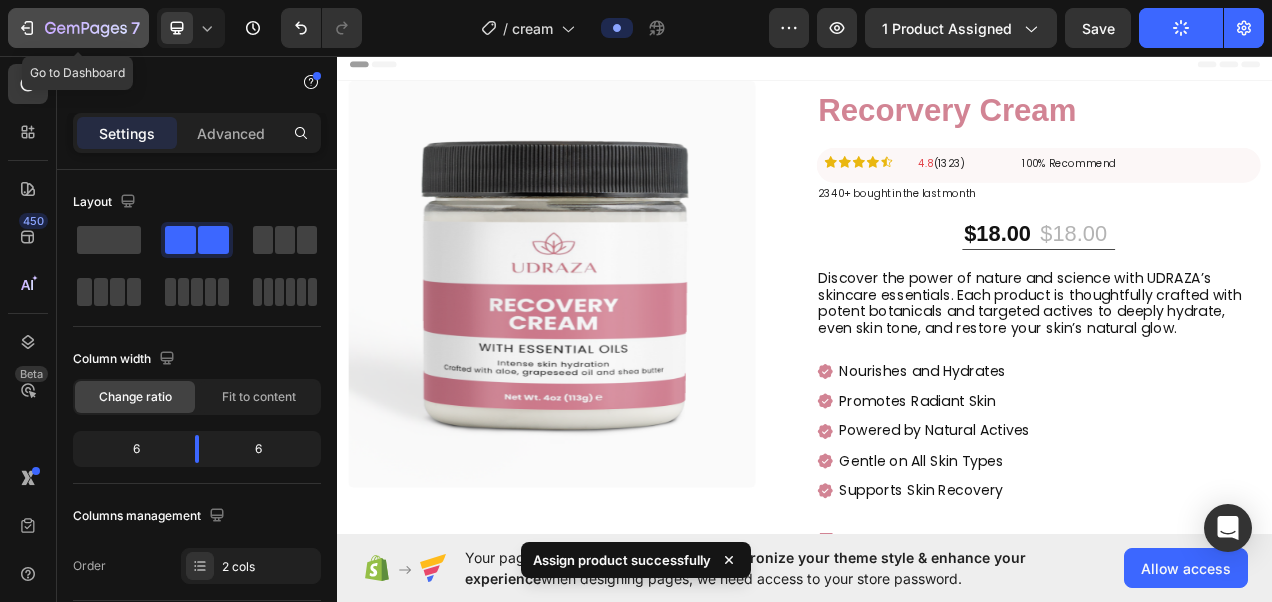 click on "7" 